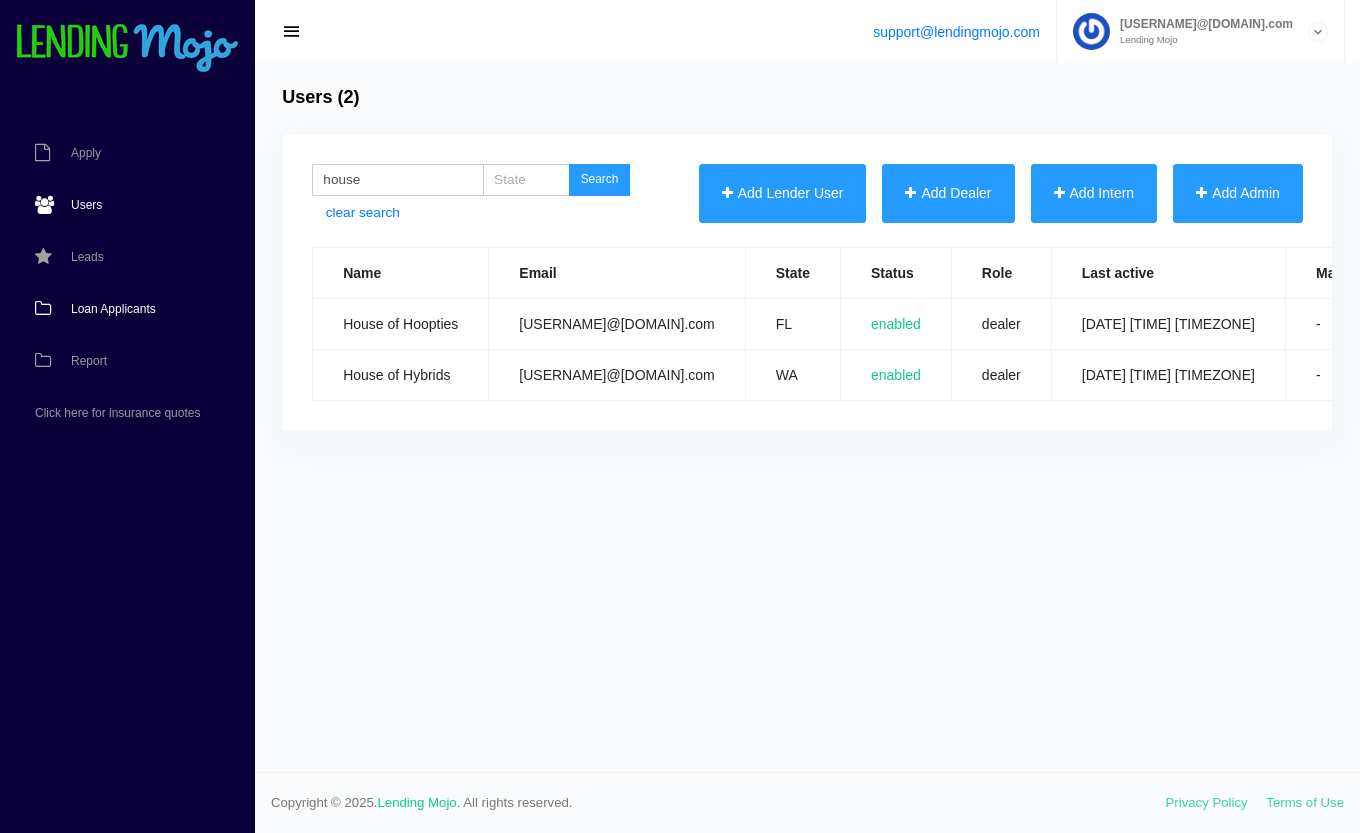 scroll, scrollTop: 0, scrollLeft: 0, axis: both 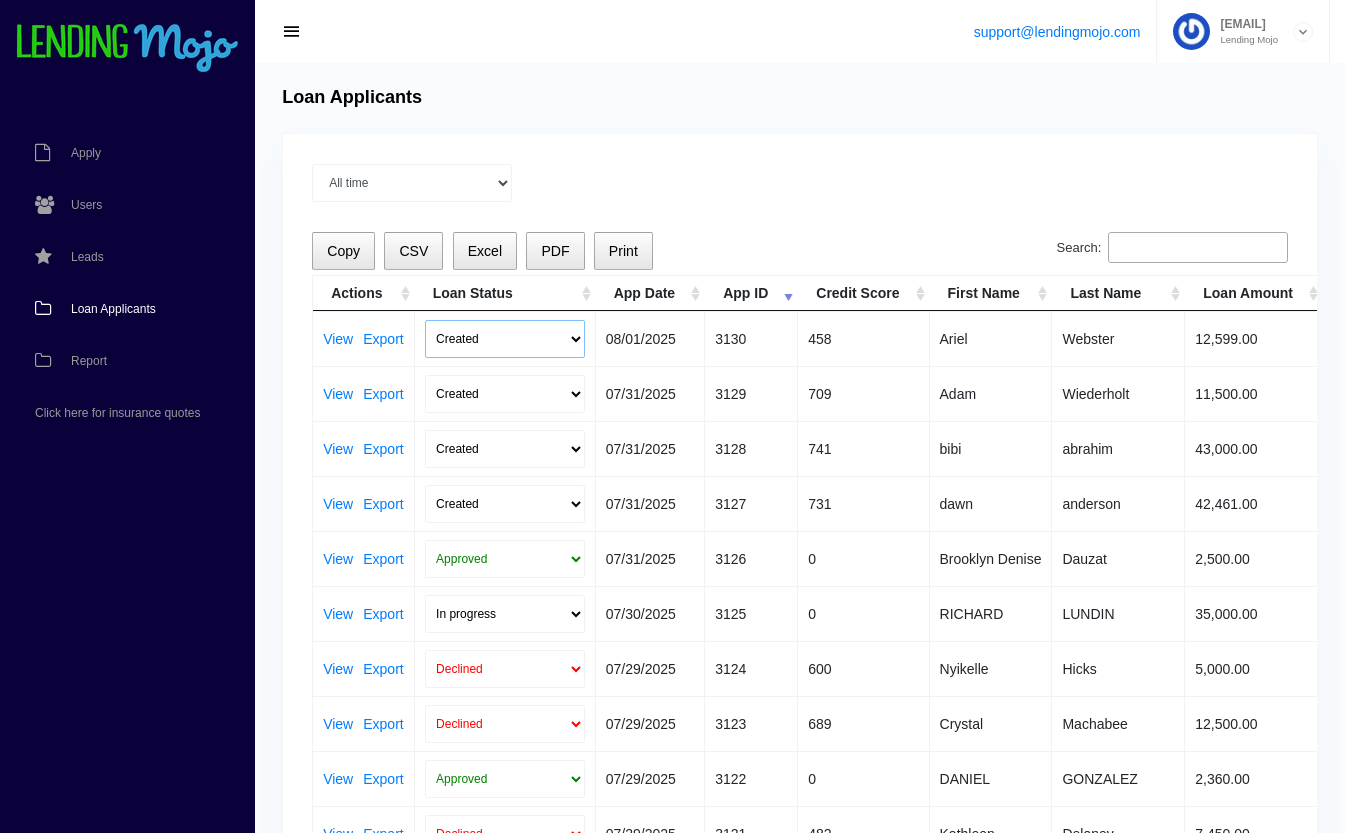 click on "Created Submitted" at bounding box center [505, 339] 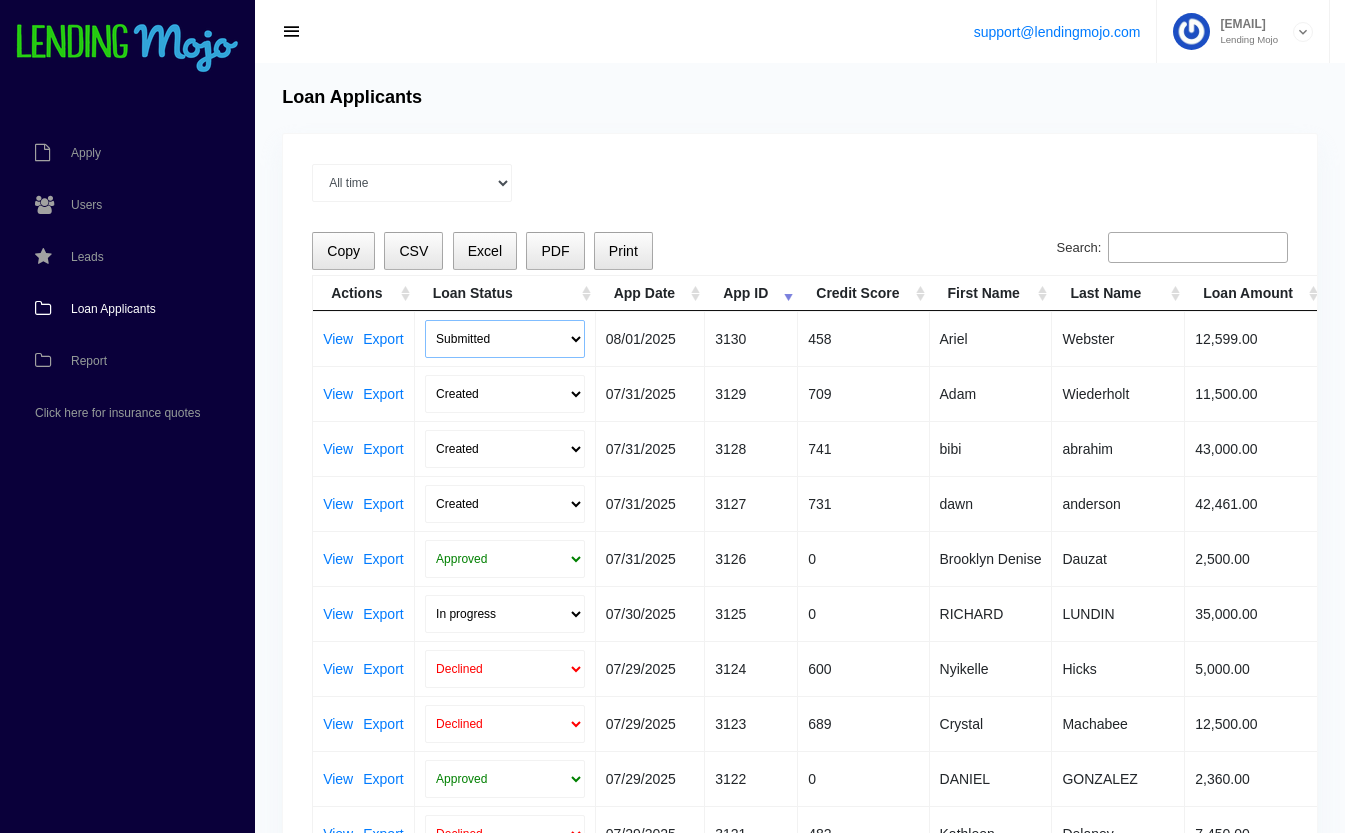 click on "Created Submitted" at bounding box center [505, 339] 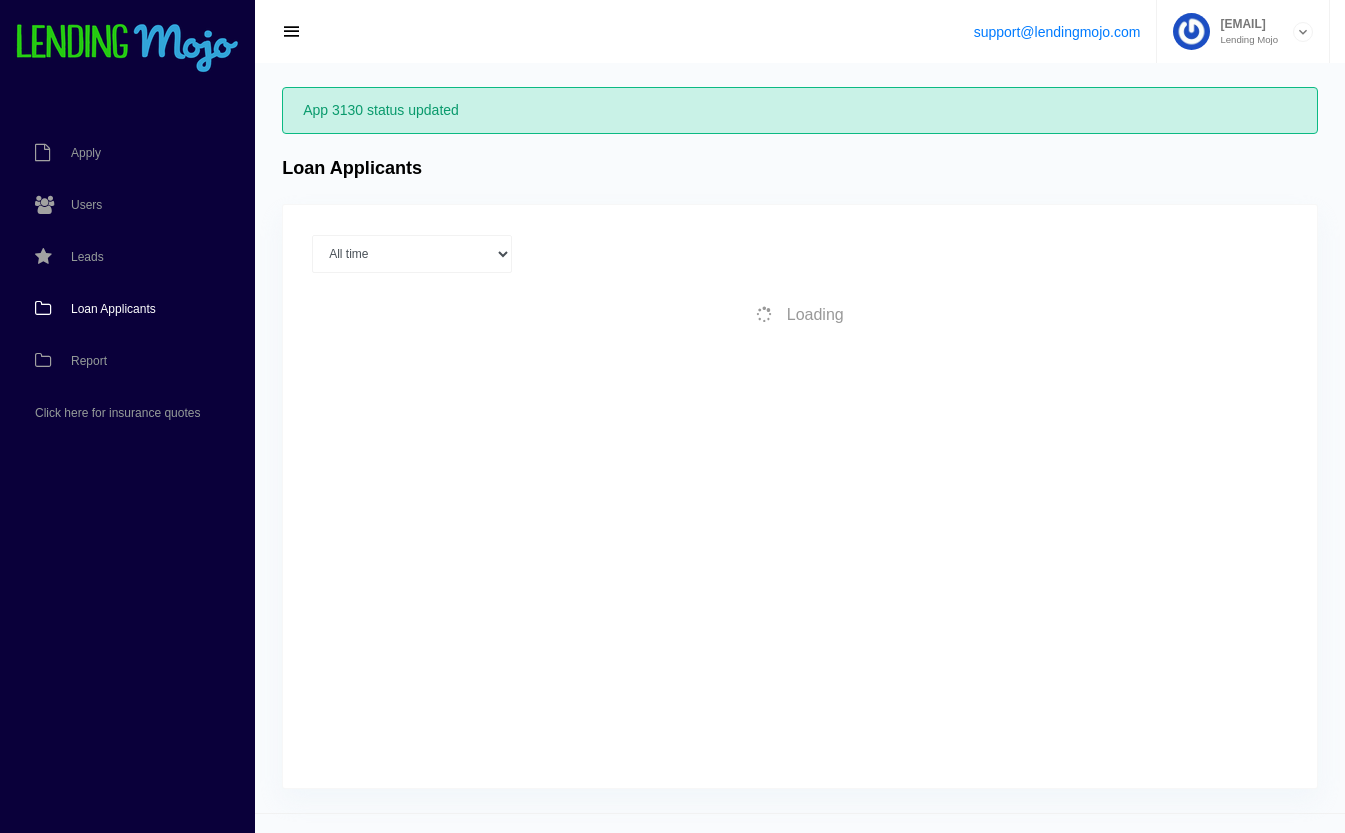 scroll, scrollTop: 0, scrollLeft: 0, axis: both 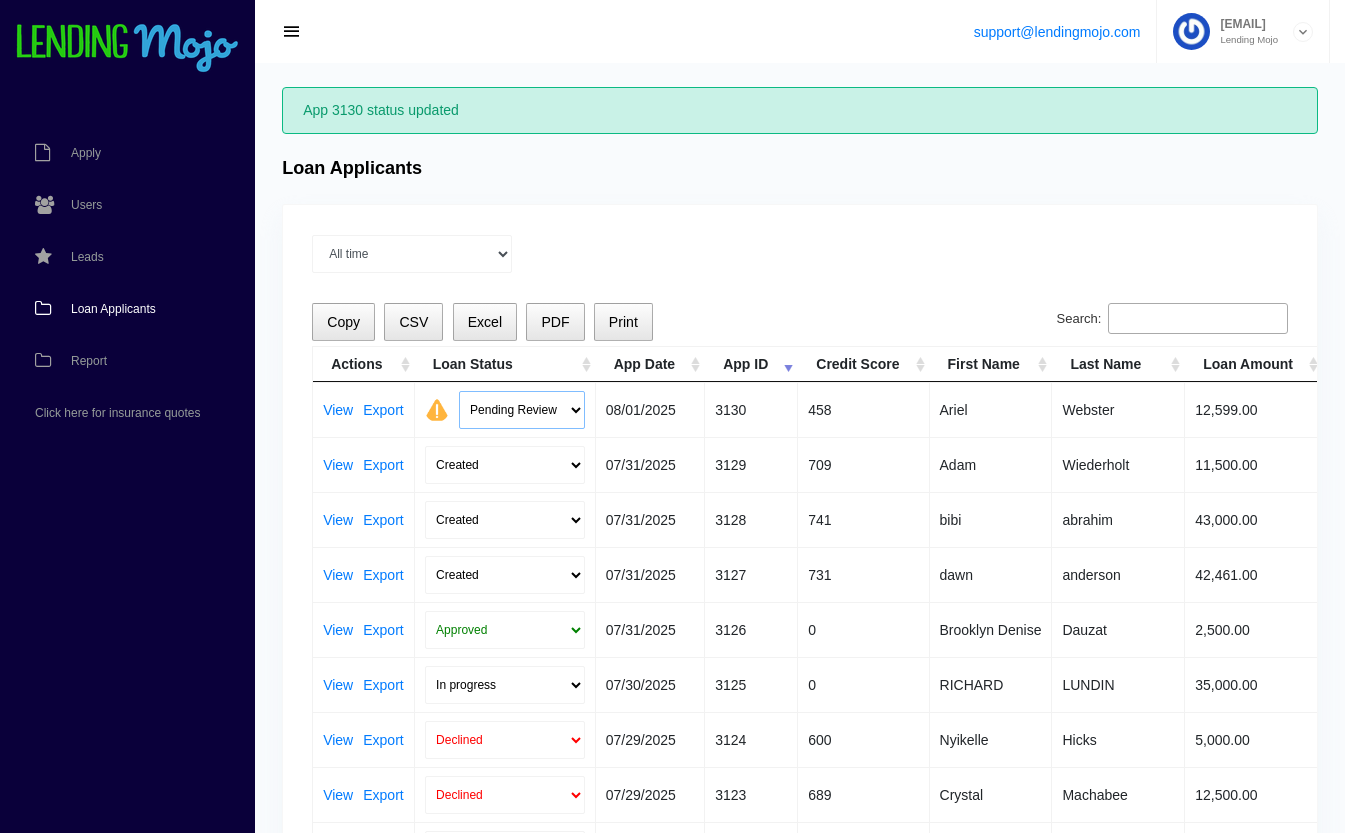 click on "Pending Review Approve Decline Unqualified" at bounding box center [522, 410] 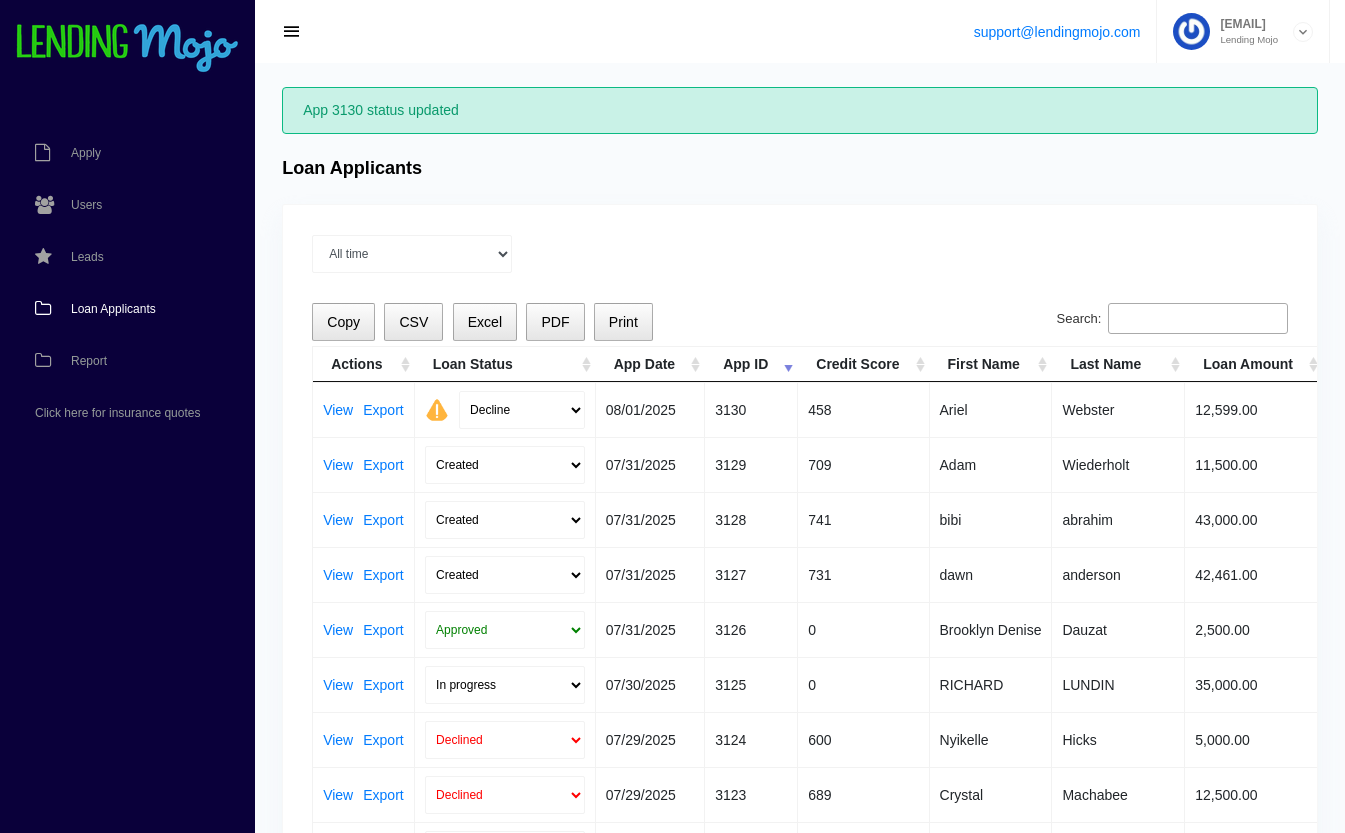 click on "Pending Review Approve Decline Unqualified" at bounding box center [522, 410] 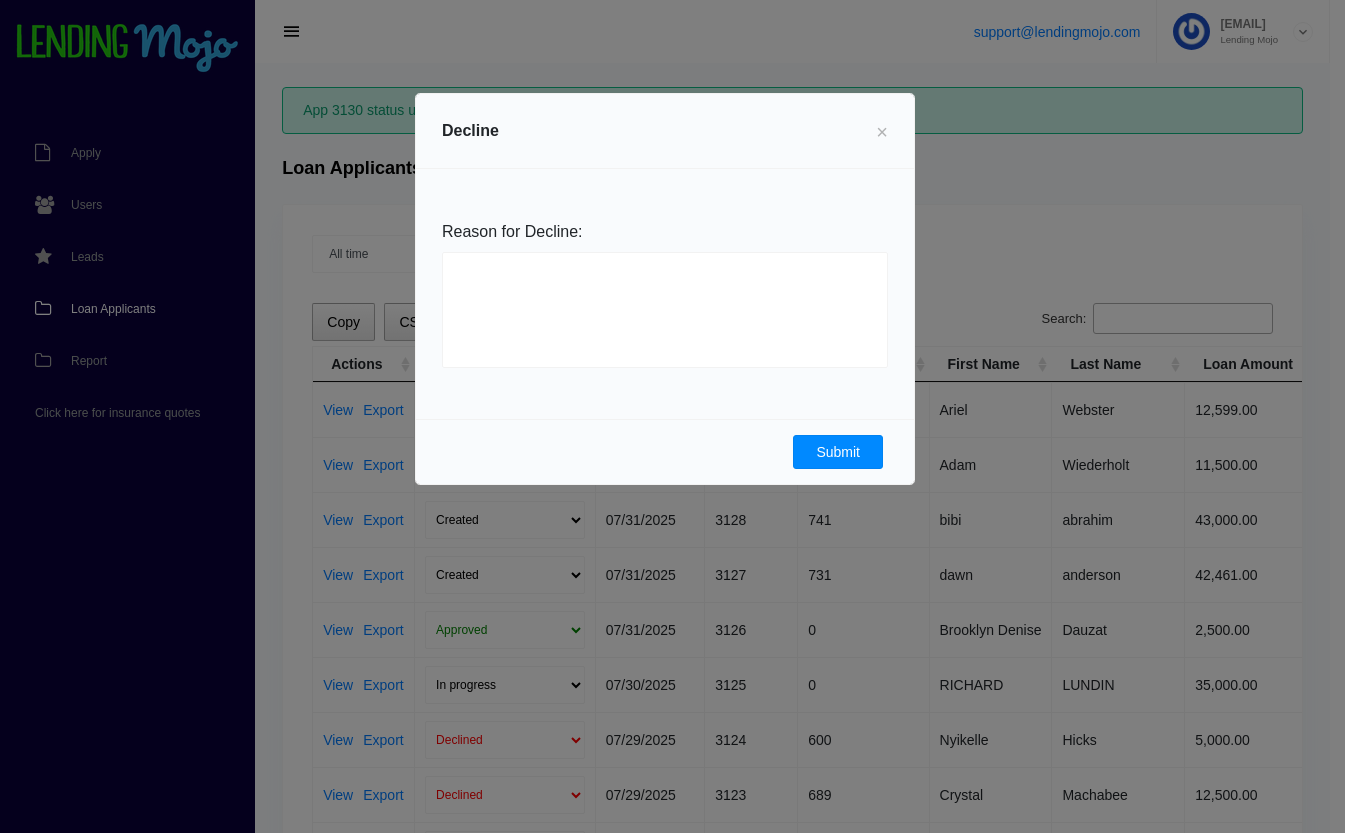 click on "Submit" at bounding box center [838, 452] 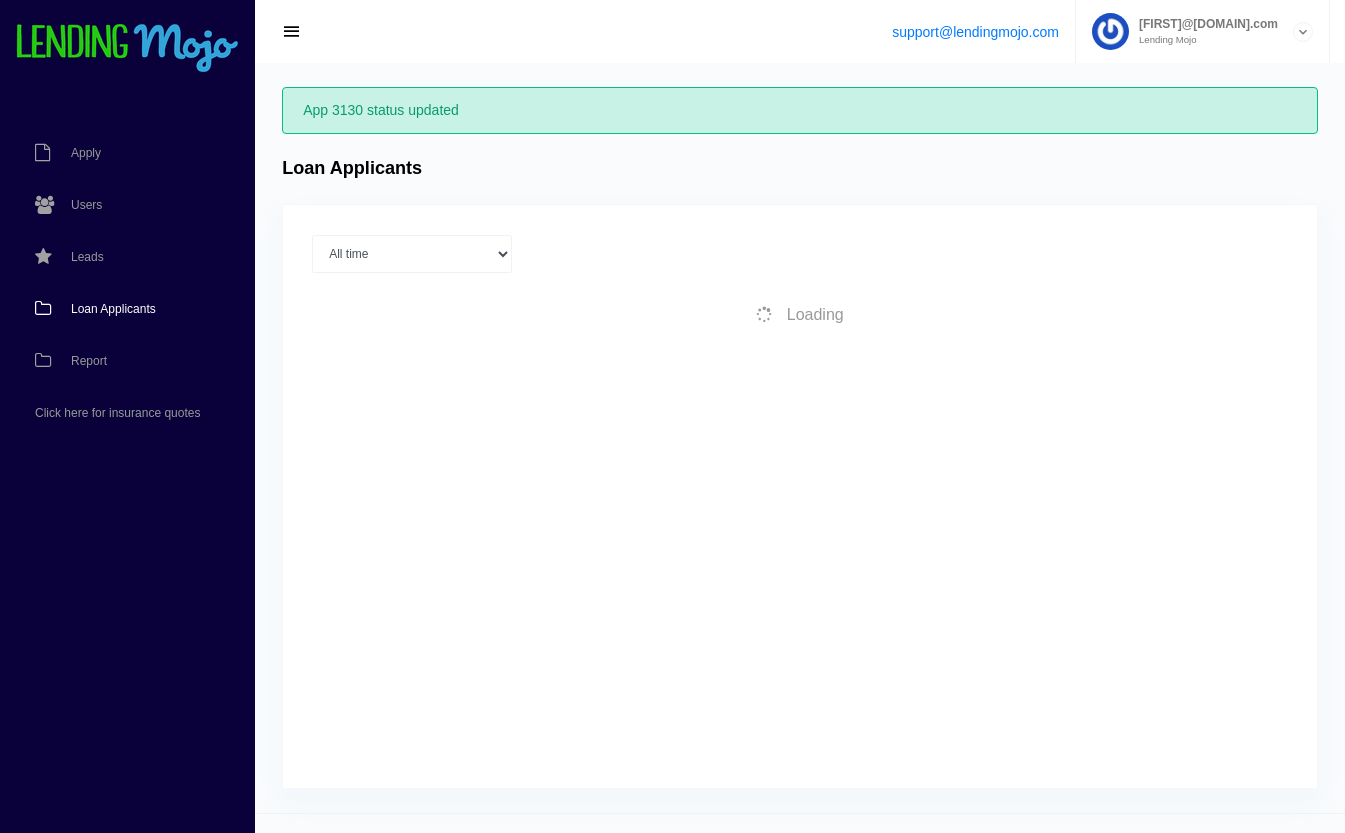 scroll, scrollTop: 0, scrollLeft: 0, axis: both 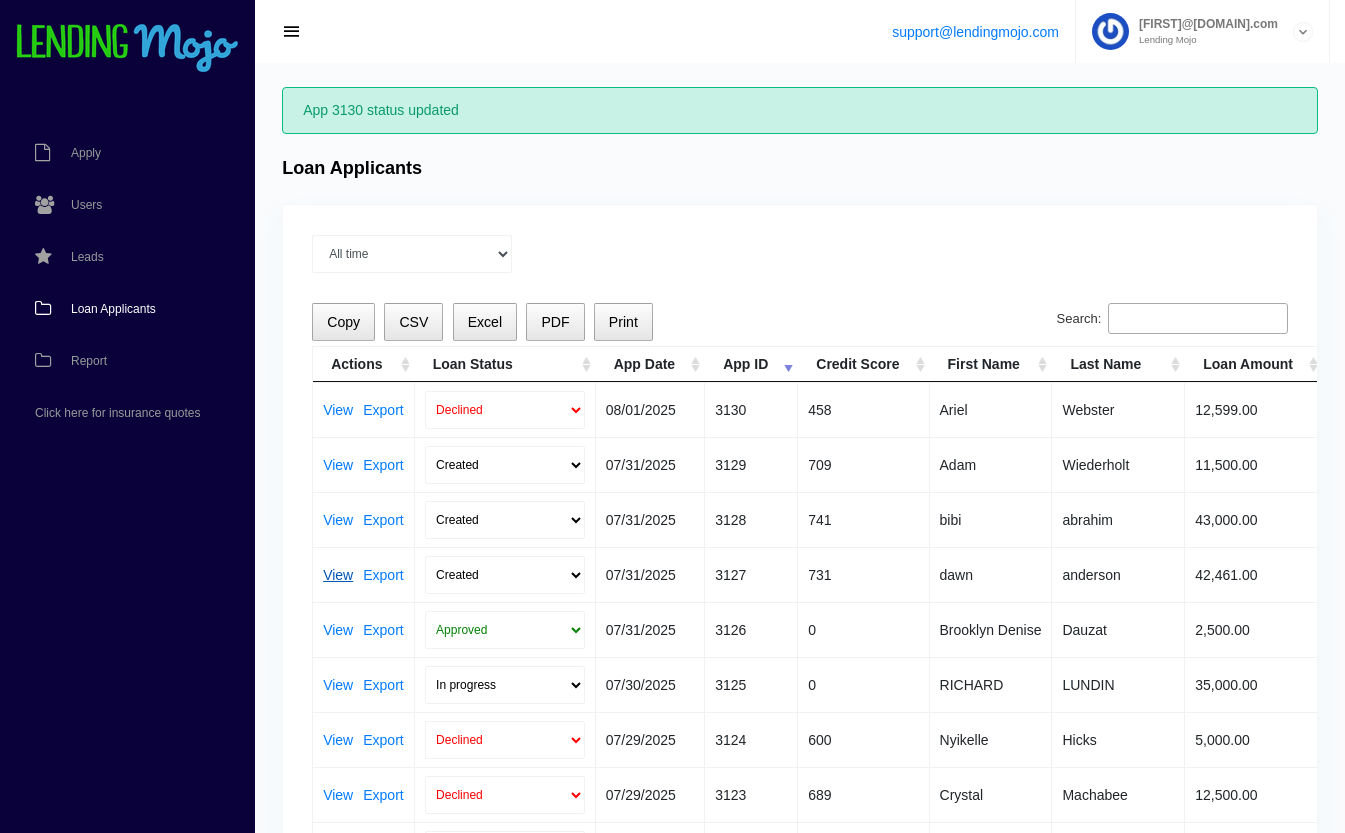 click on "View" at bounding box center [338, 575] 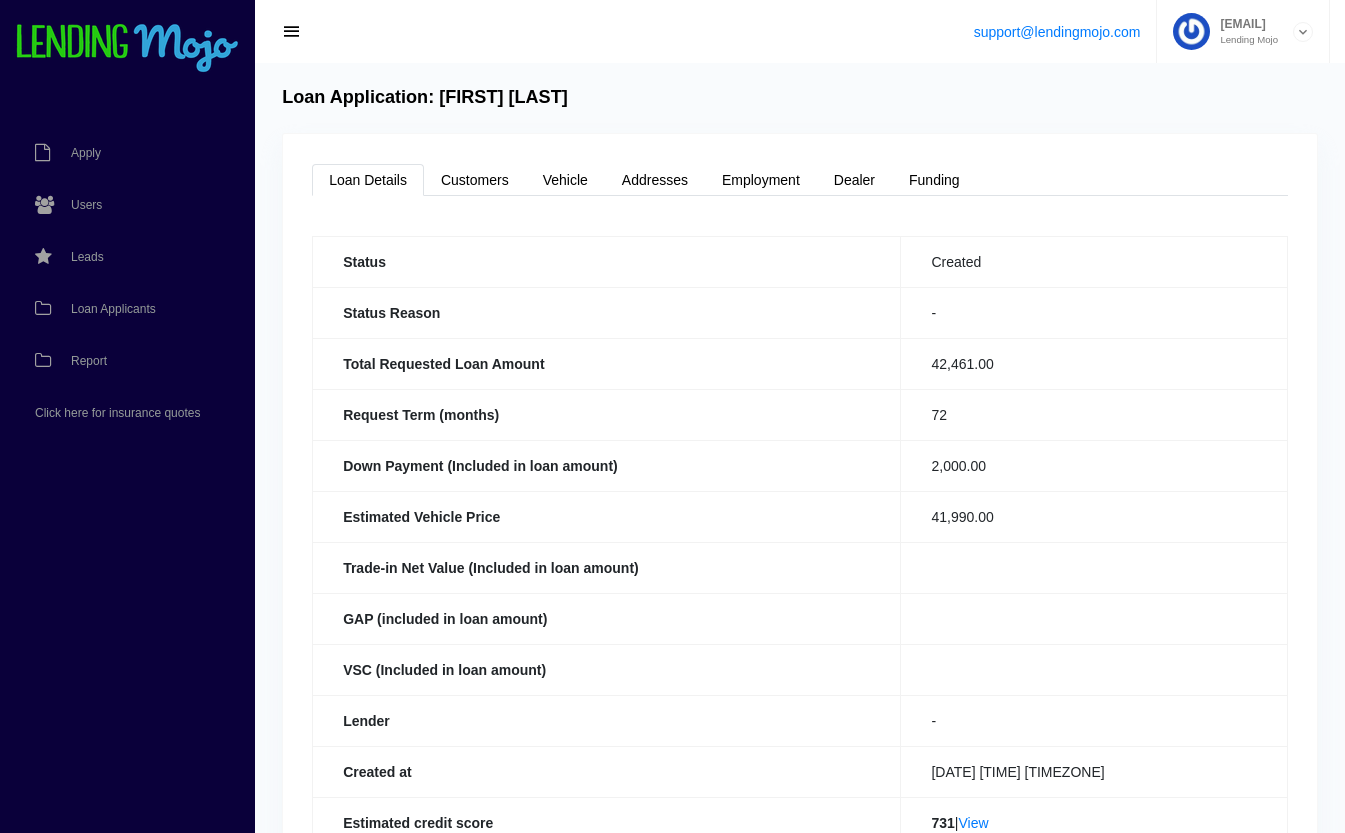 scroll, scrollTop: 0, scrollLeft: 0, axis: both 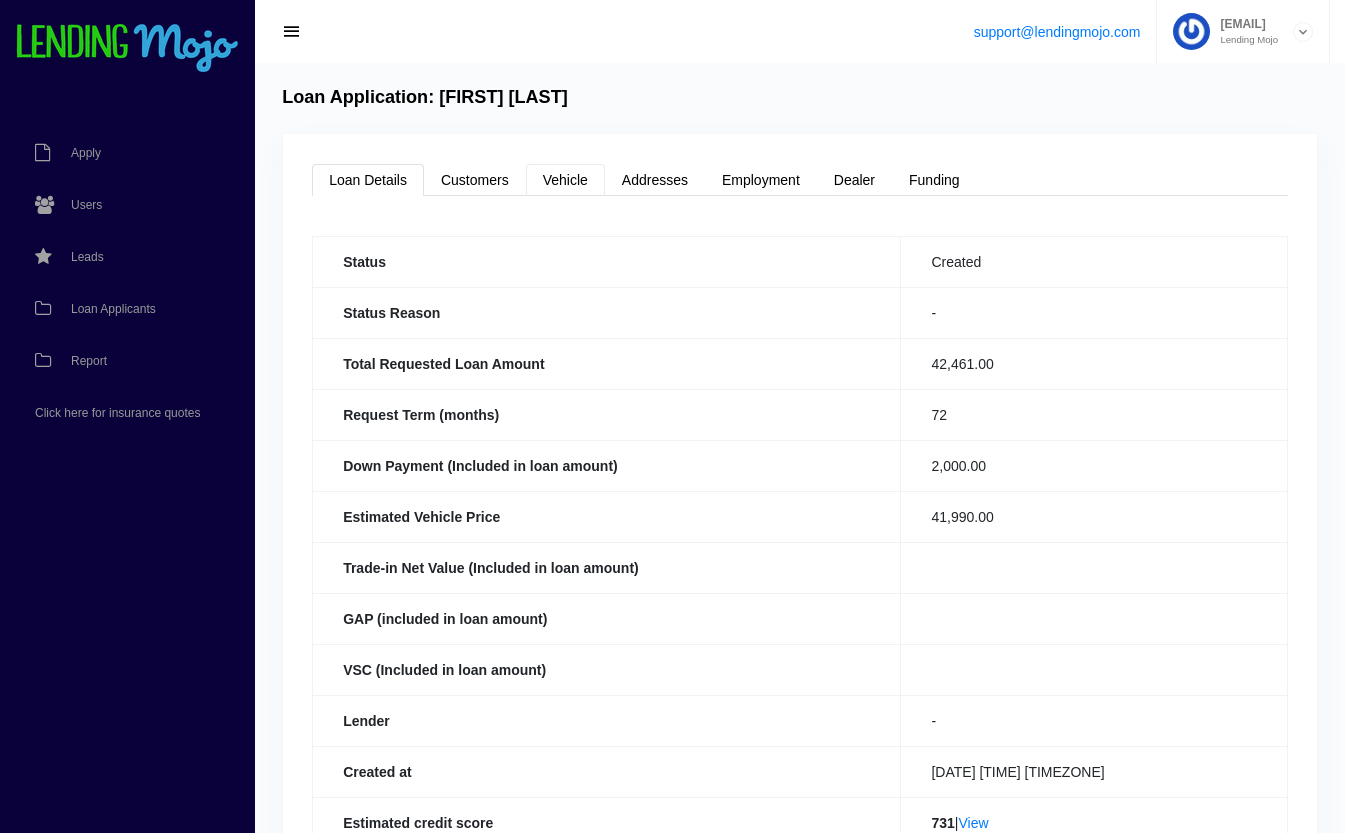 click on "Vehicle" at bounding box center [565, 180] 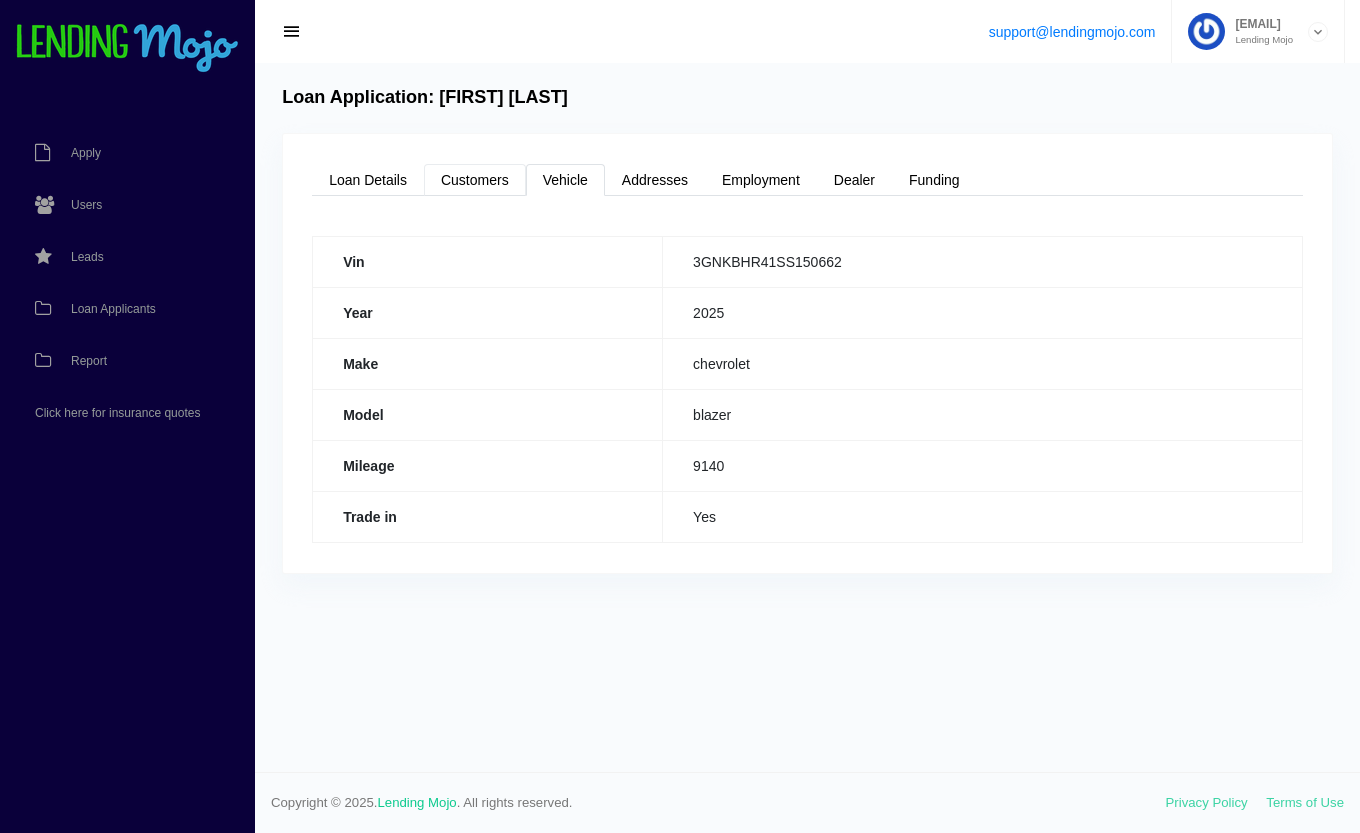 click on "Customers" at bounding box center [475, 180] 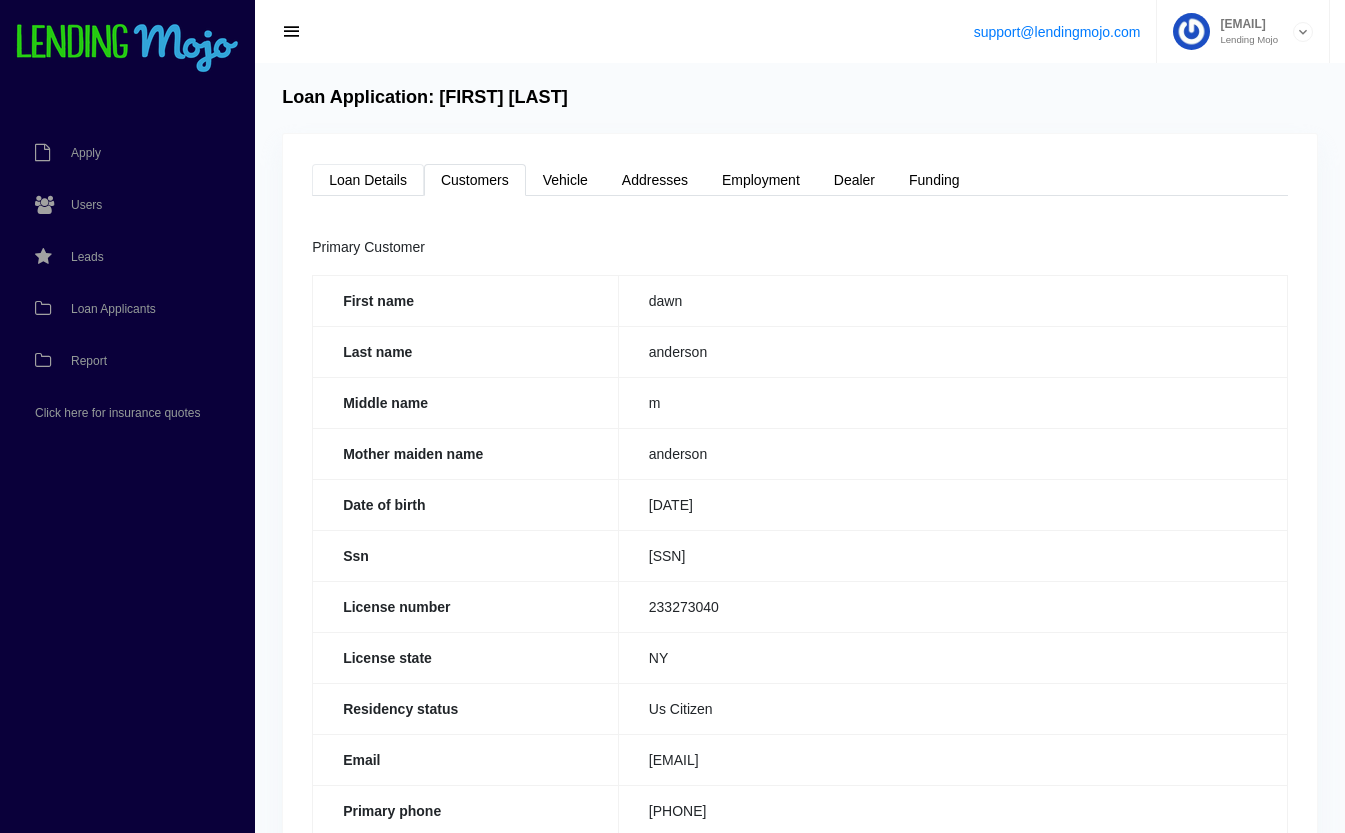 click on "Loan Details" at bounding box center [368, 180] 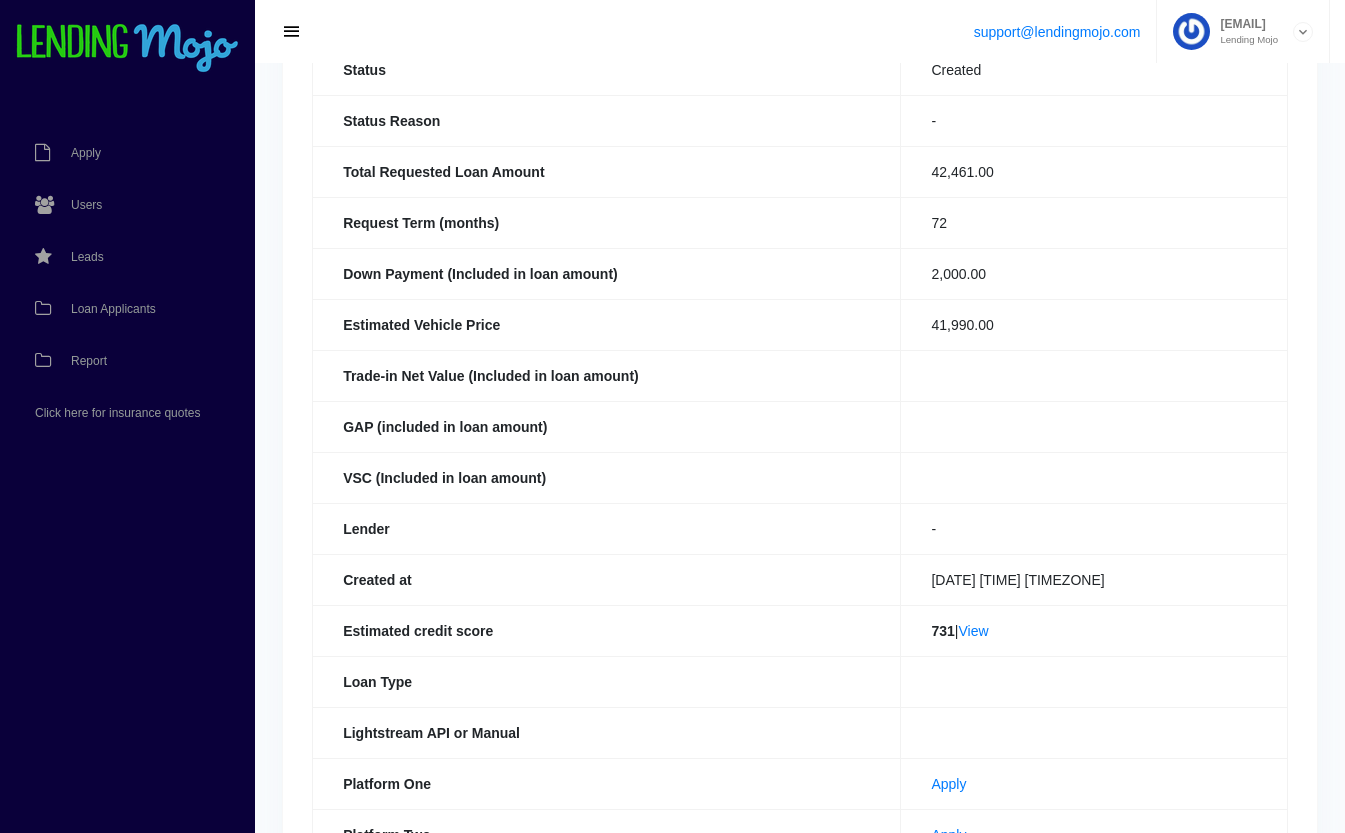 scroll, scrollTop: 190, scrollLeft: 0, axis: vertical 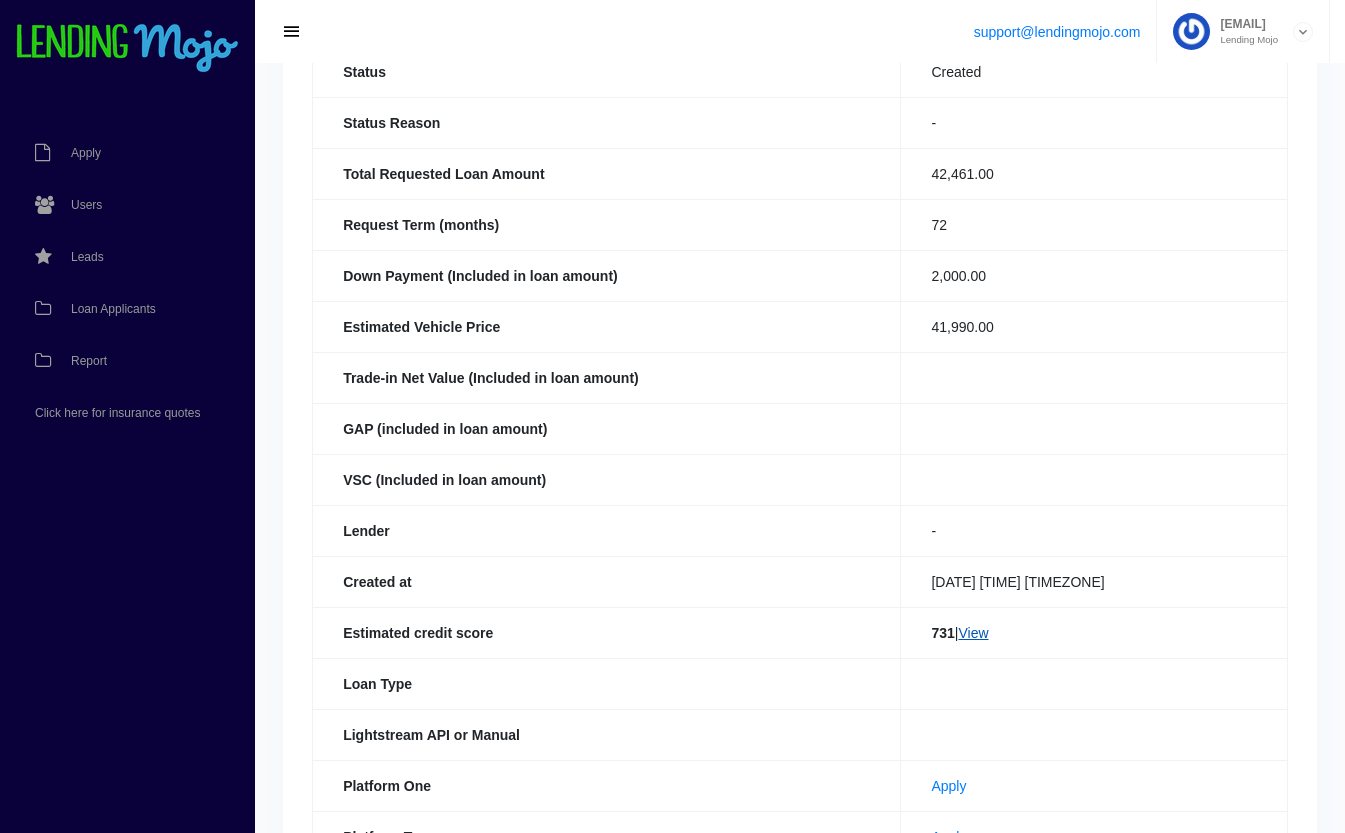 click on "View" at bounding box center [973, 633] 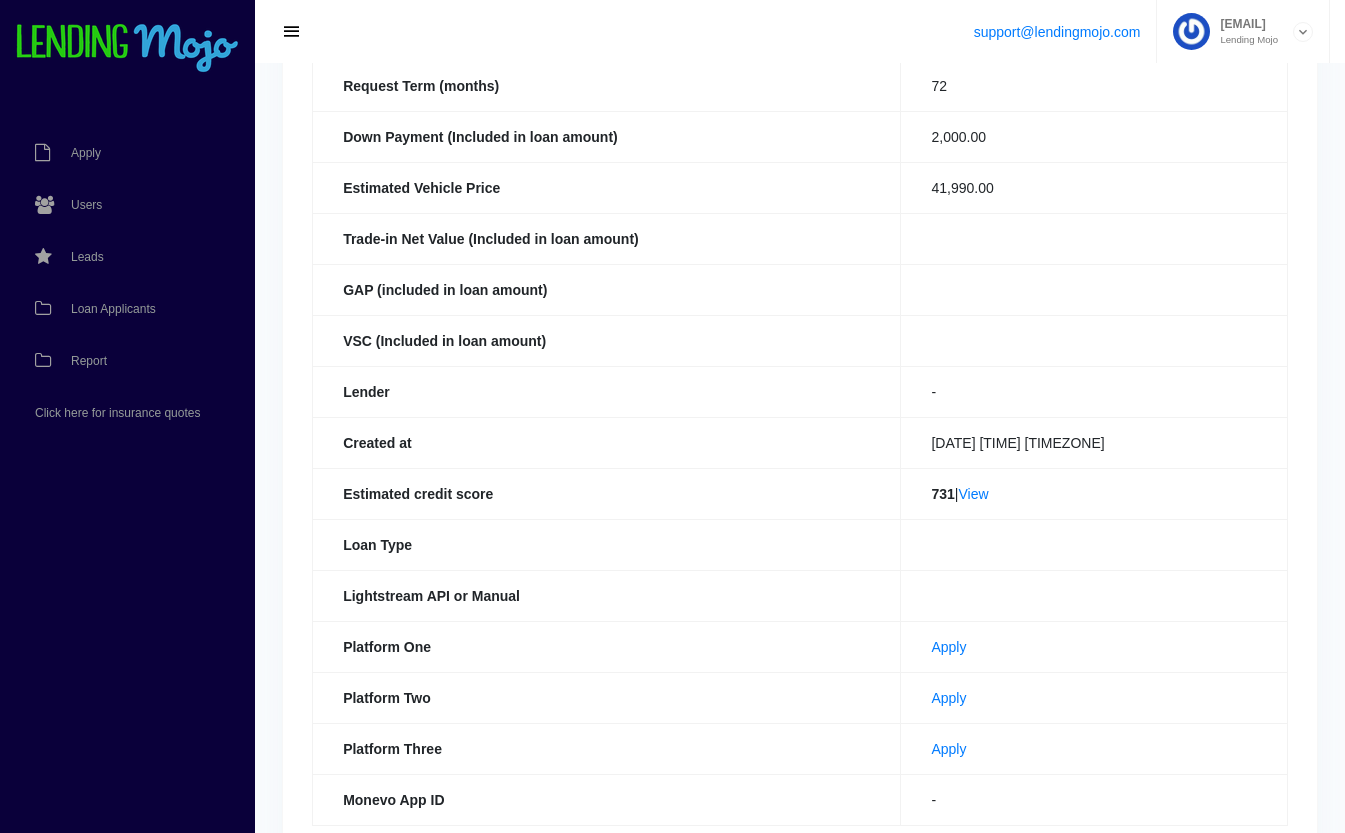 scroll, scrollTop: 411, scrollLeft: 0, axis: vertical 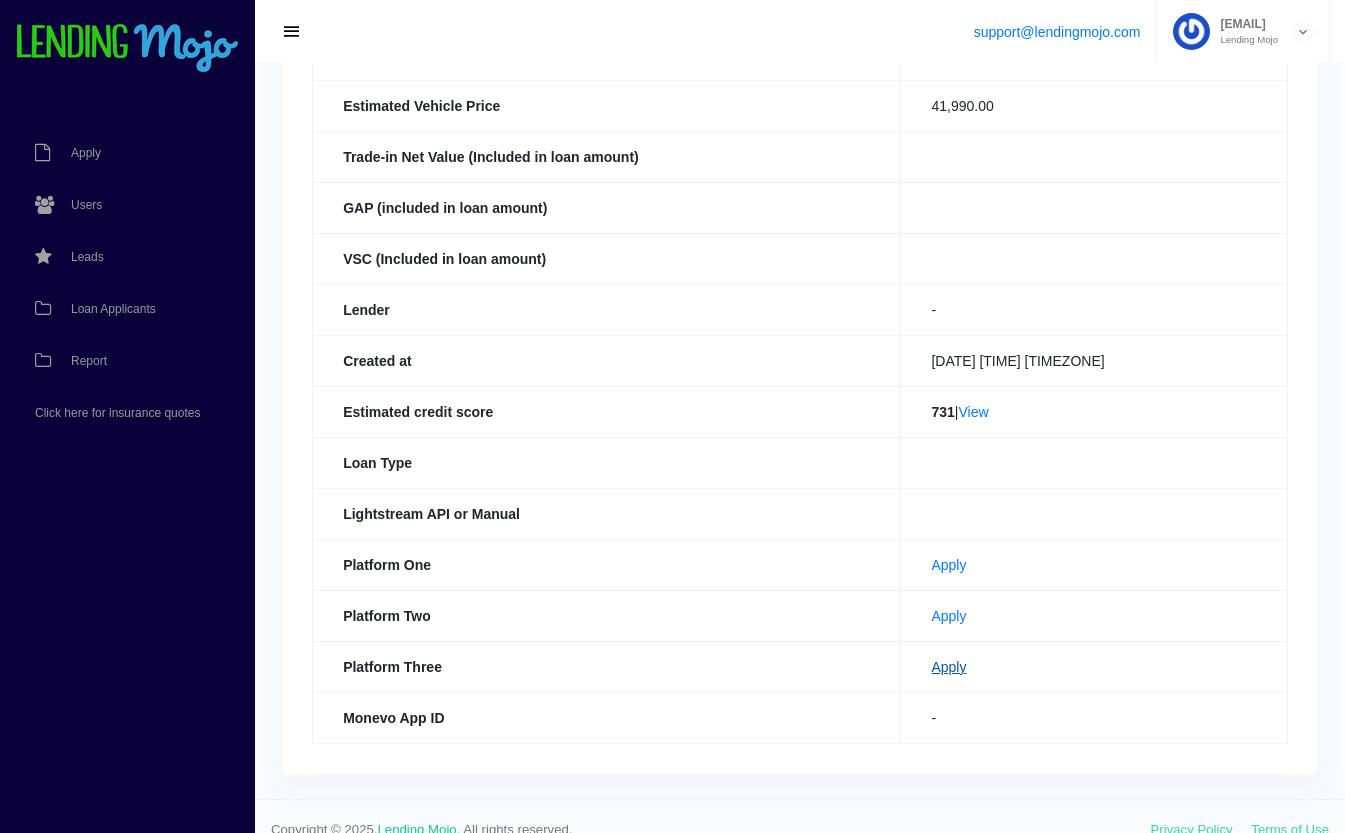 click on "Apply" at bounding box center (948, 667) 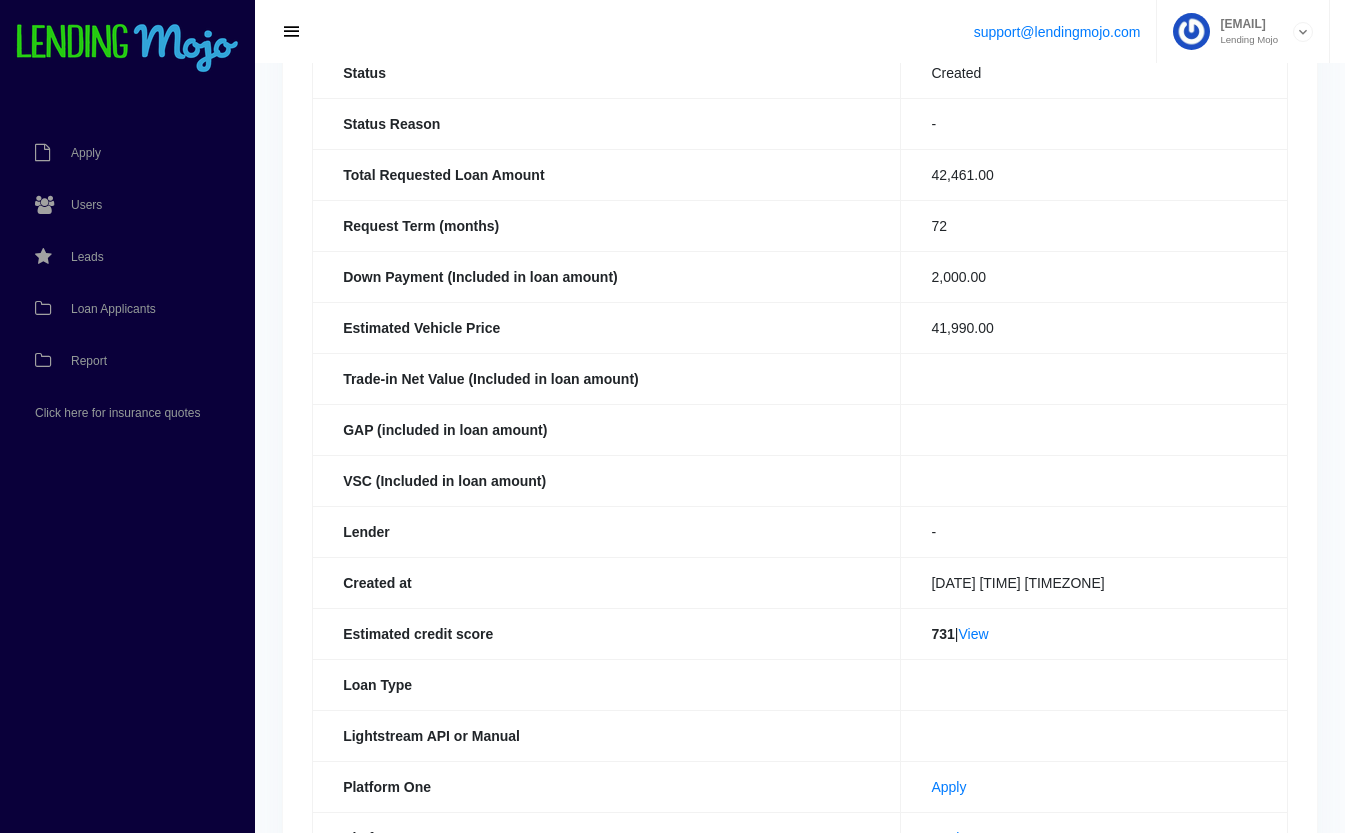 scroll, scrollTop: 0, scrollLeft: 0, axis: both 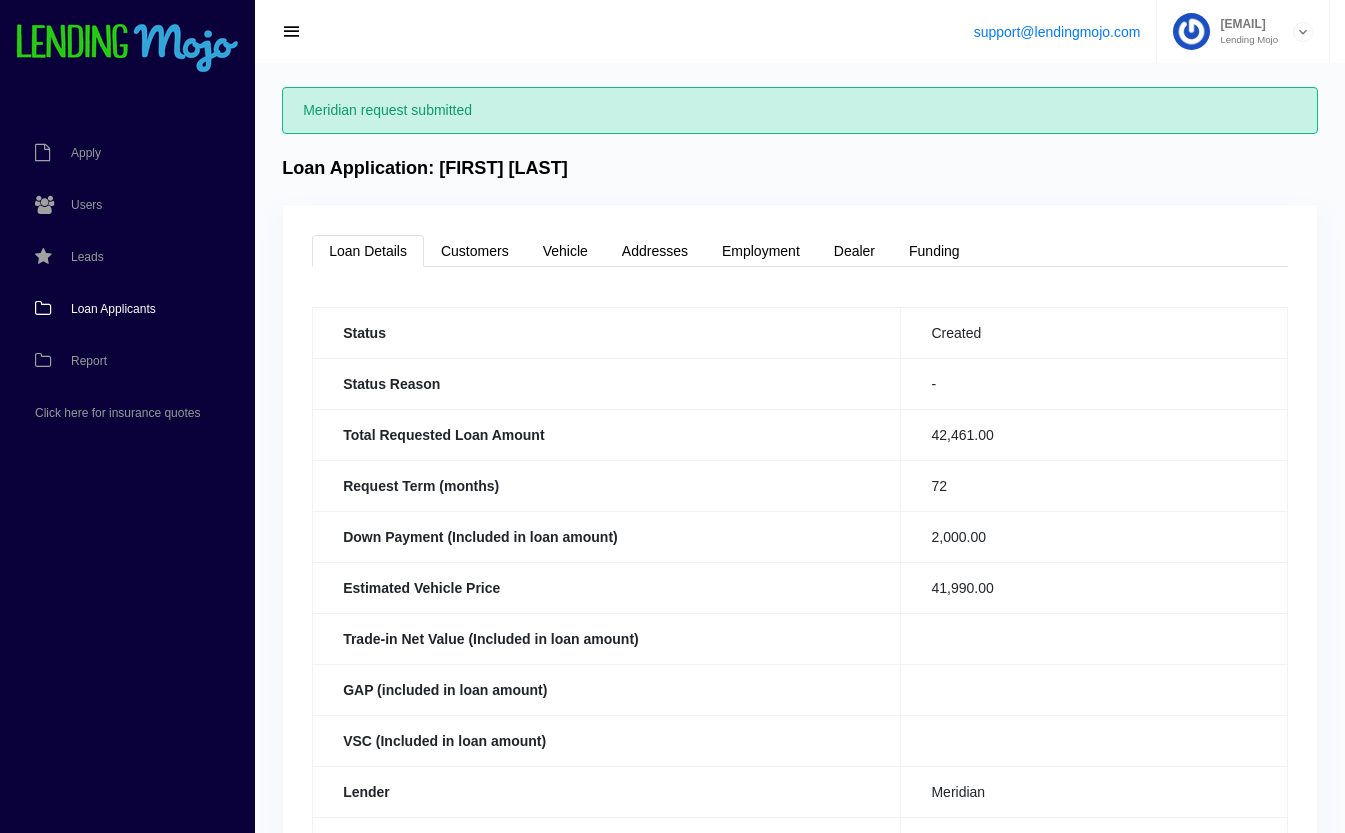 click on "Loan Applicants" at bounding box center [113, 309] 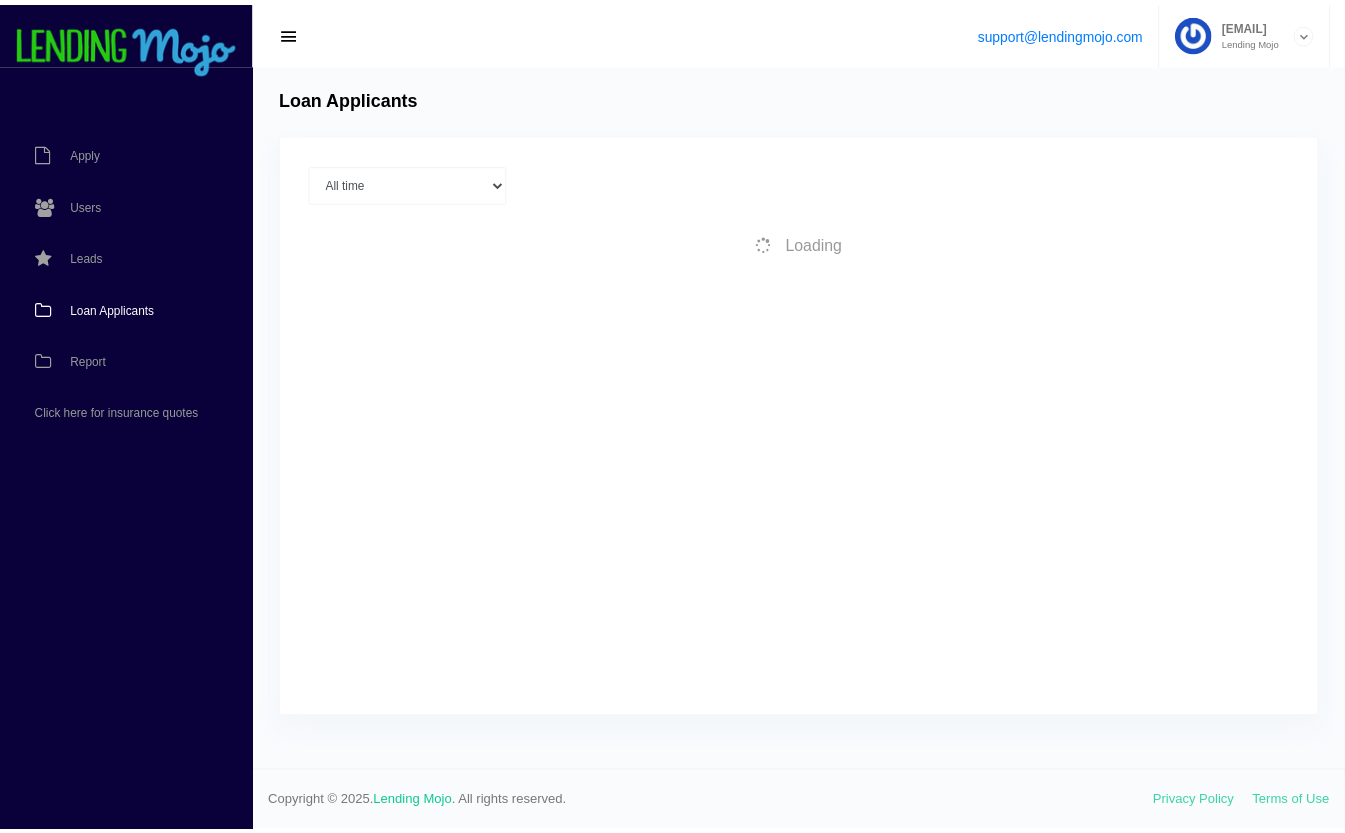 scroll, scrollTop: 0, scrollLeft: 0, axis: both 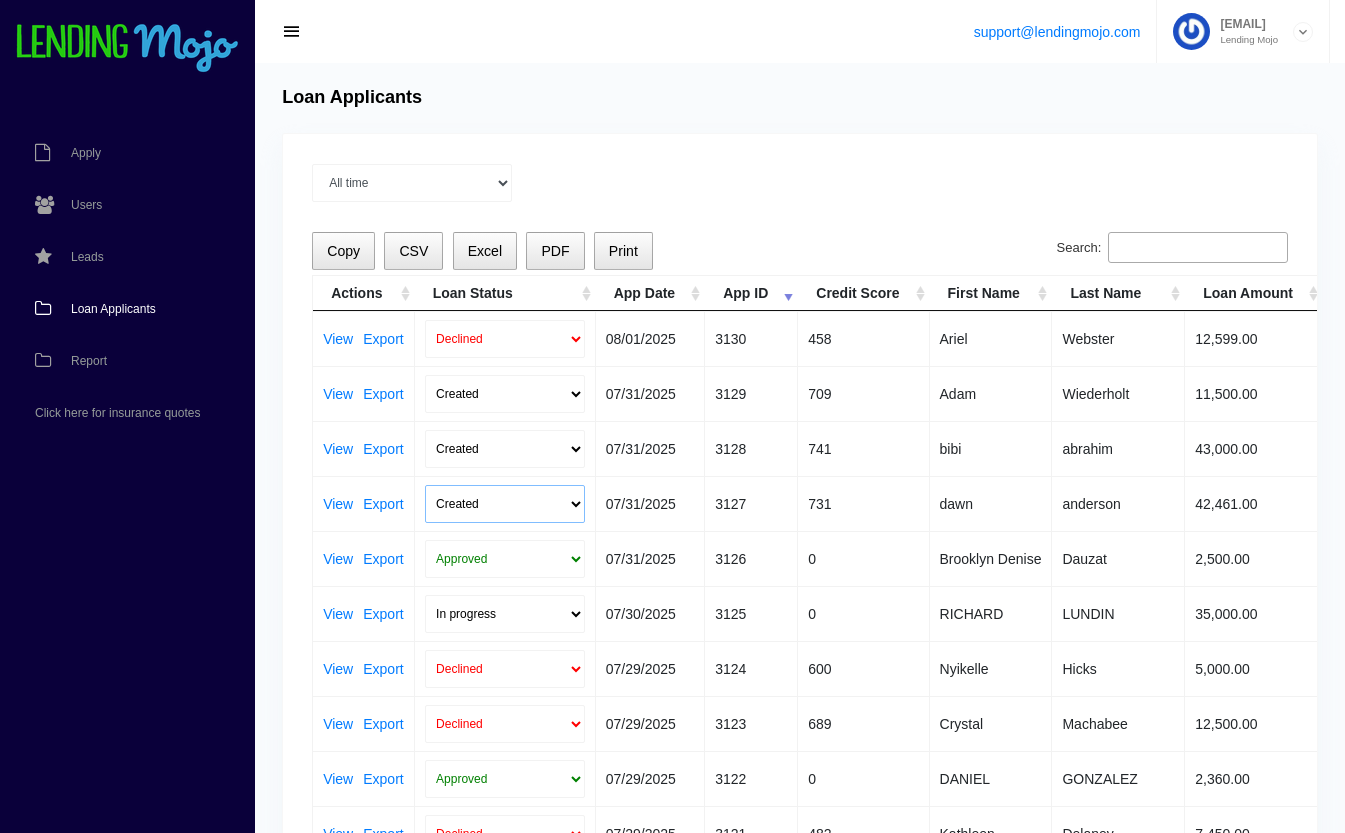click on "Created Submitted" at bounding box center (505, 504) 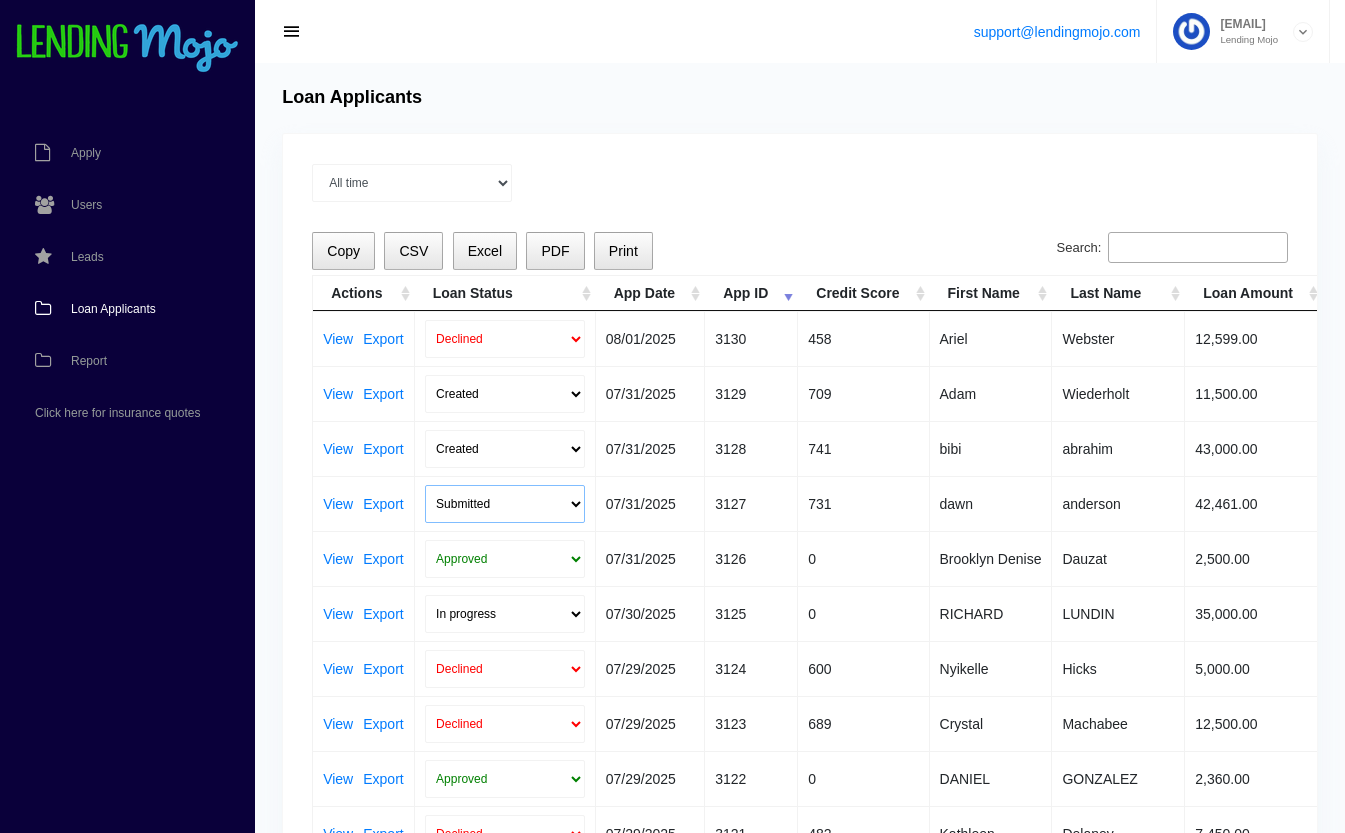 click on "Created Submitted" at bounding box center [505, 504] 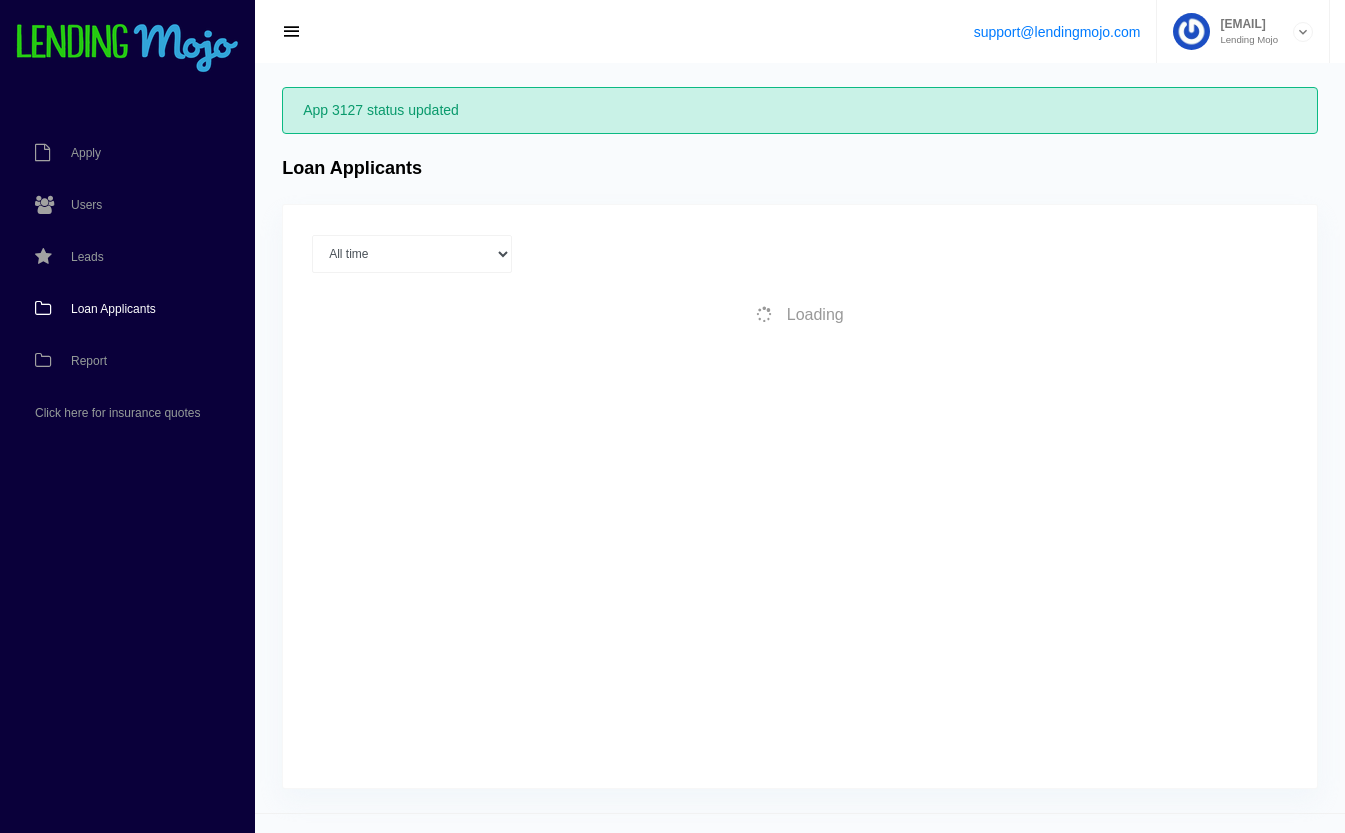 scroll, scrollTop: 0, scrollLeft: 0, axis: both 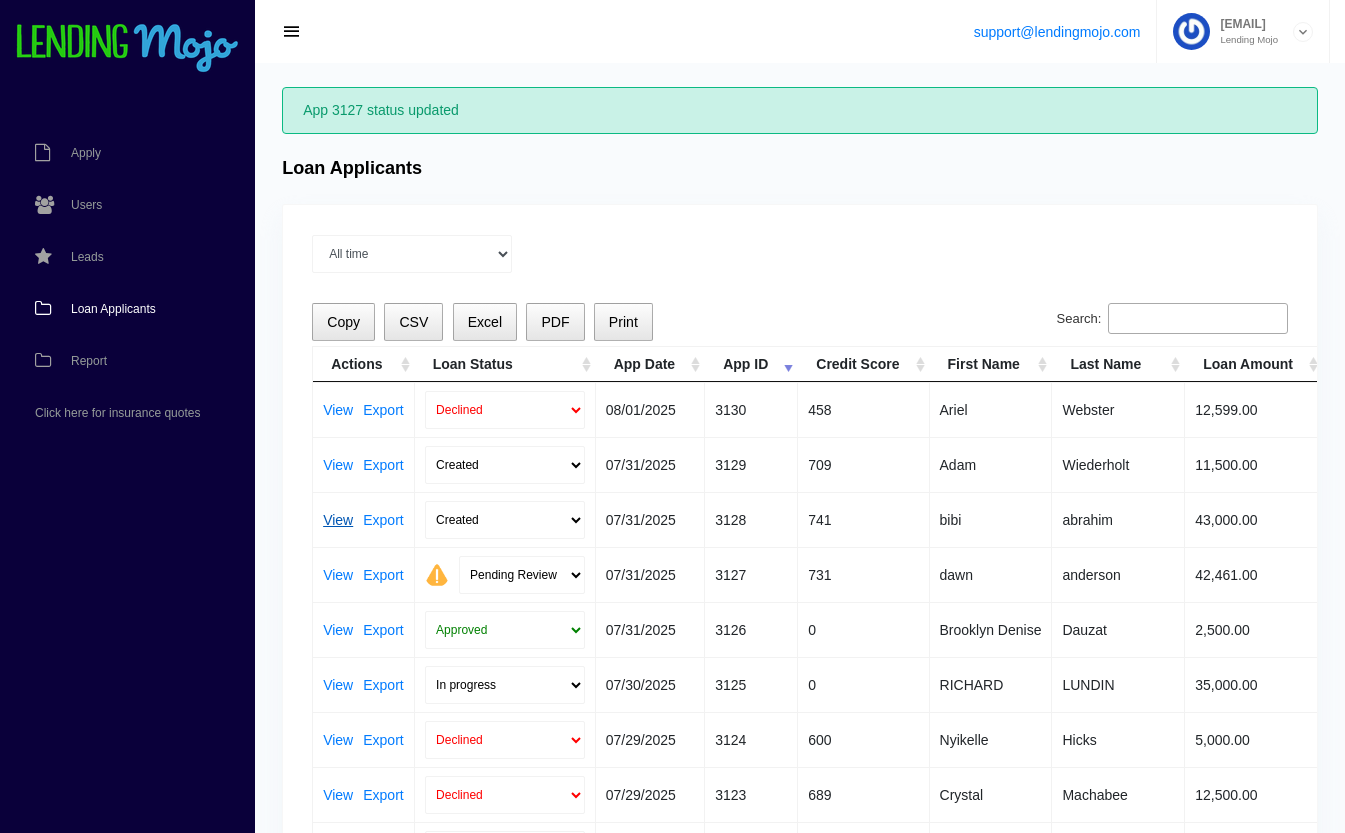 click on "View" at bounding box center [338, 520] 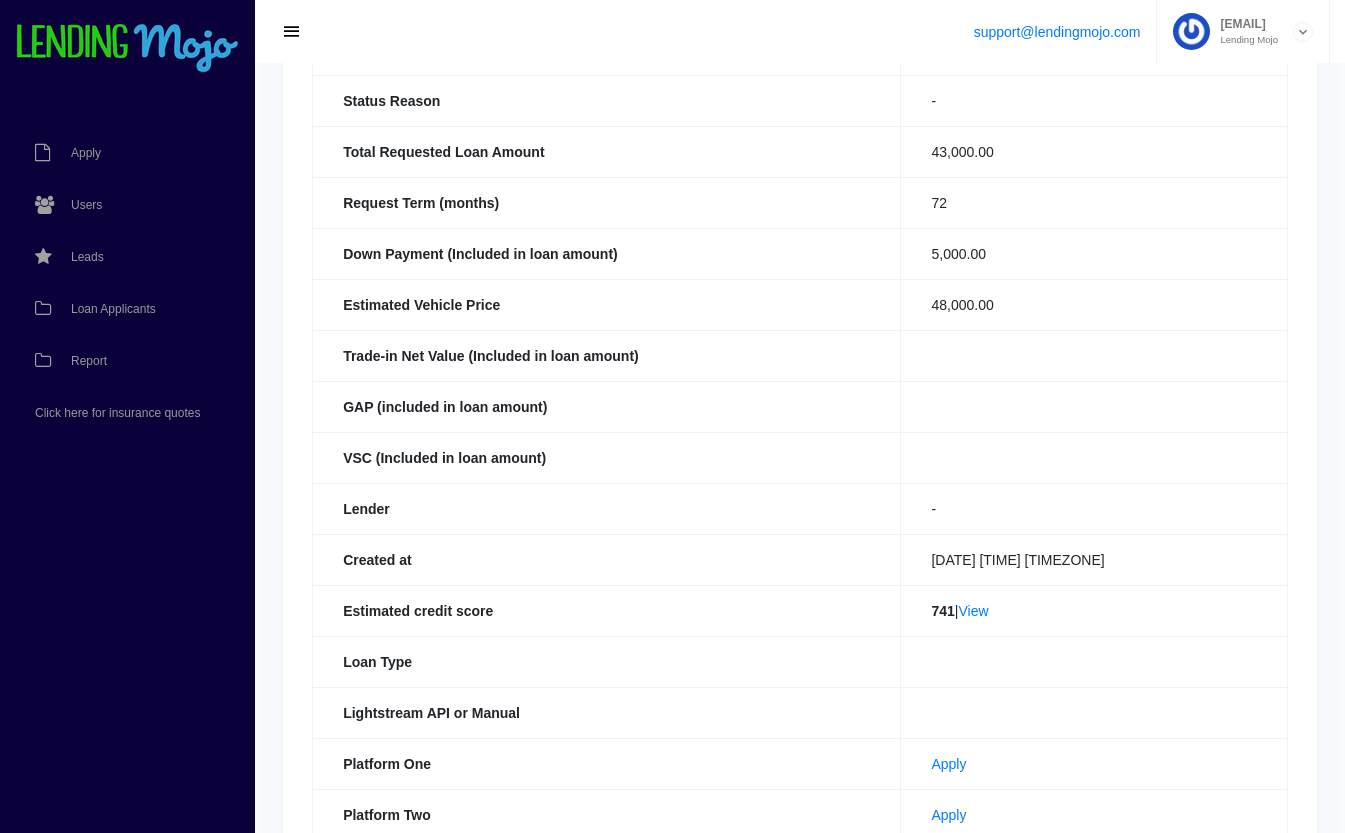 scroll, scrollTop: 0, scrollLeft: 0, axis: both 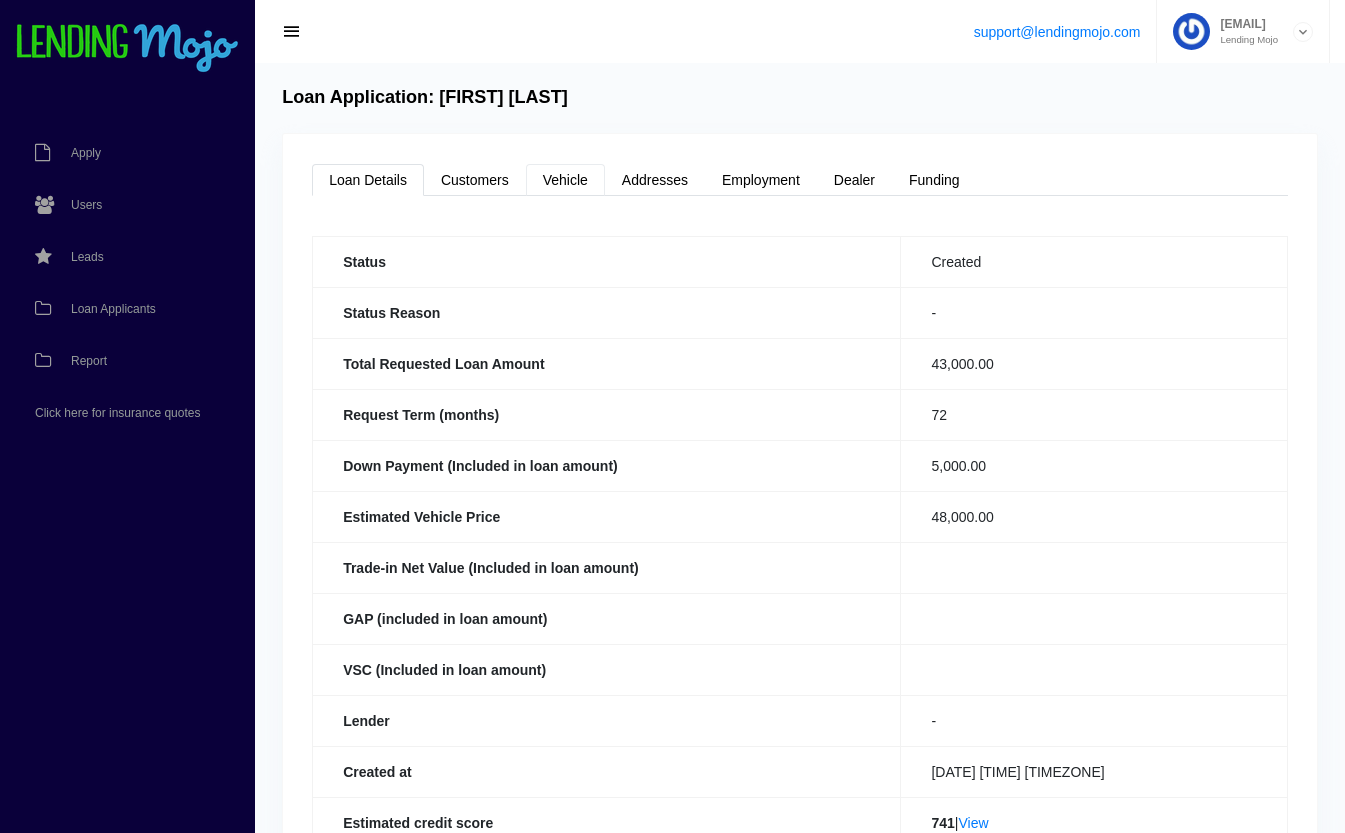 click on "Vehicle" at bounding box center [565, 180] 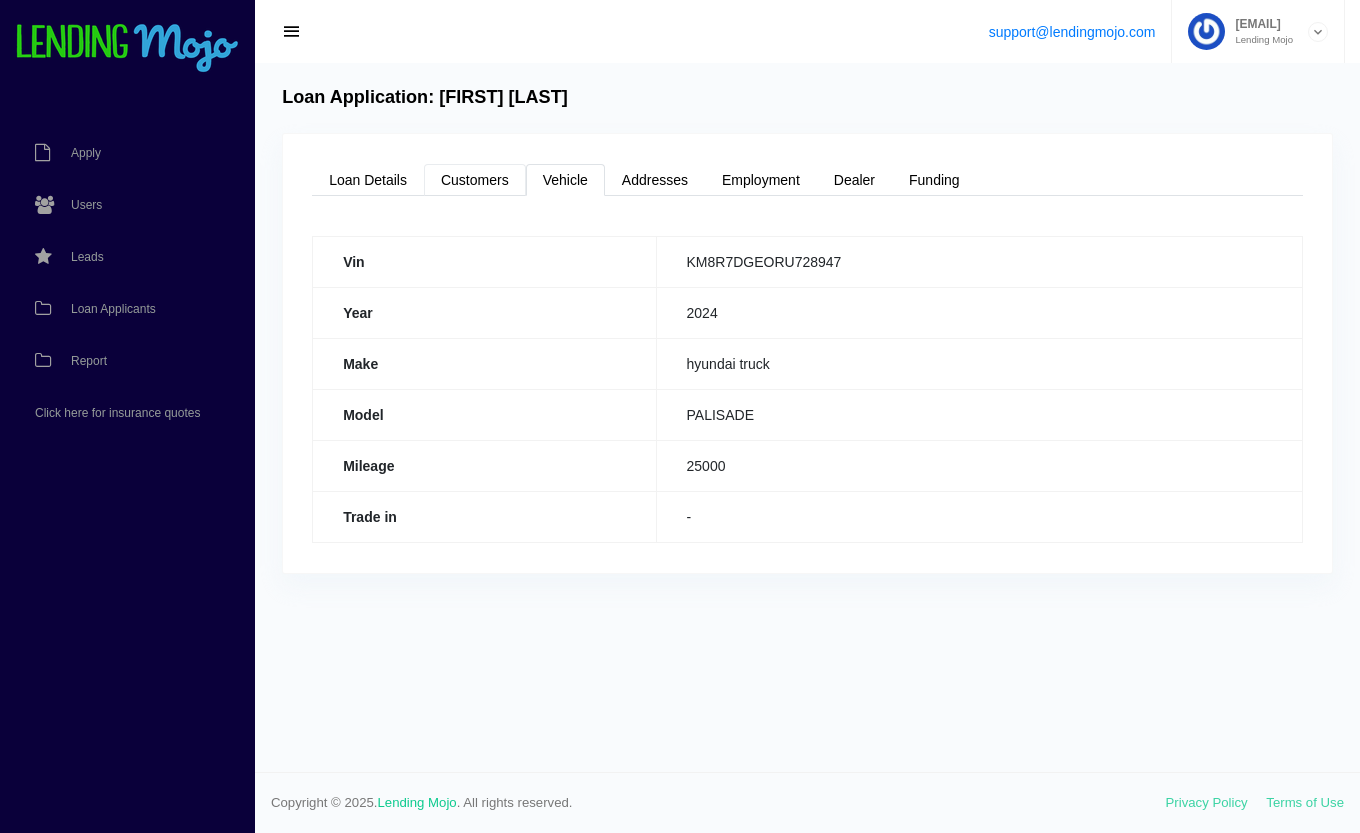 click on "Customers" at bounding box center (475, 180) 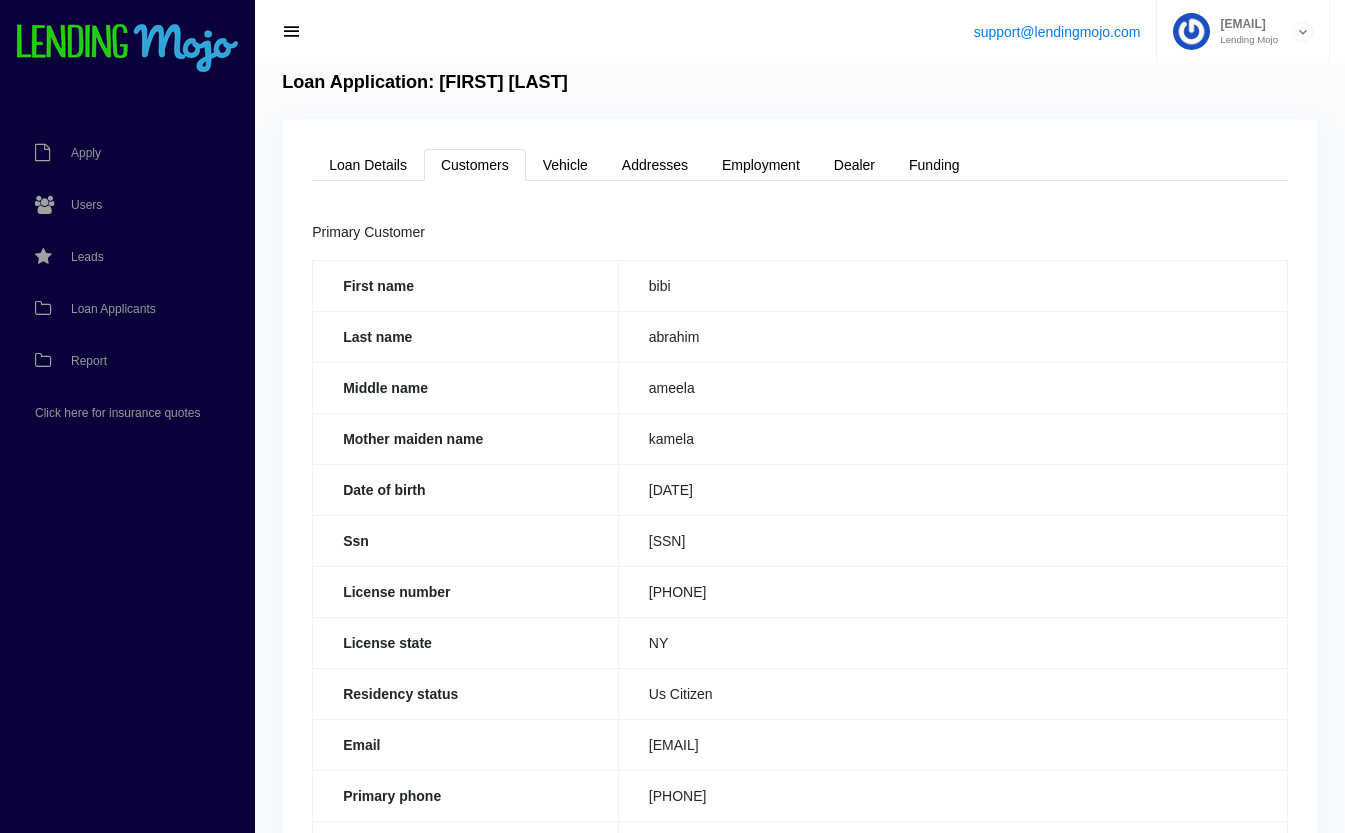 scroll, scrollTop: 0, scrollLeft: 0, axis: both 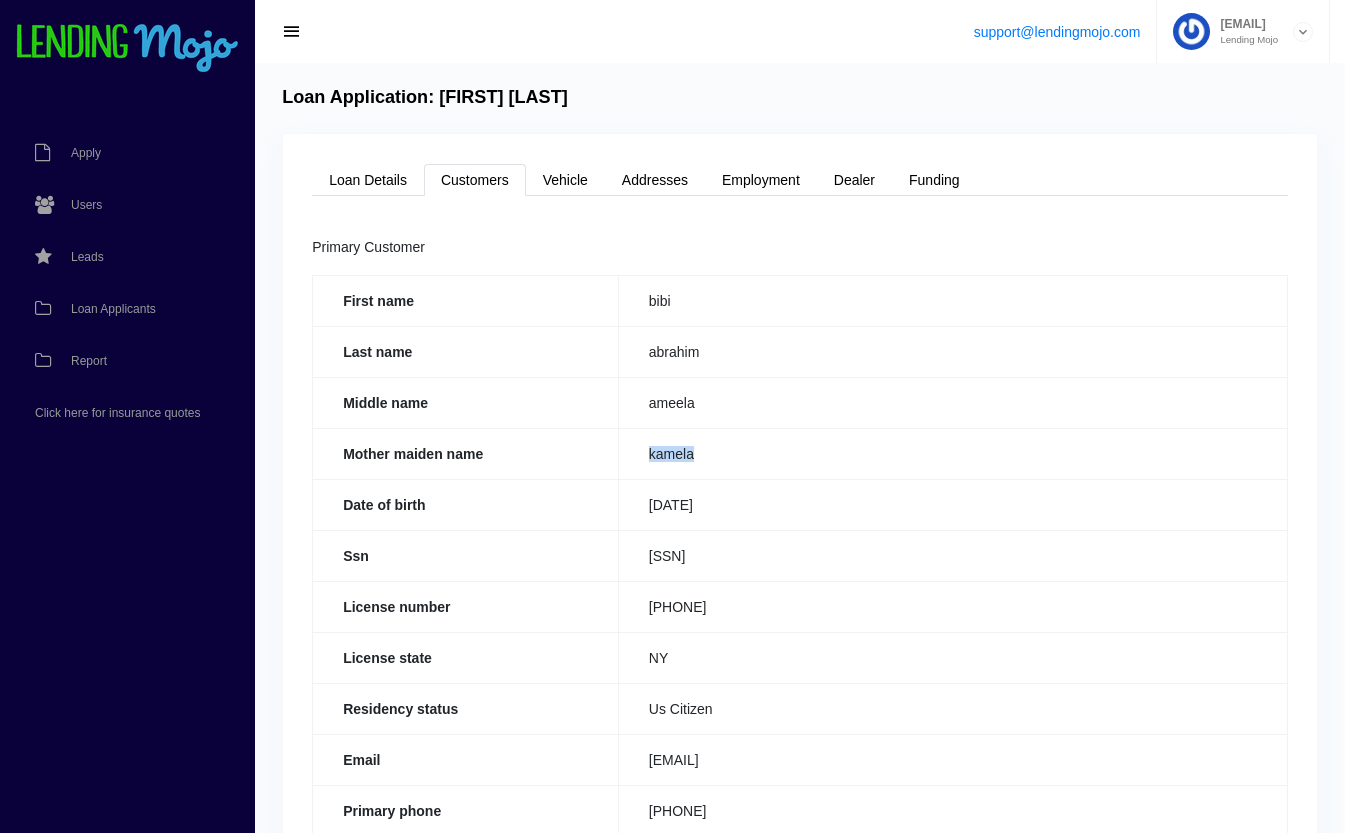 drag, startPoint x: 722, startPoint y: 440, endPoint x: 635, endPoint y: 457, distance: 88.64536 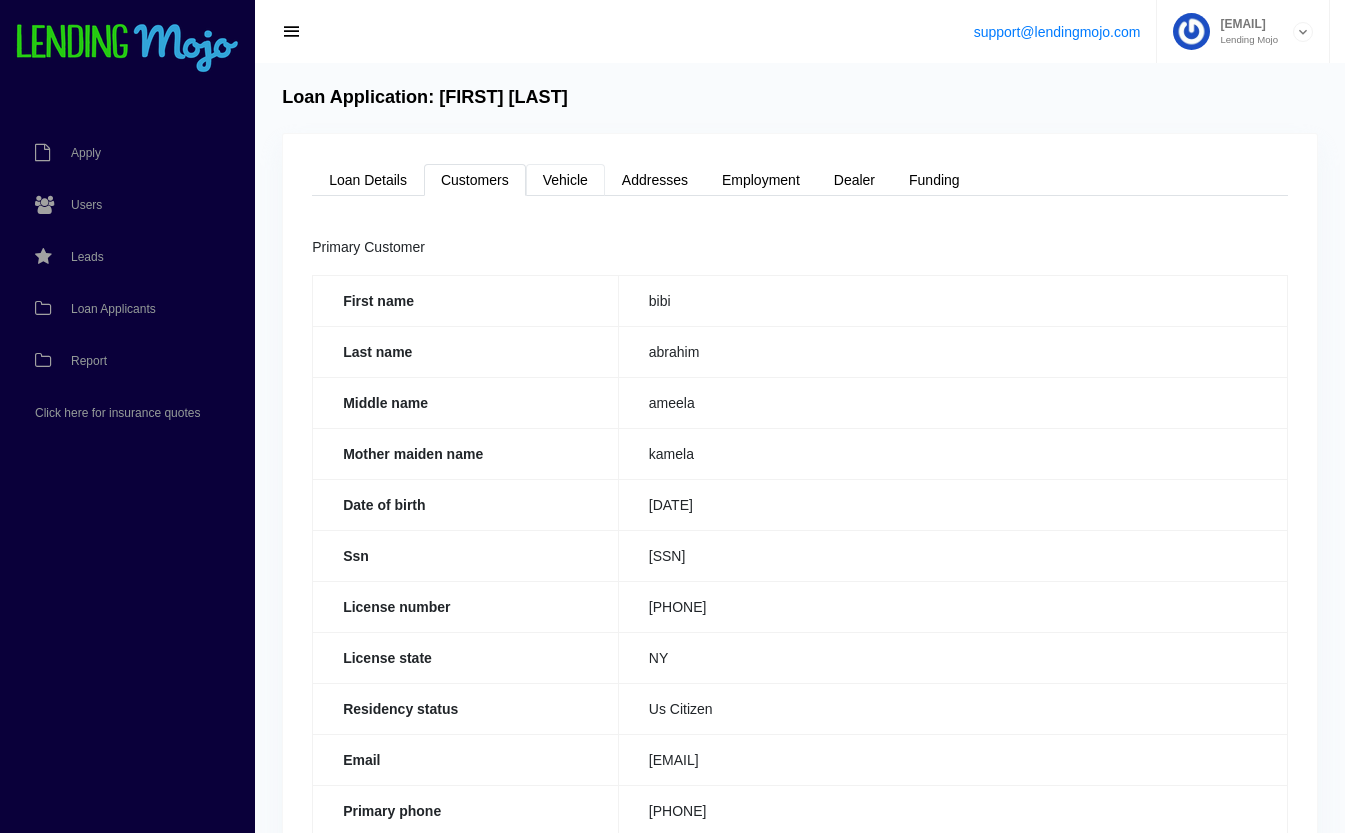 click on "Vehicle" at bounding box center [565, 180] 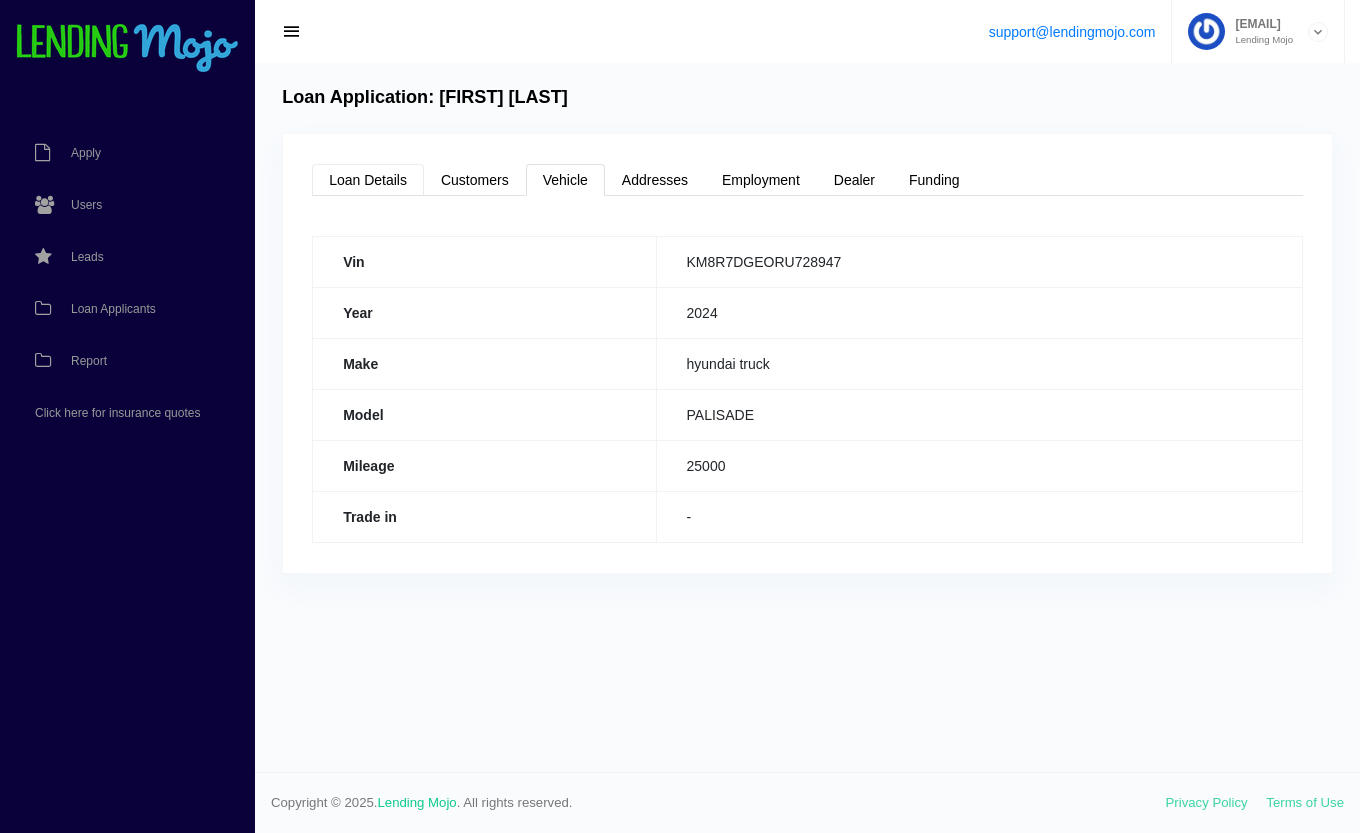 click on "Loan Details" at bounding box center [368, 180] 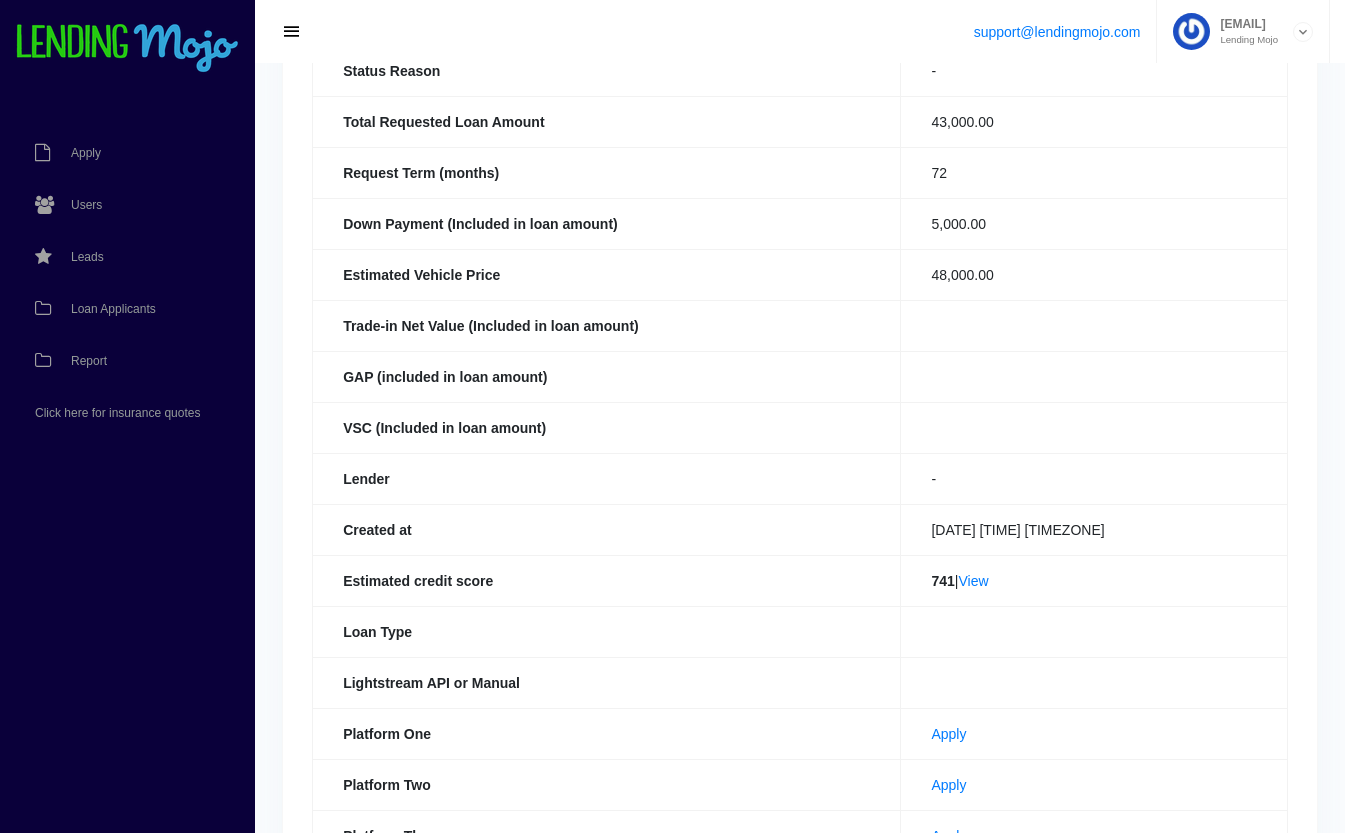 scroll, scrollTop: 437, scrollLeft: 0, axis: vertical 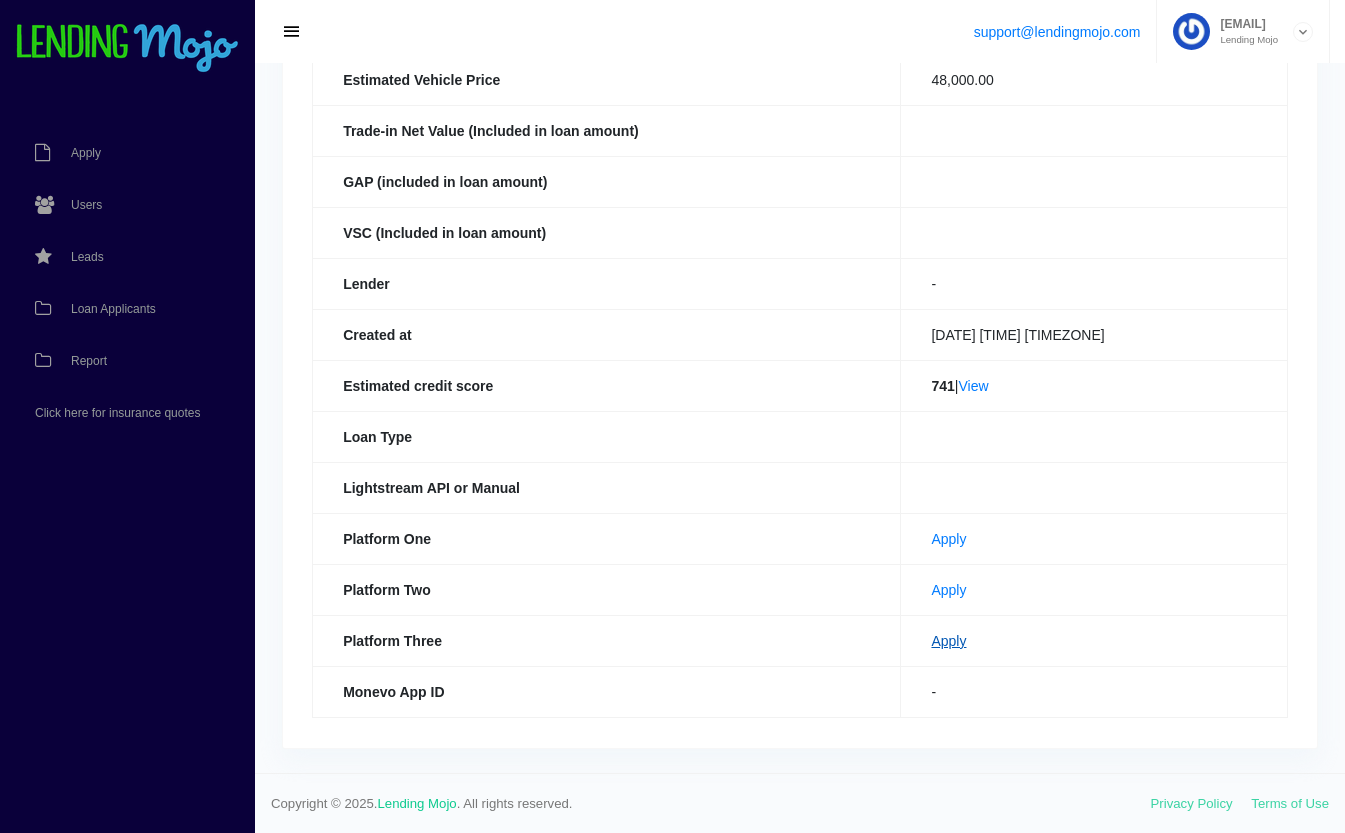 click on "Apply" at bounding box center [948, 641] 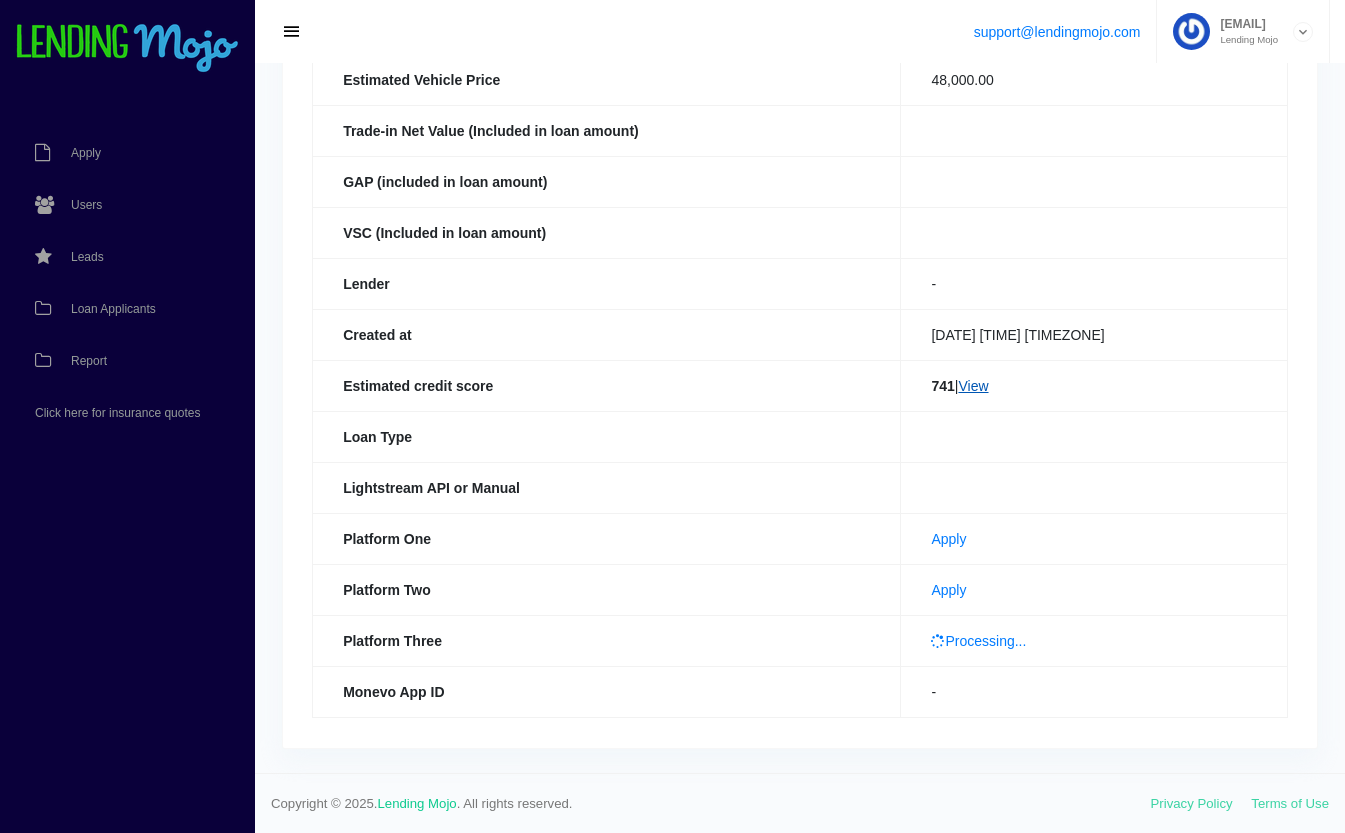 click on "View" at bounding box center [973, 386] 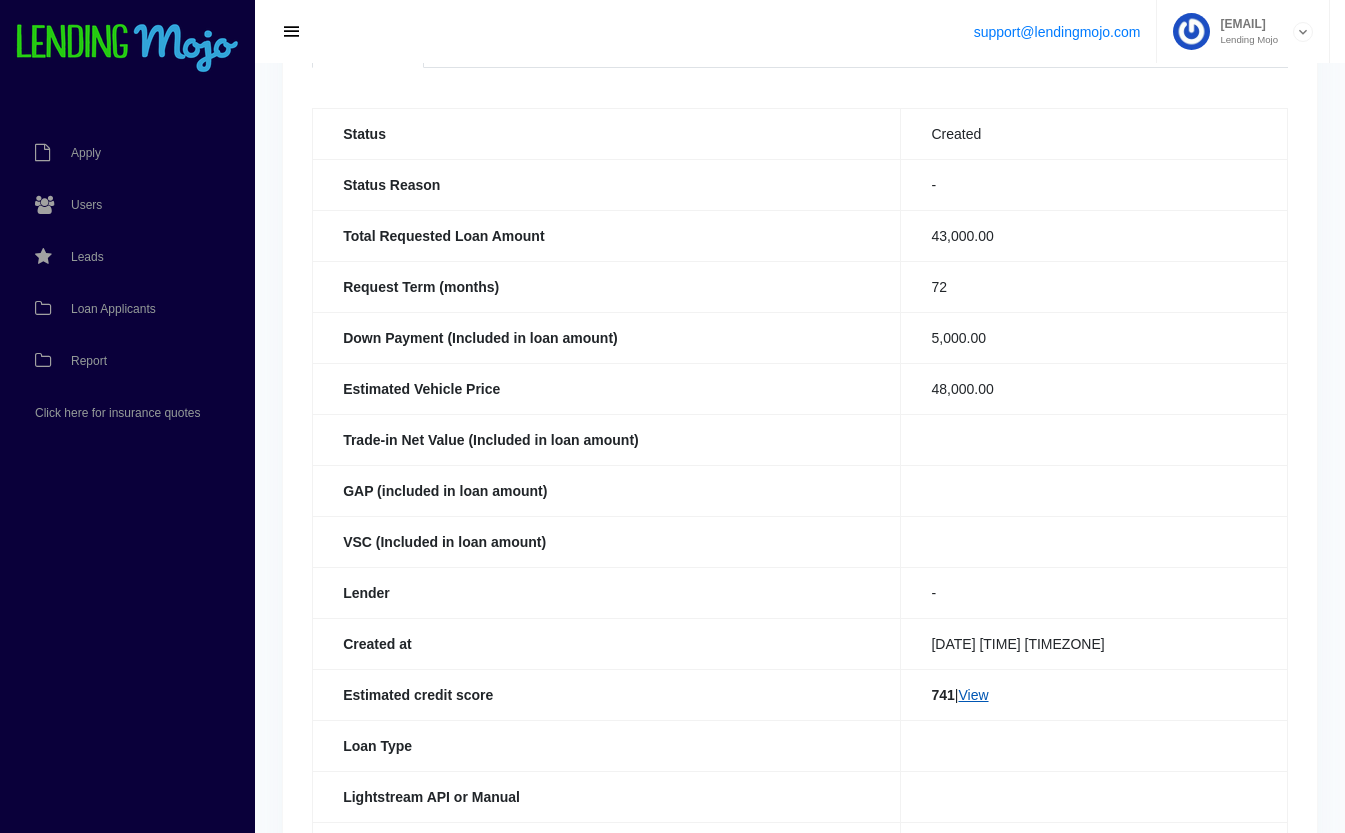 scroll, scrollTop: 0, scrollLeft: 0, axis: both 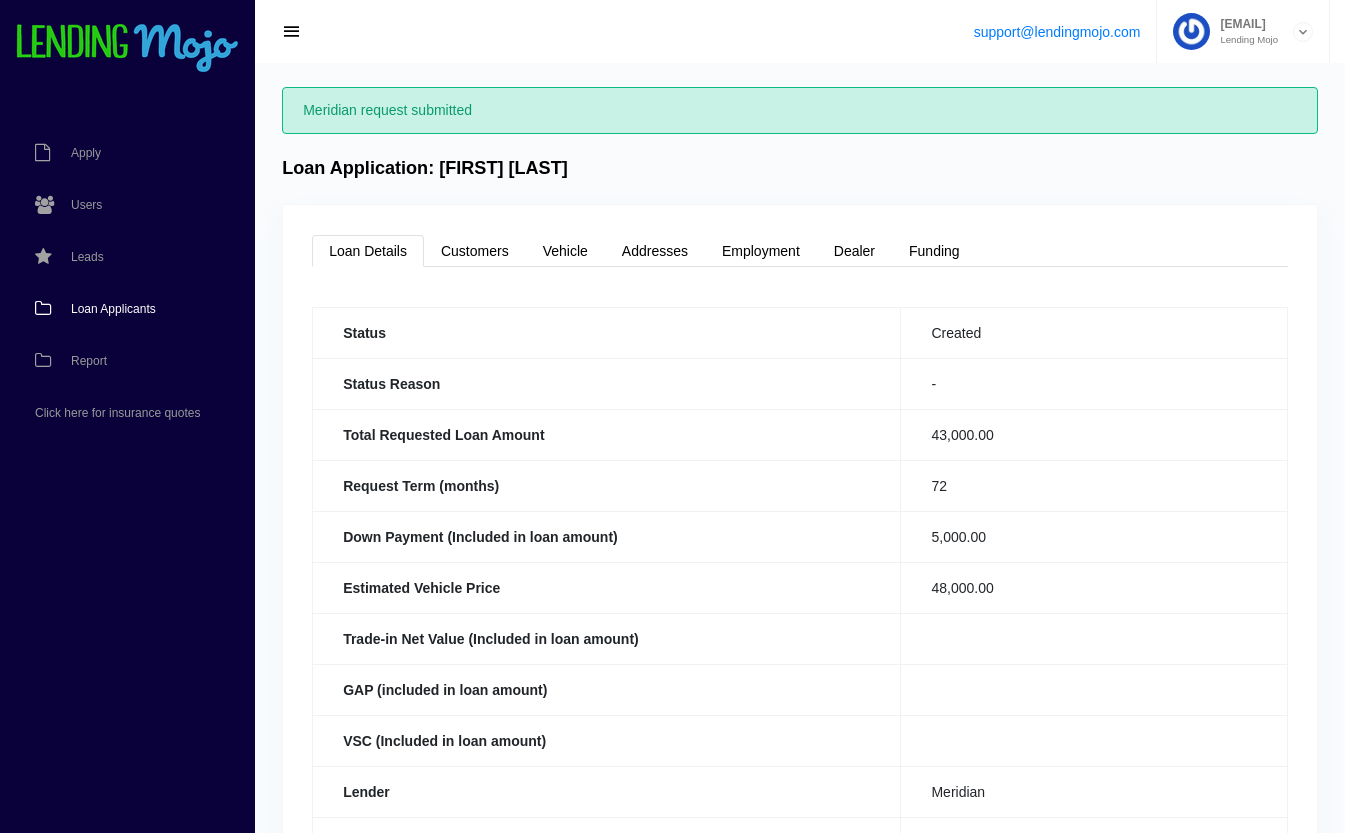 click on "Loan Applicants" at bounding box center [113, 309] 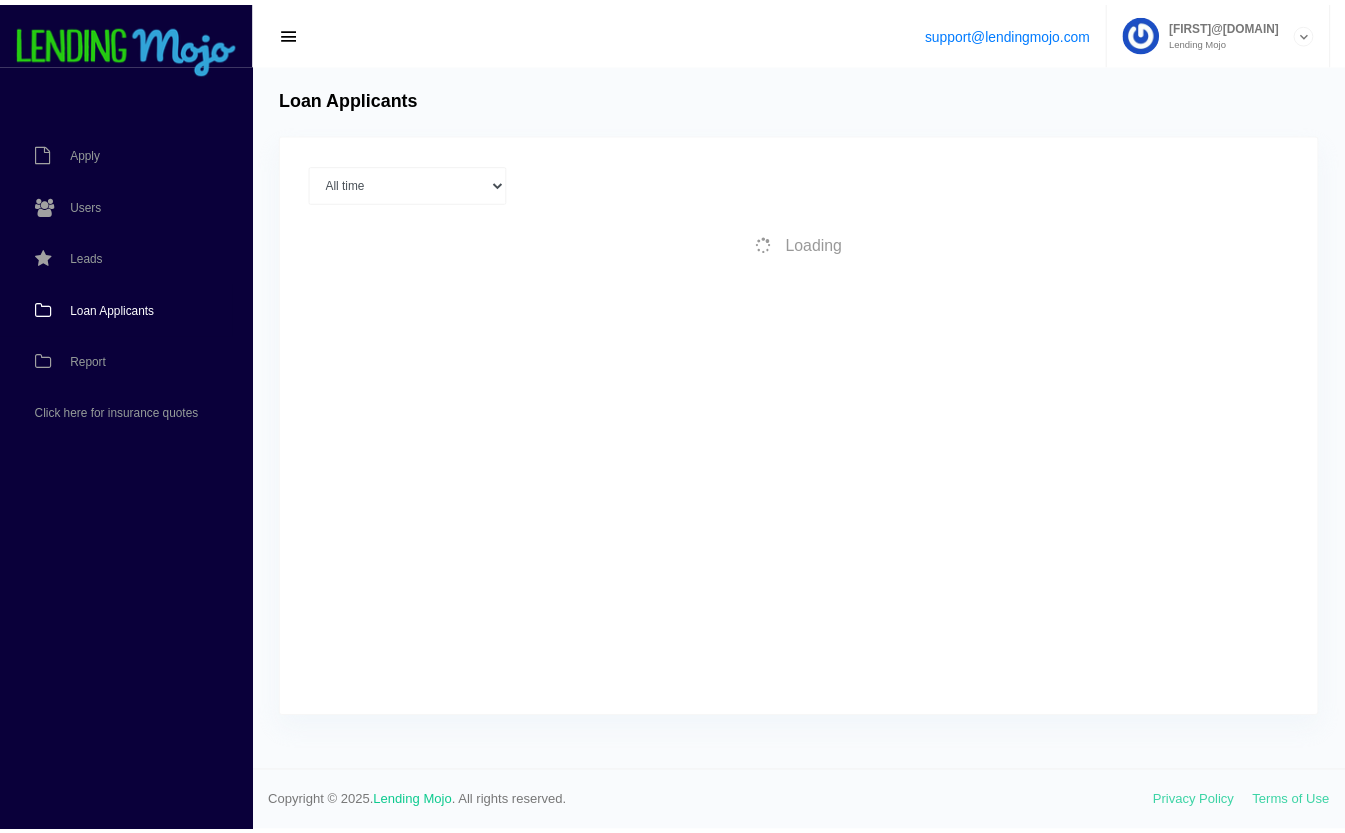 scroll, scrollTop: 0, scrollLeft: 0, axis: both 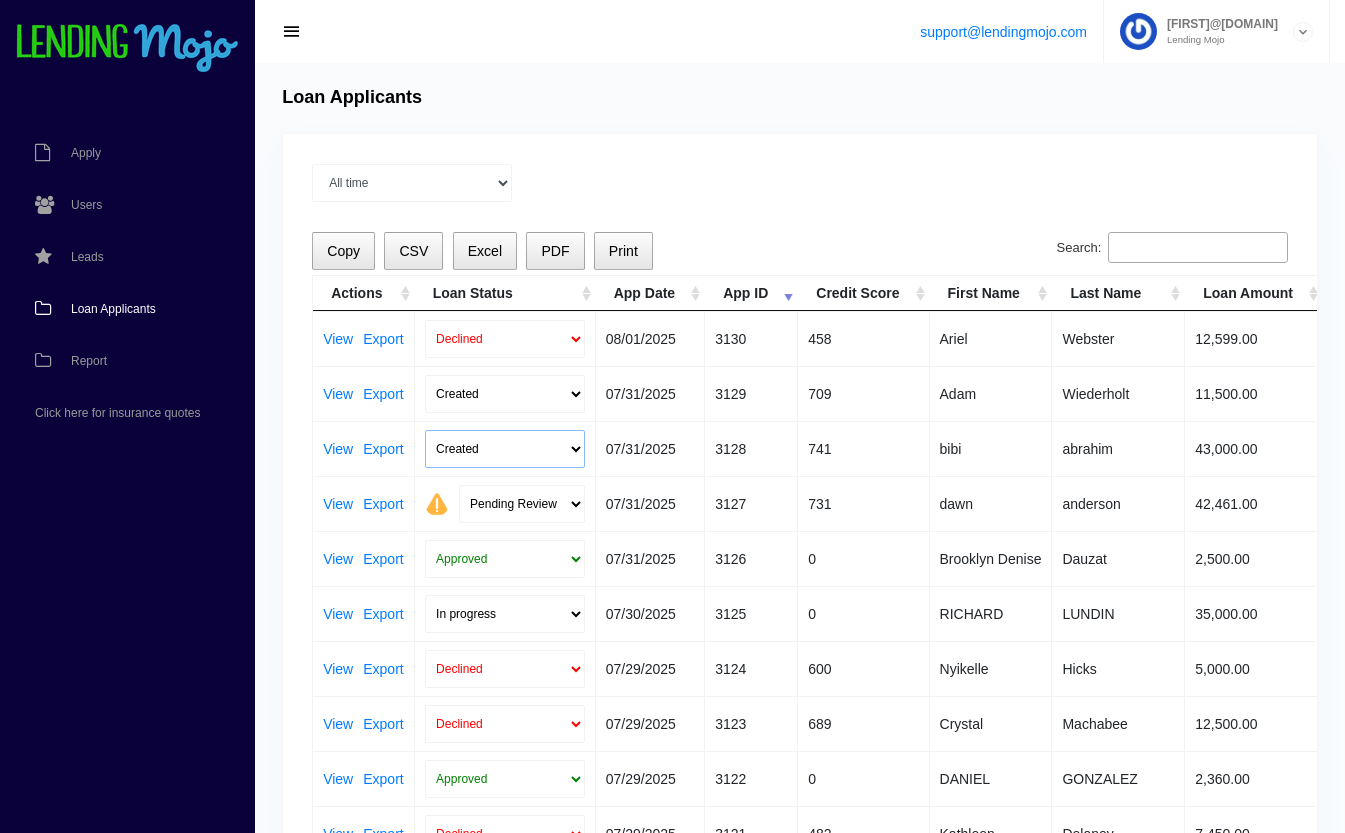 click on "Created Submitted" at bounding box center (505, 449) 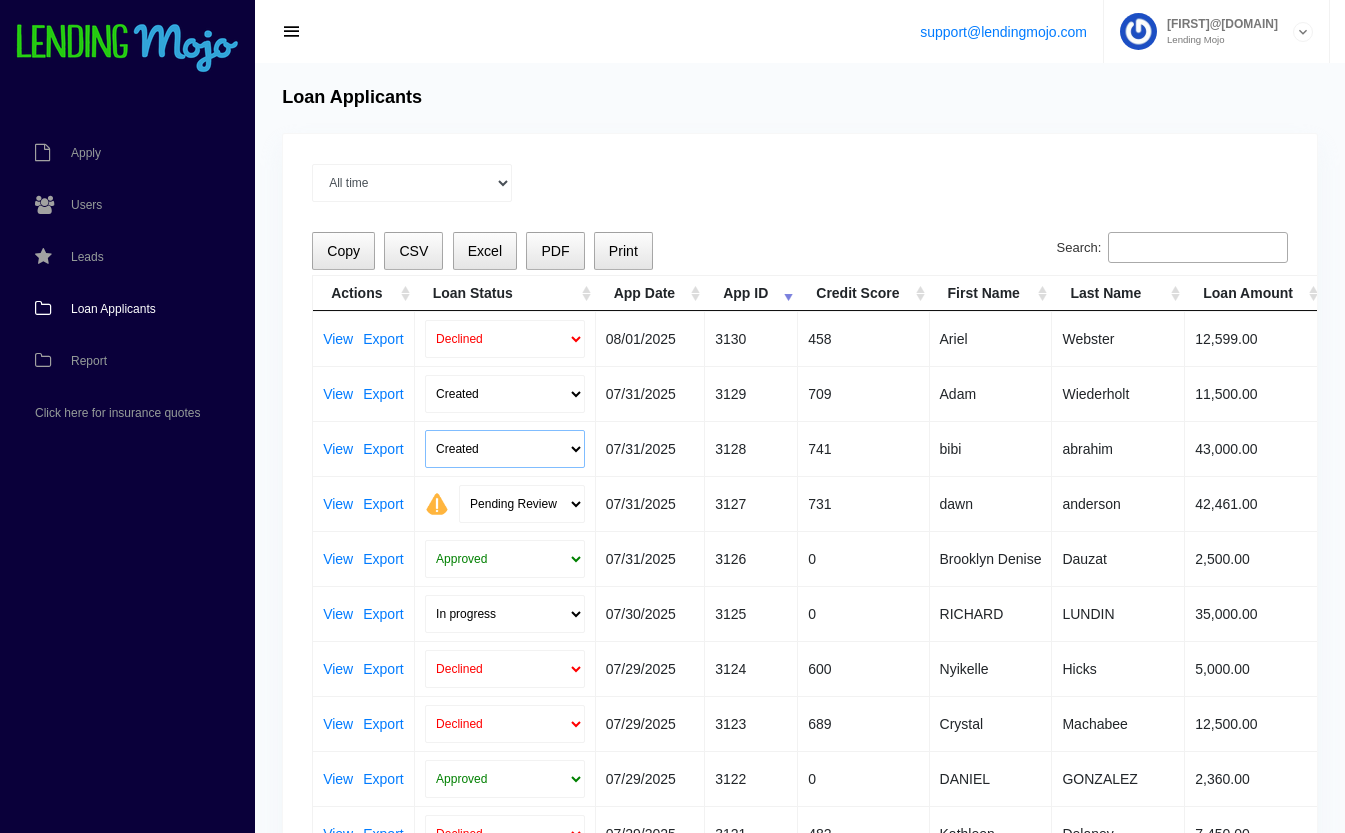 select on "submitted" 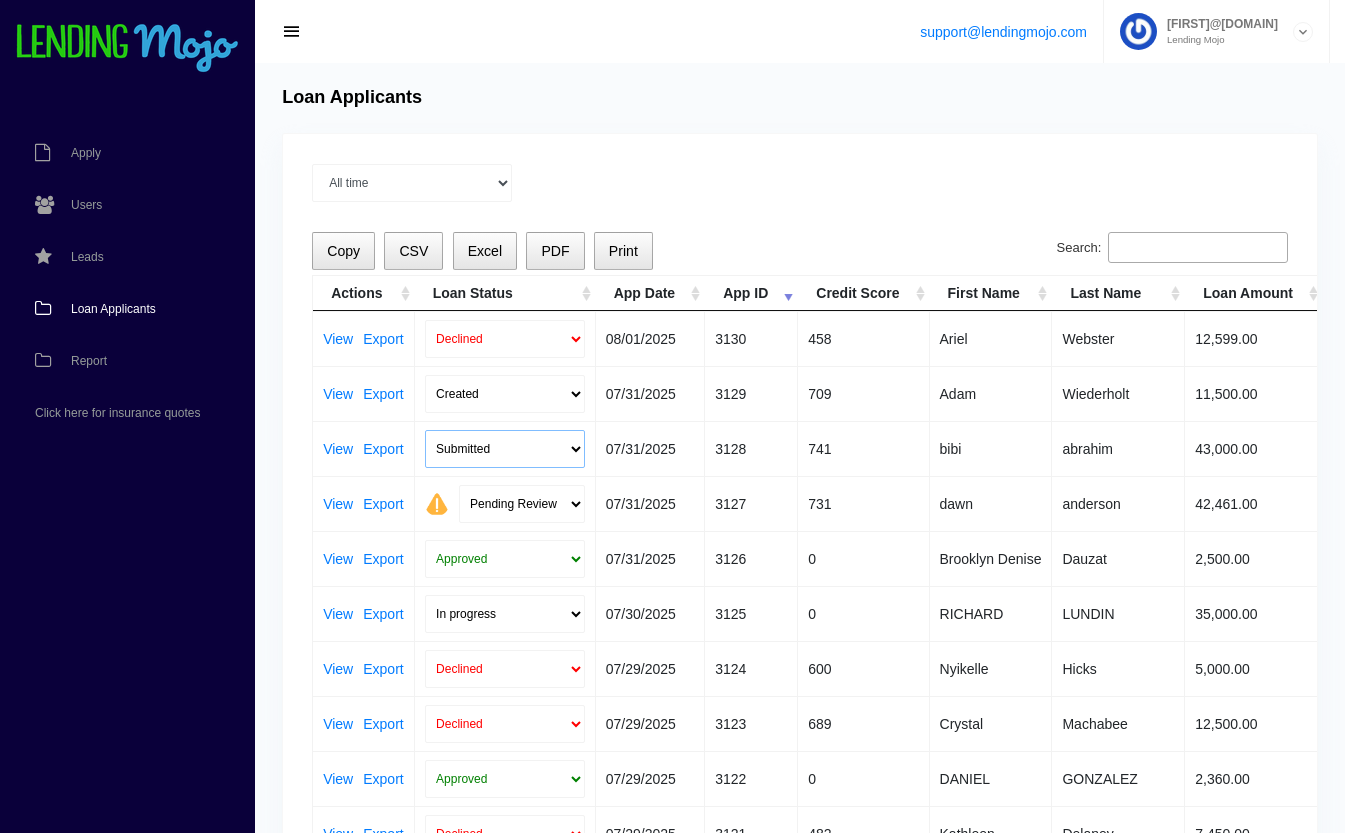 click on "Created Submitted" at bounding box center [505, 449] 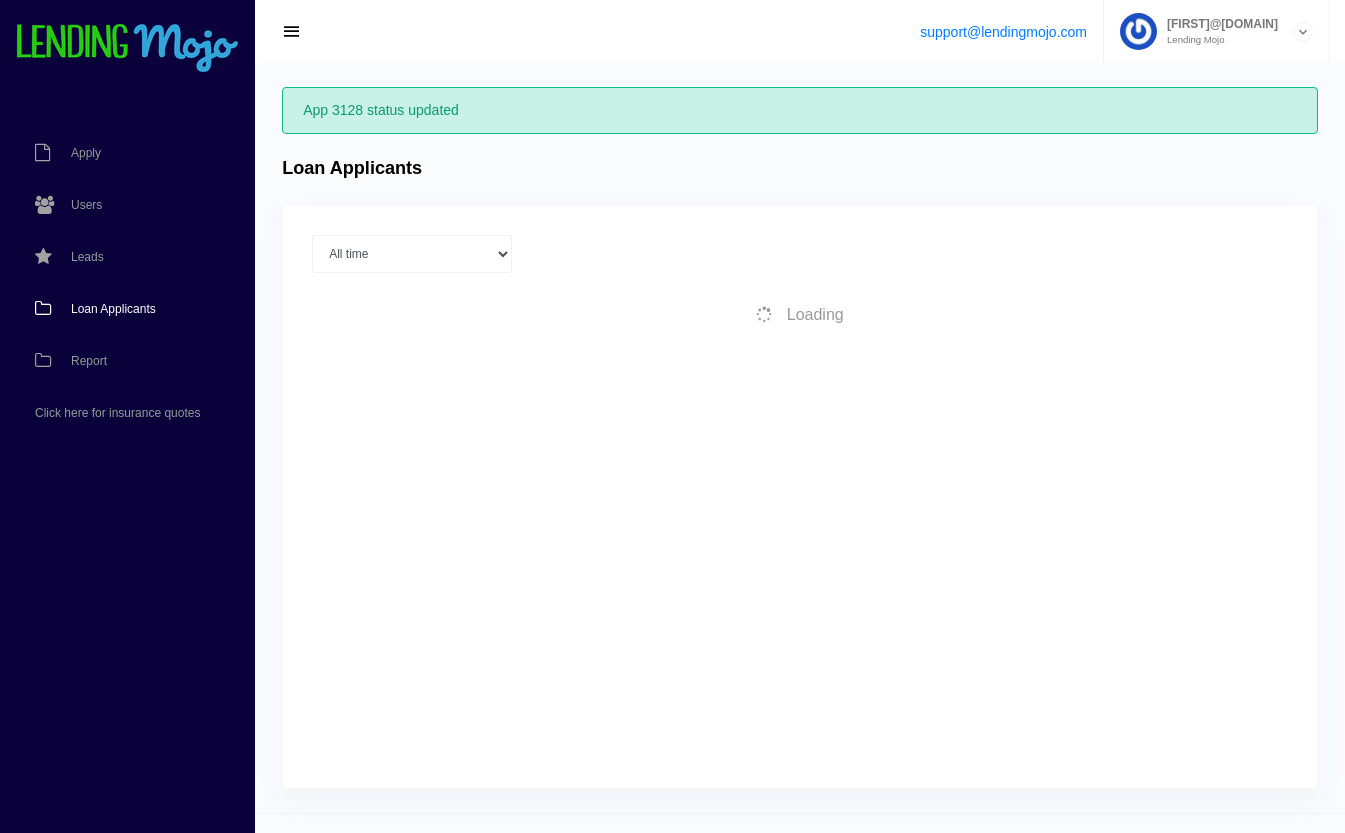 scroll, scrollTop: 0, scrollLeft: 0, axis: both 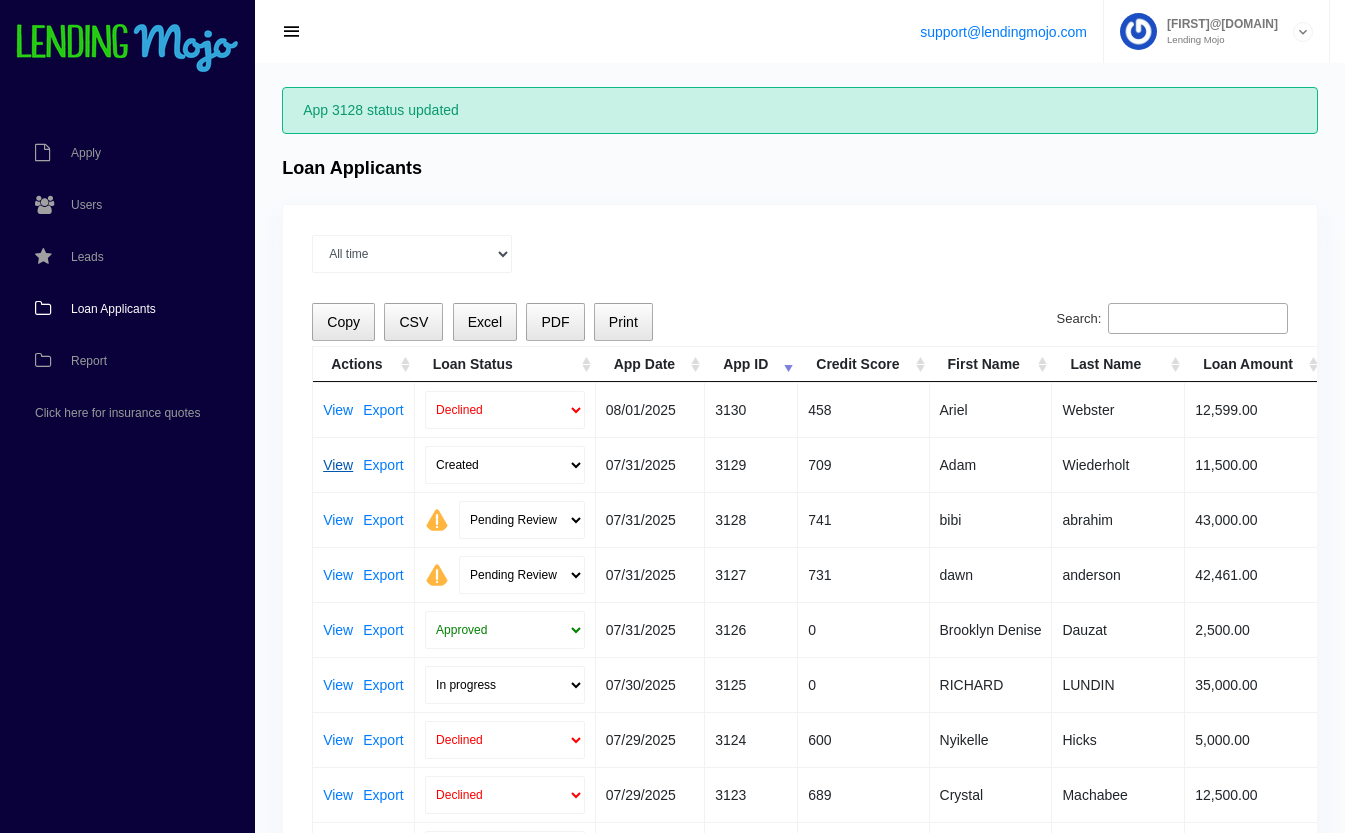 click on "View" at bounding box center [338, 465] 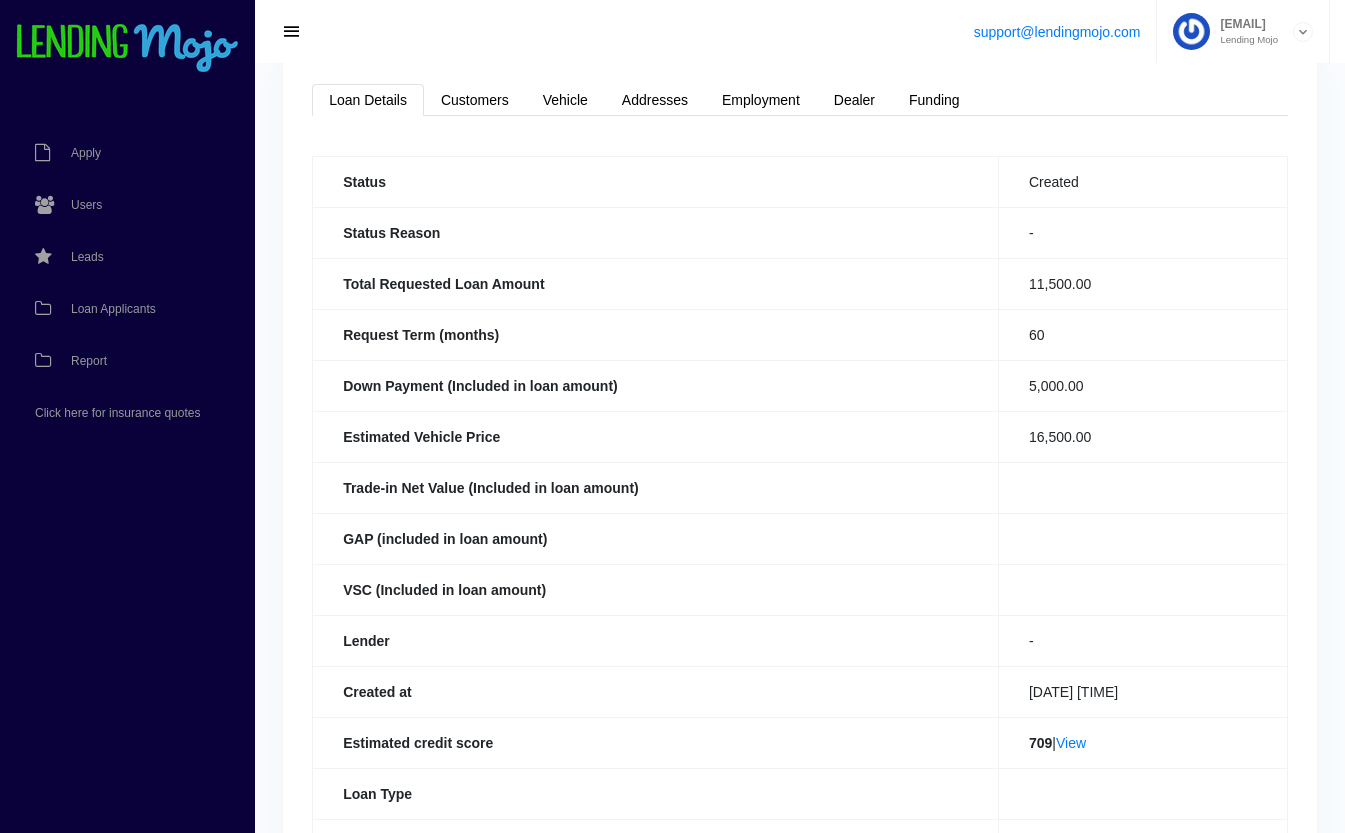 scroll, scrollTop: 0, scrollLeft: 0, axis: both 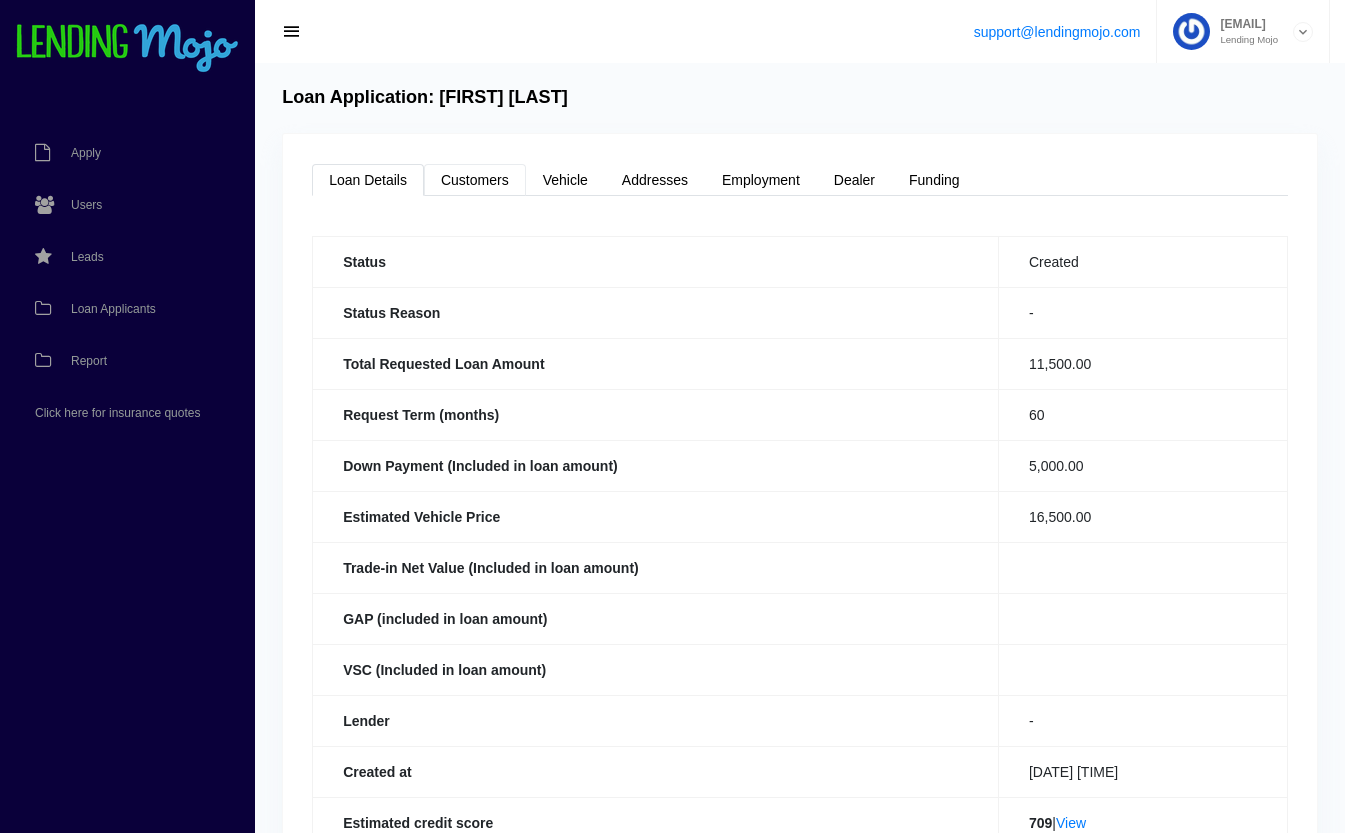 click on "Customers" at bounding box center (475, 180) 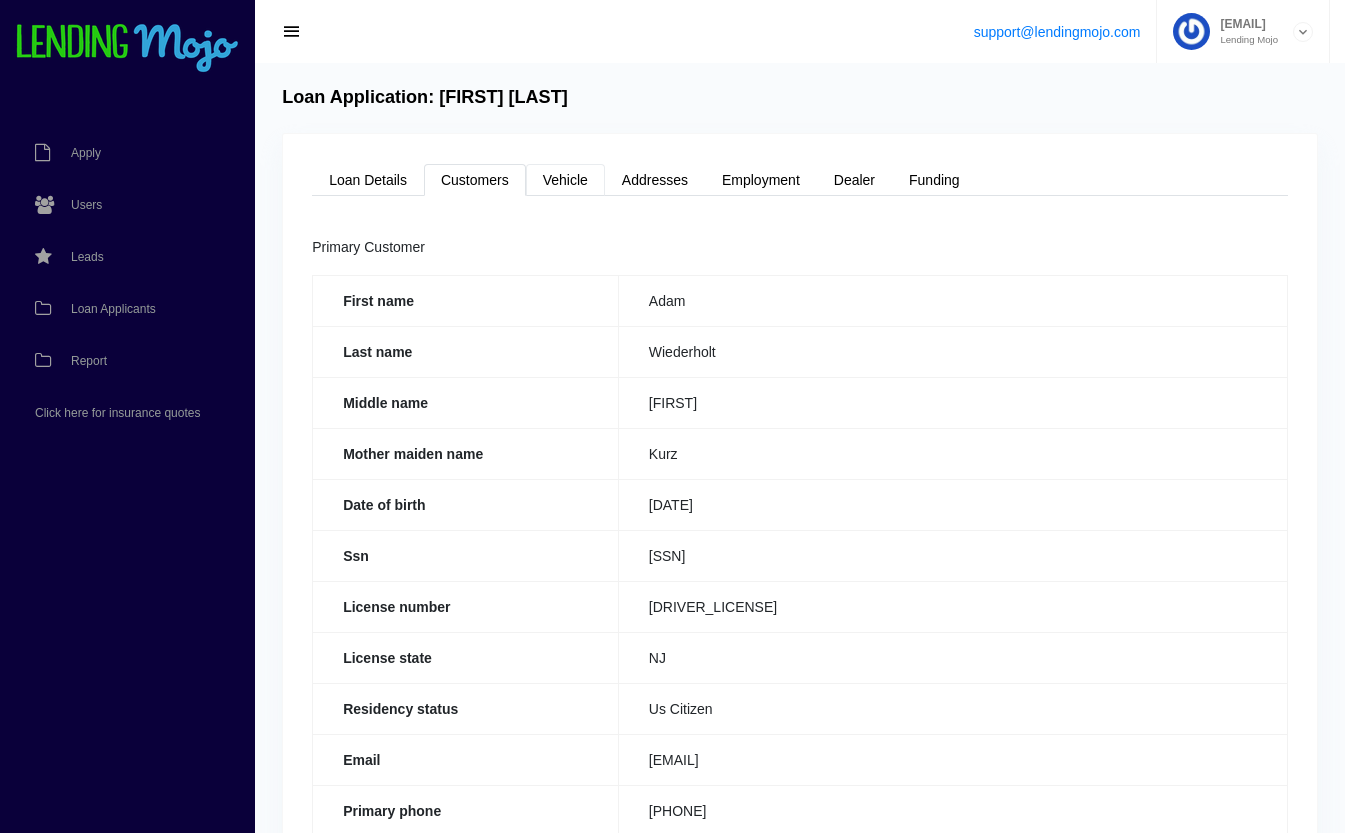 click on "Vehicle" at bounding box center (565, 180) 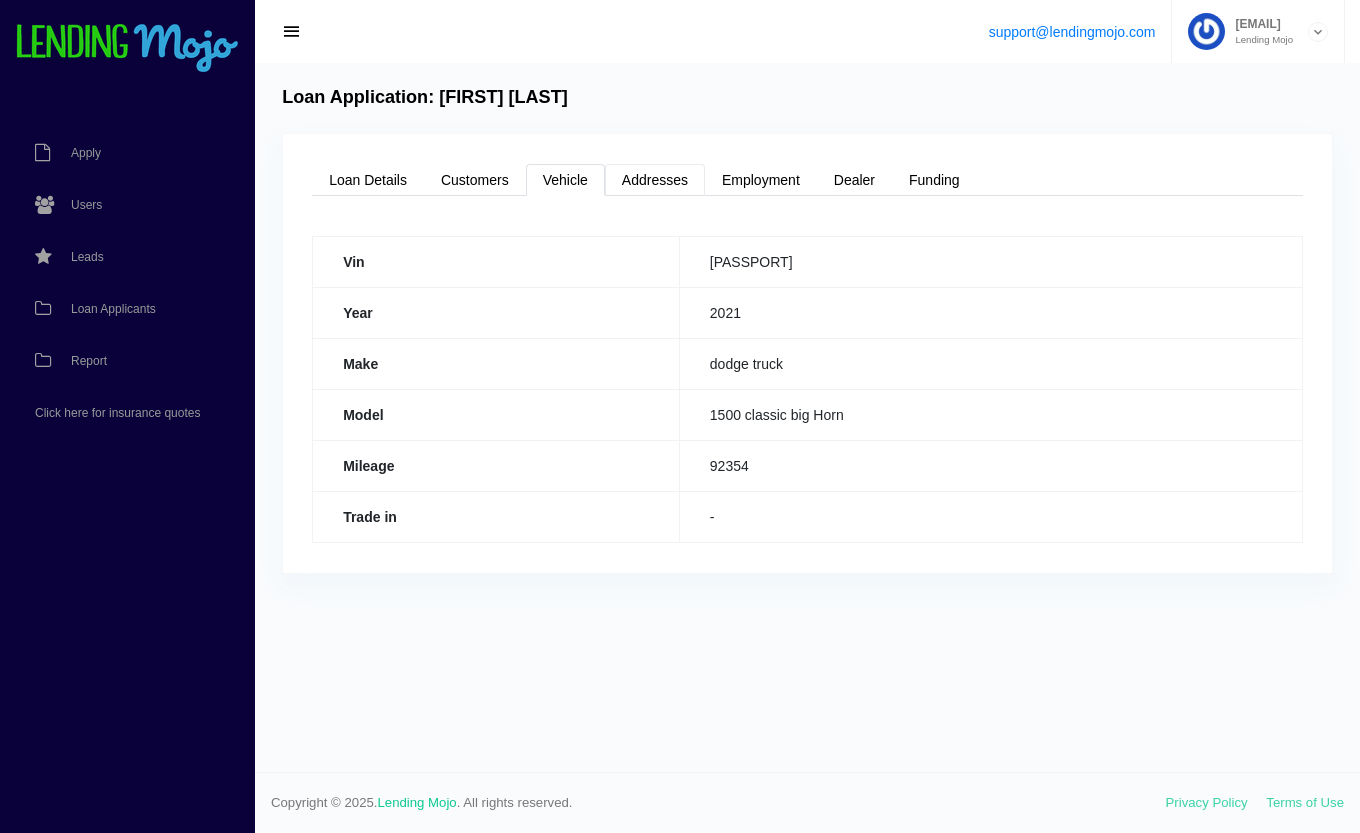 click on "Addresses" at bounding box center [655, 180] 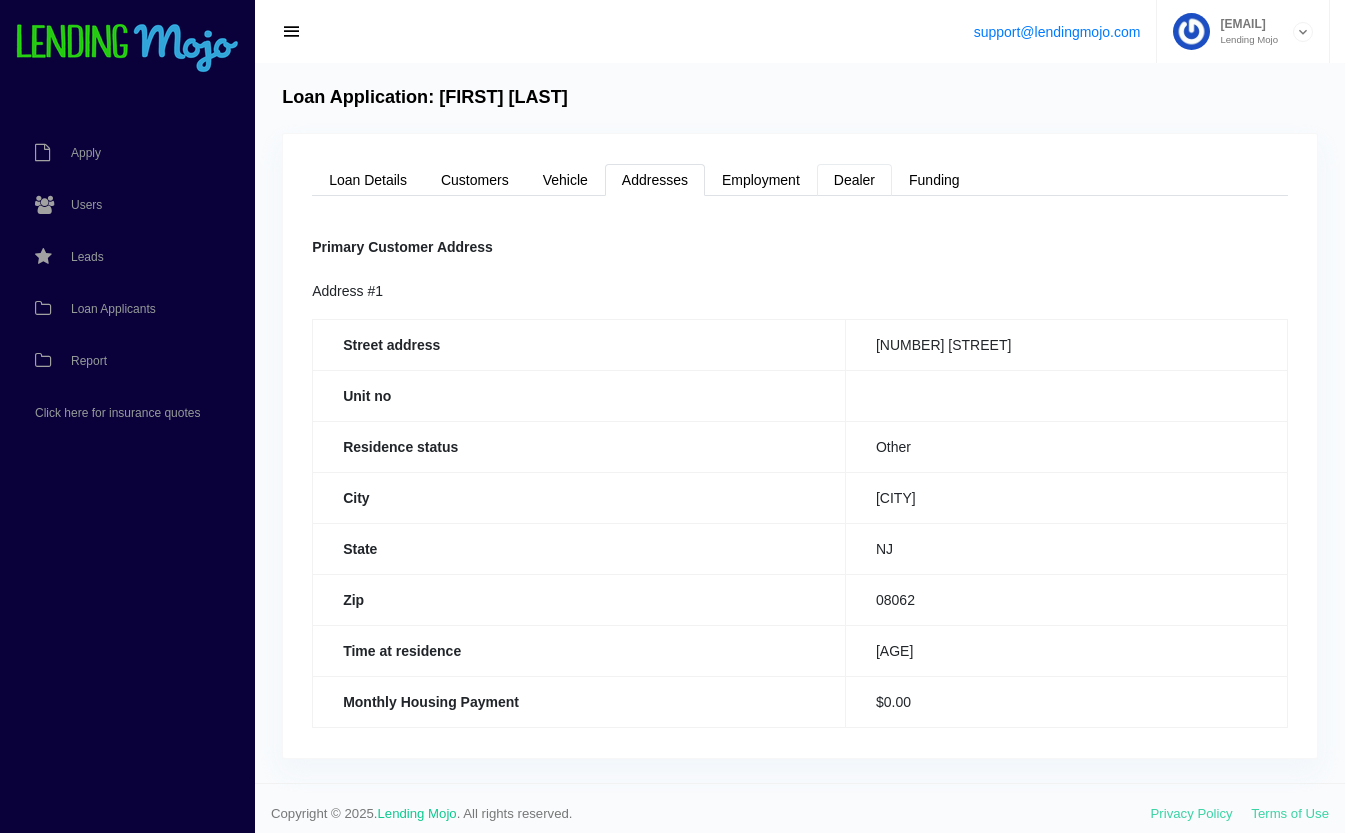 click on "Dealer" at bounding box center [854, 180] 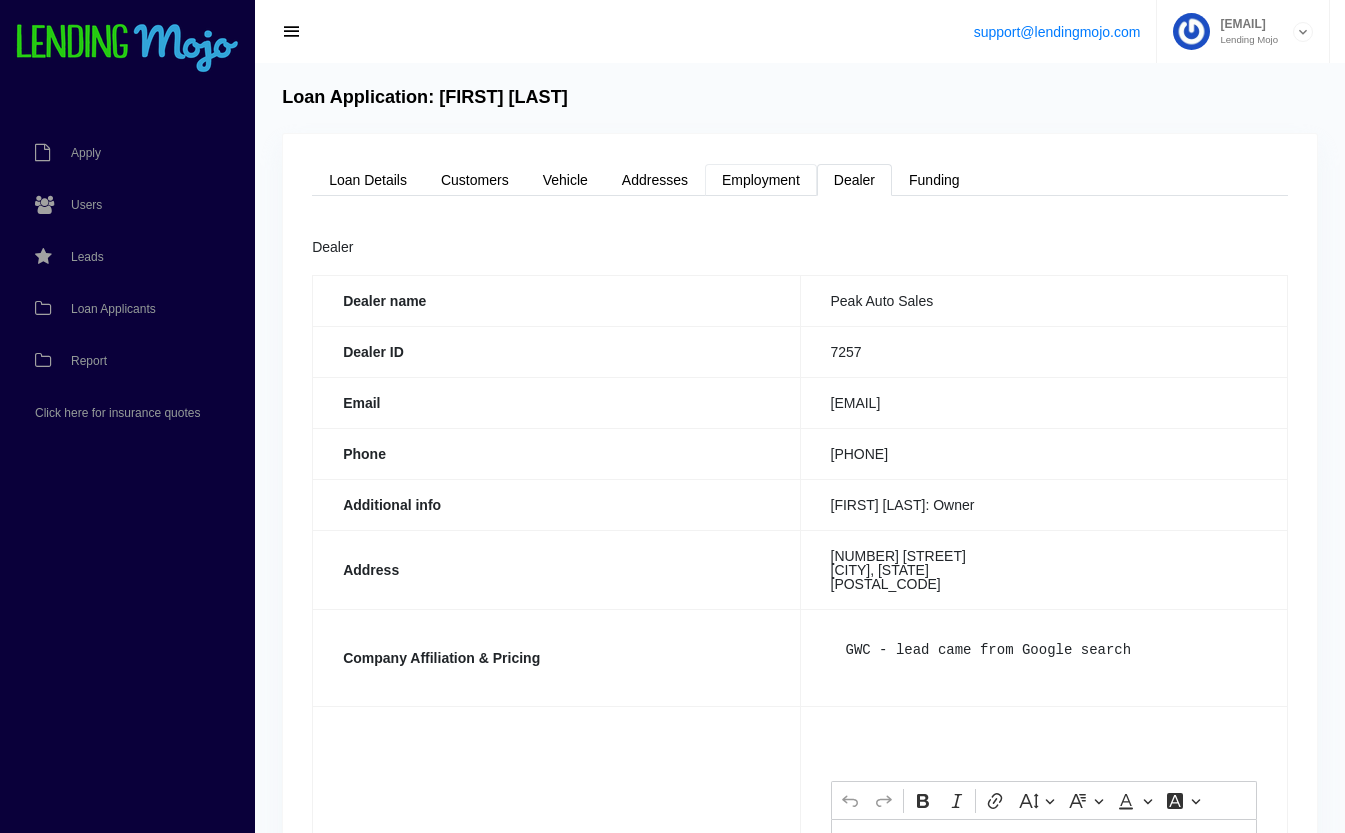 click on "Employment" at bounding box center (761, 180) 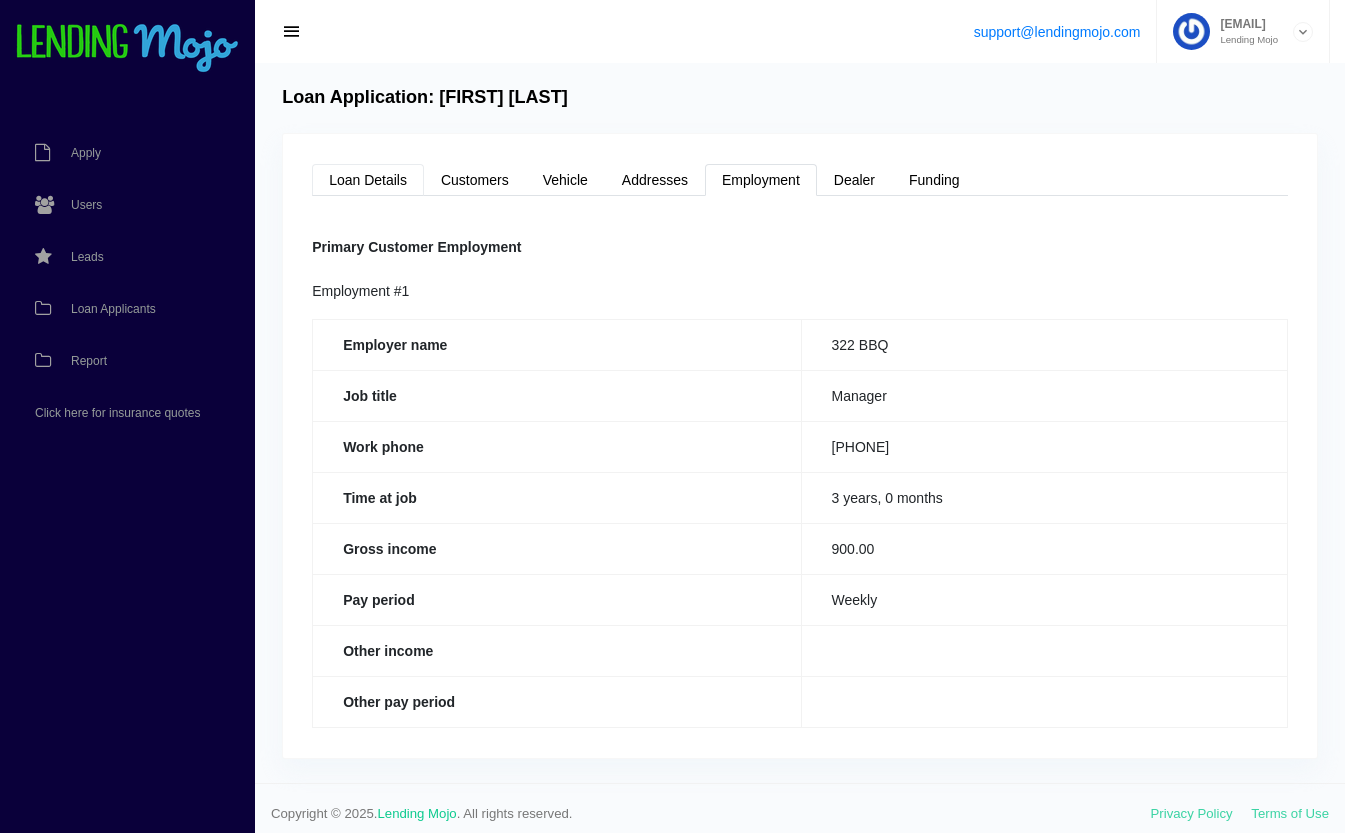 click on "Loan Details" at bounding box center [368, 180] 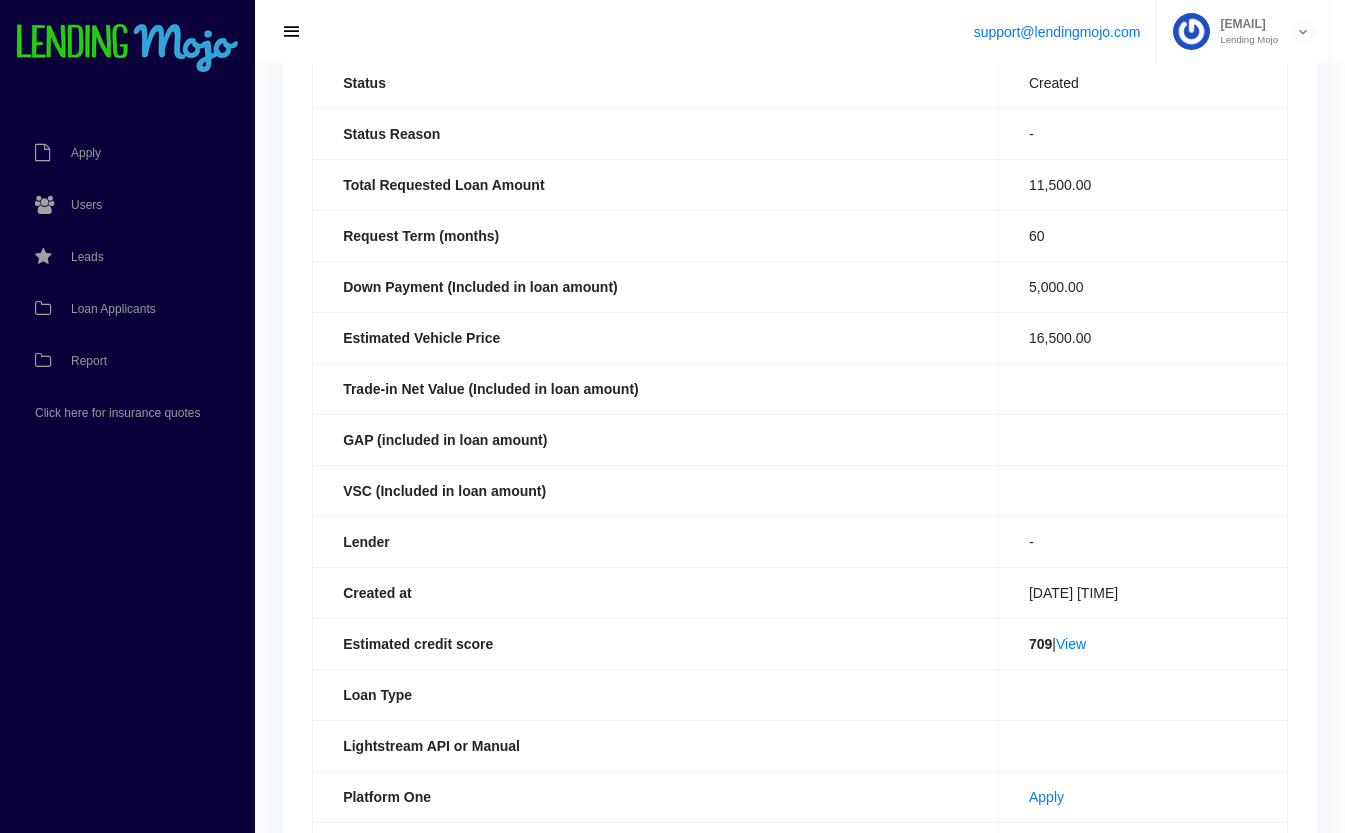 scroll, scrollTop: 437, scrollLeft: 0, axis: vertical 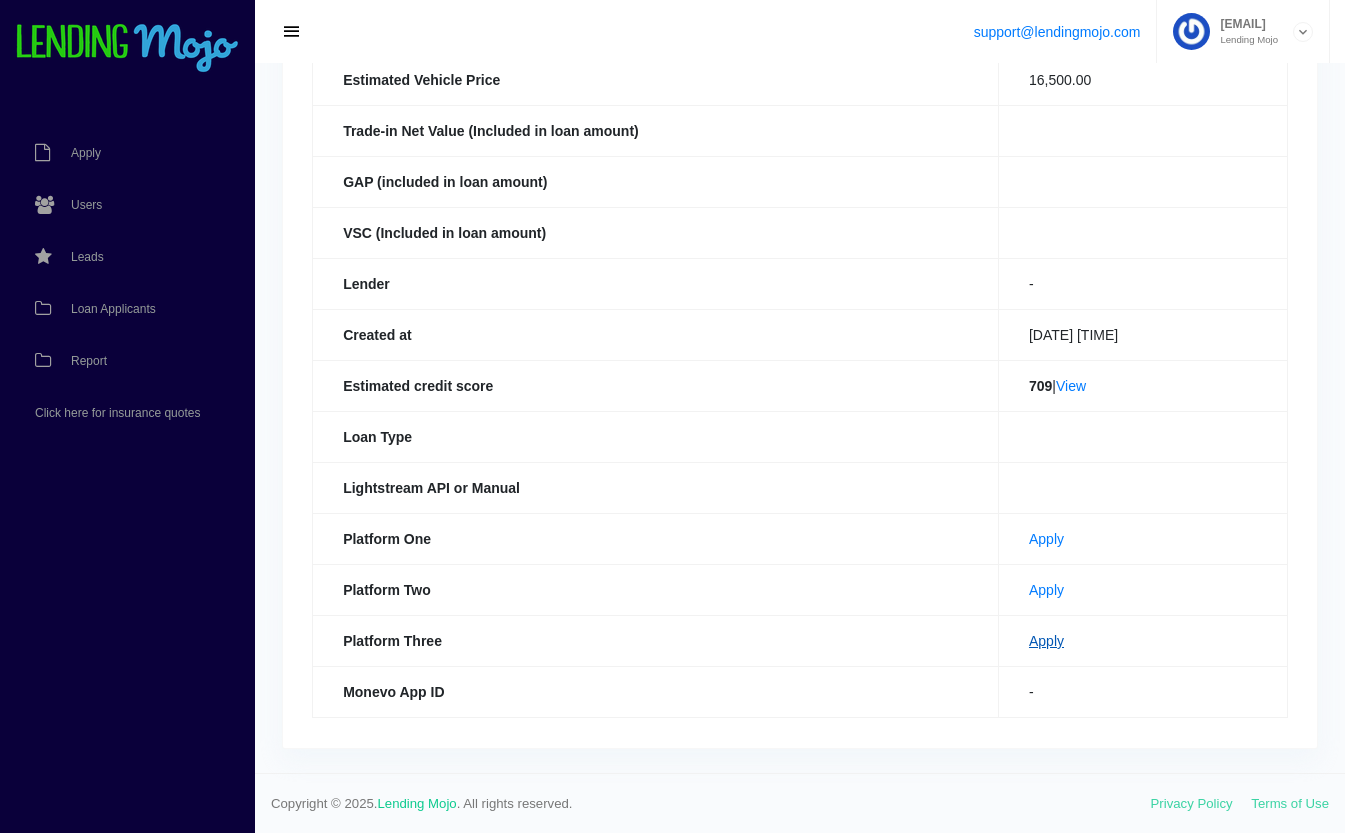 click on "Apply" at bounding box center [1046, 641] 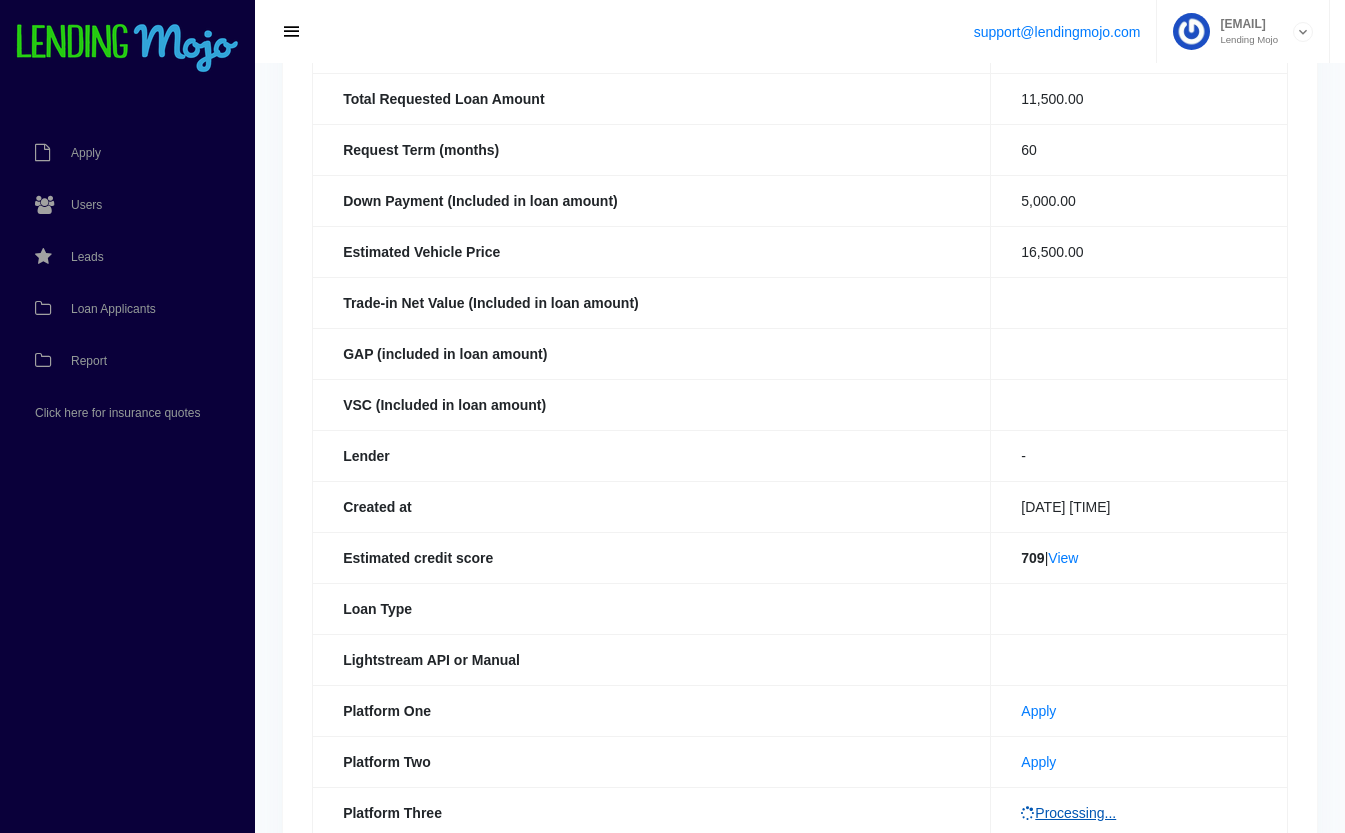 scroll, scrollTop: 0, scrollLeft: 0, axis: both 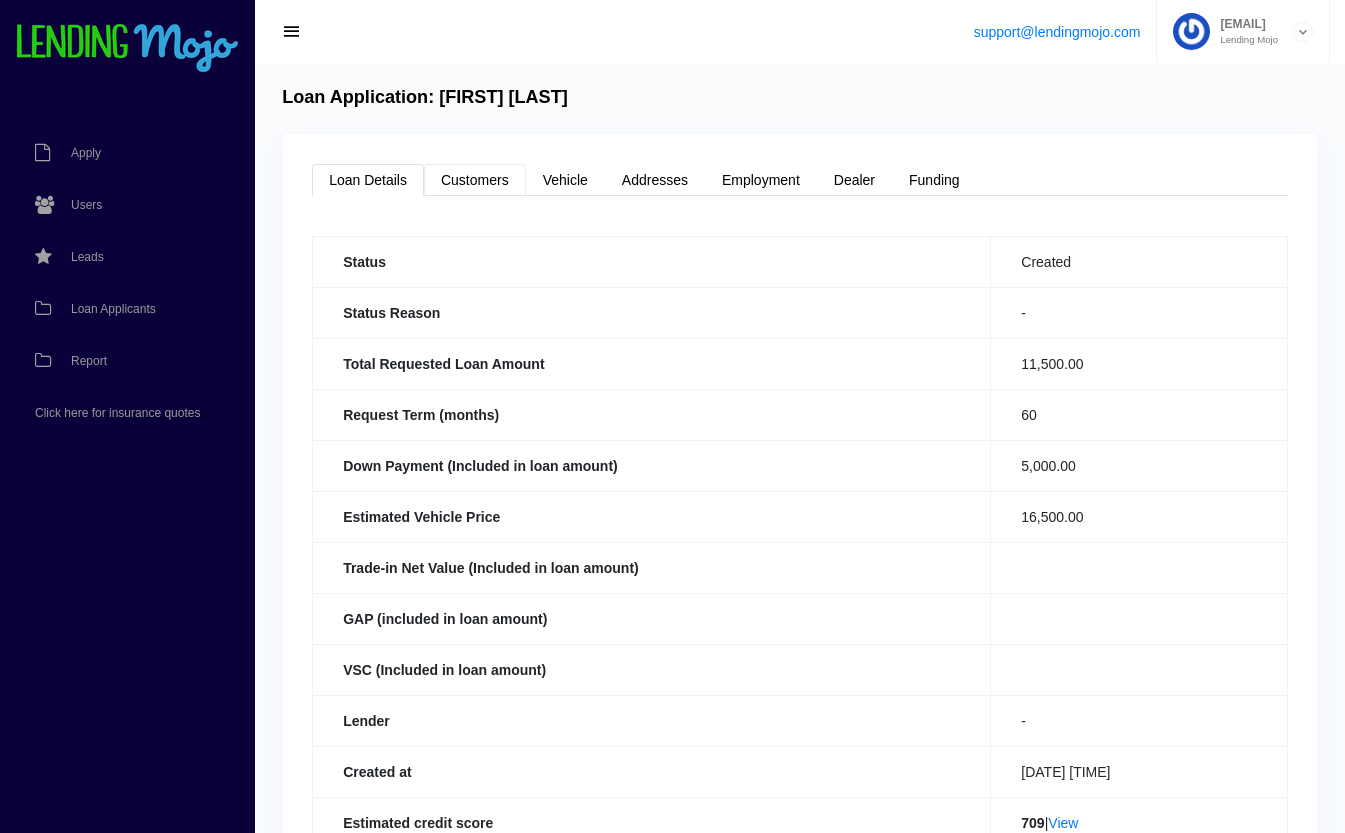 click on "Customers" at bounding box center (475, 180) 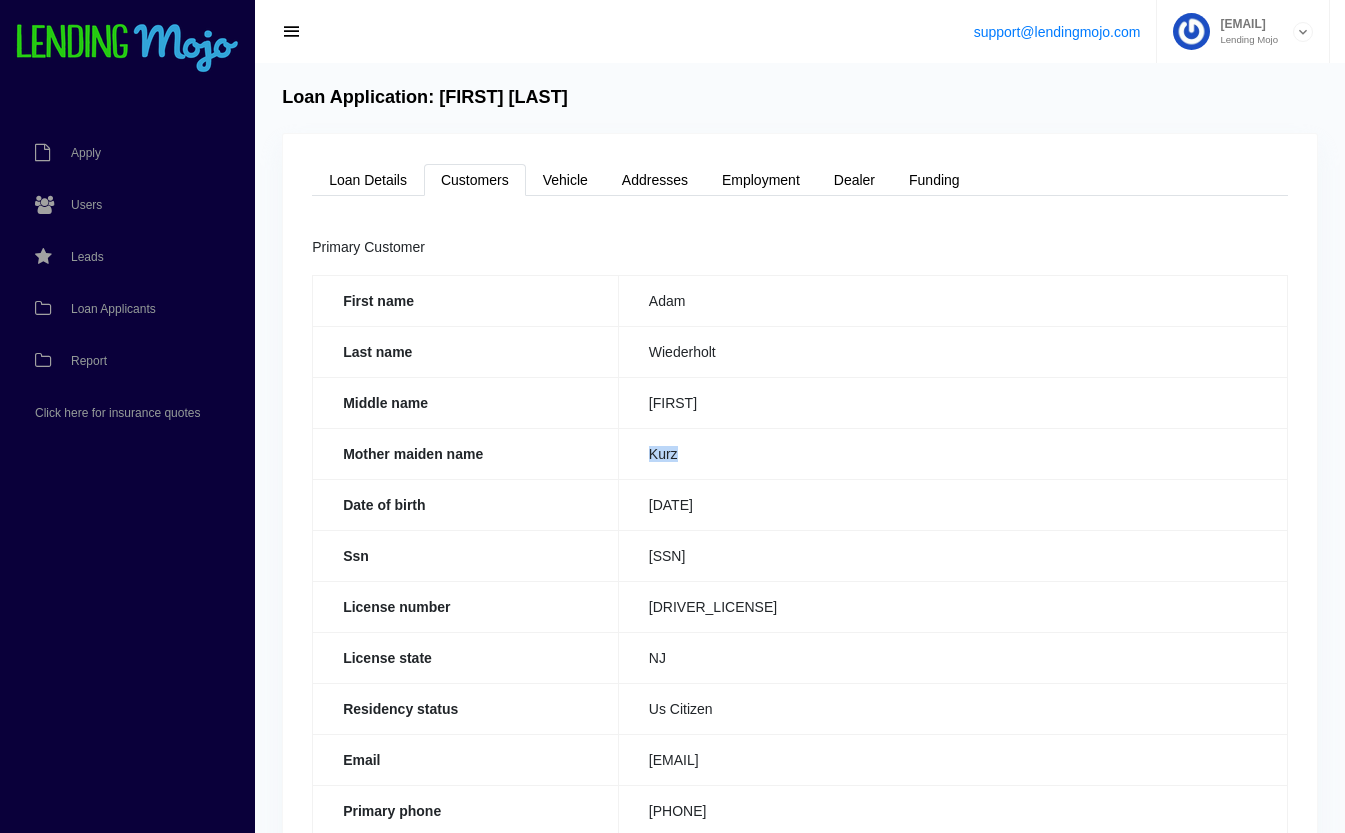 drag, startPoint x: 694, startPoint y: 457, endPoint x: 640, endPoint y: 461, distance: 54.147945 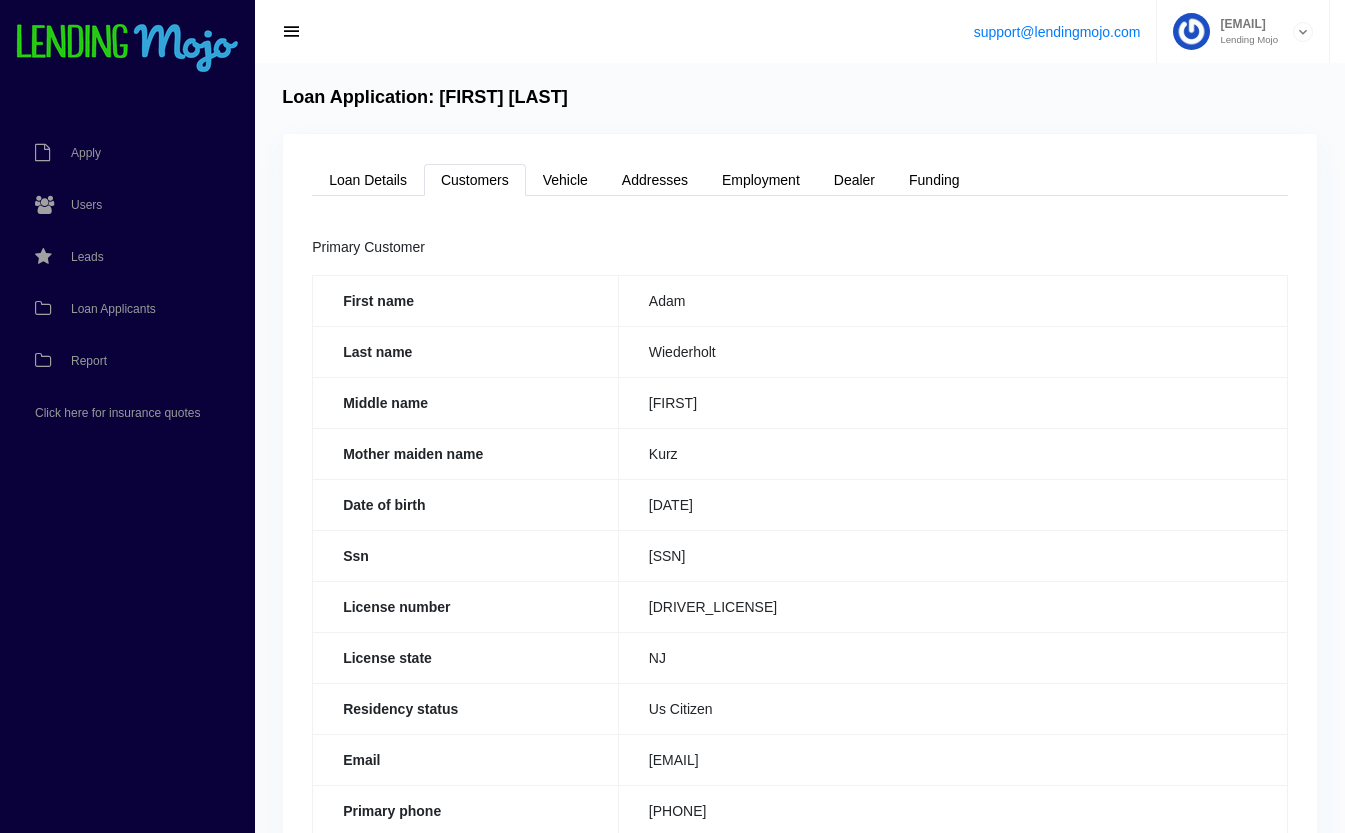 click on "Mother maiden name" at bounding box center [466, 453] 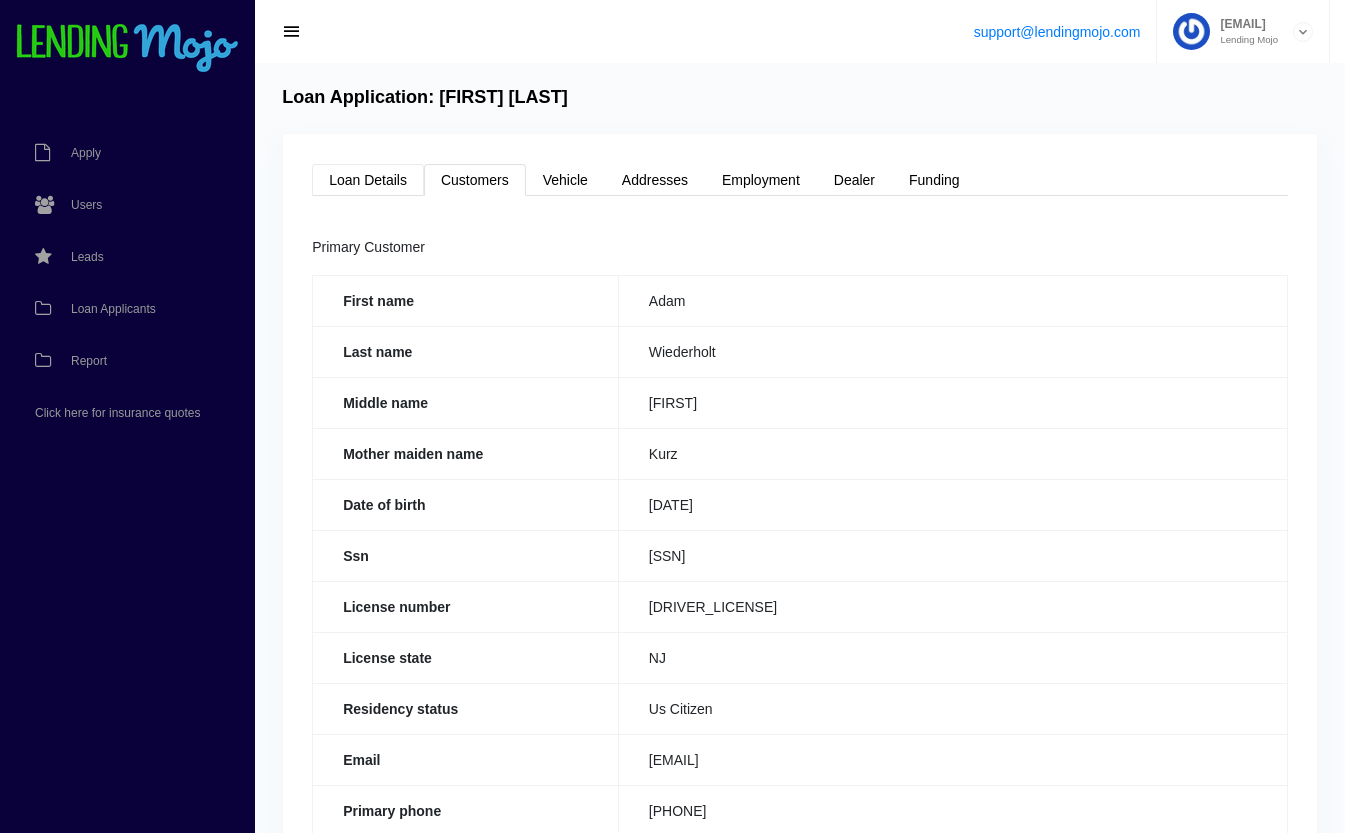 click on "Loan Details" at bounding box center (368, 180) 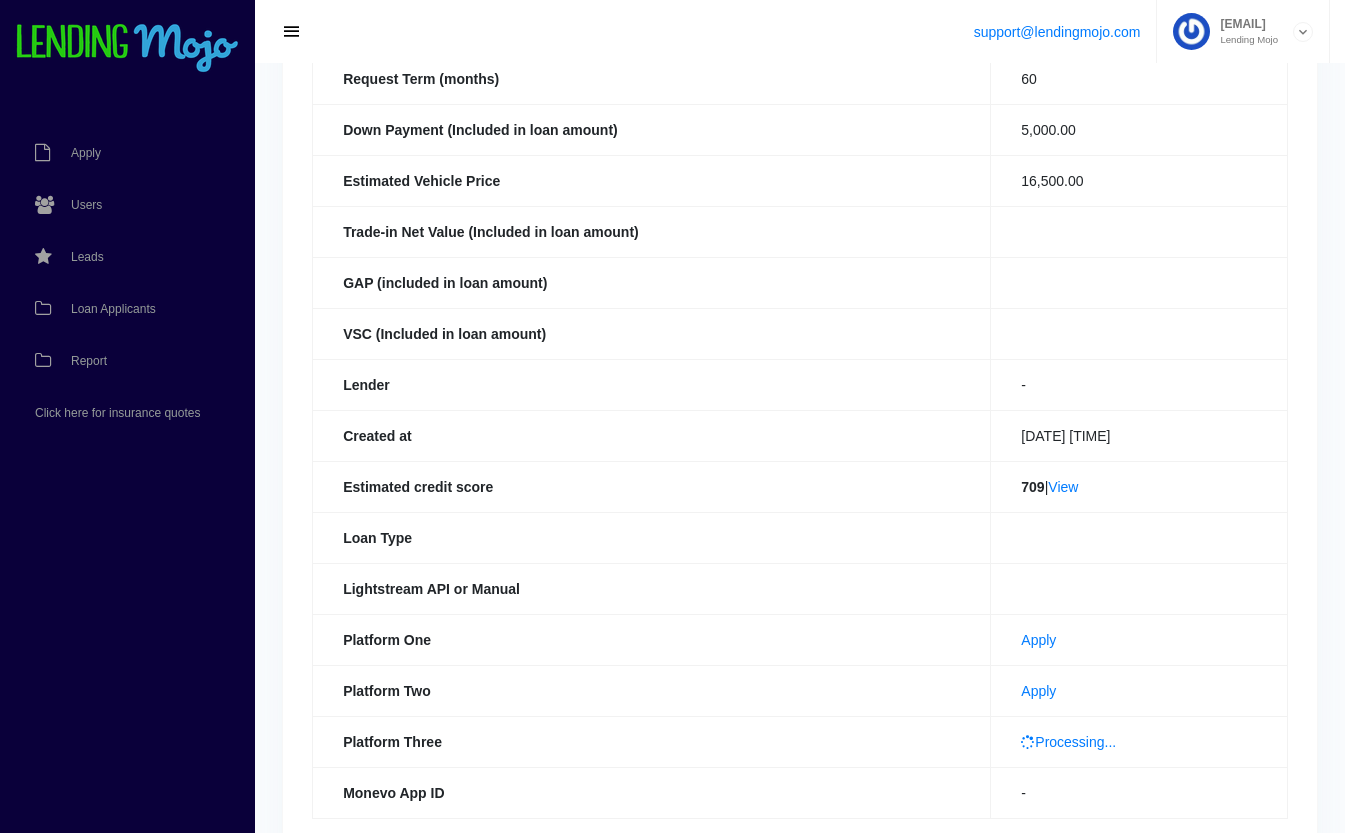 scroll, scrollTop: 0, scrollLeft: 0, axis: both 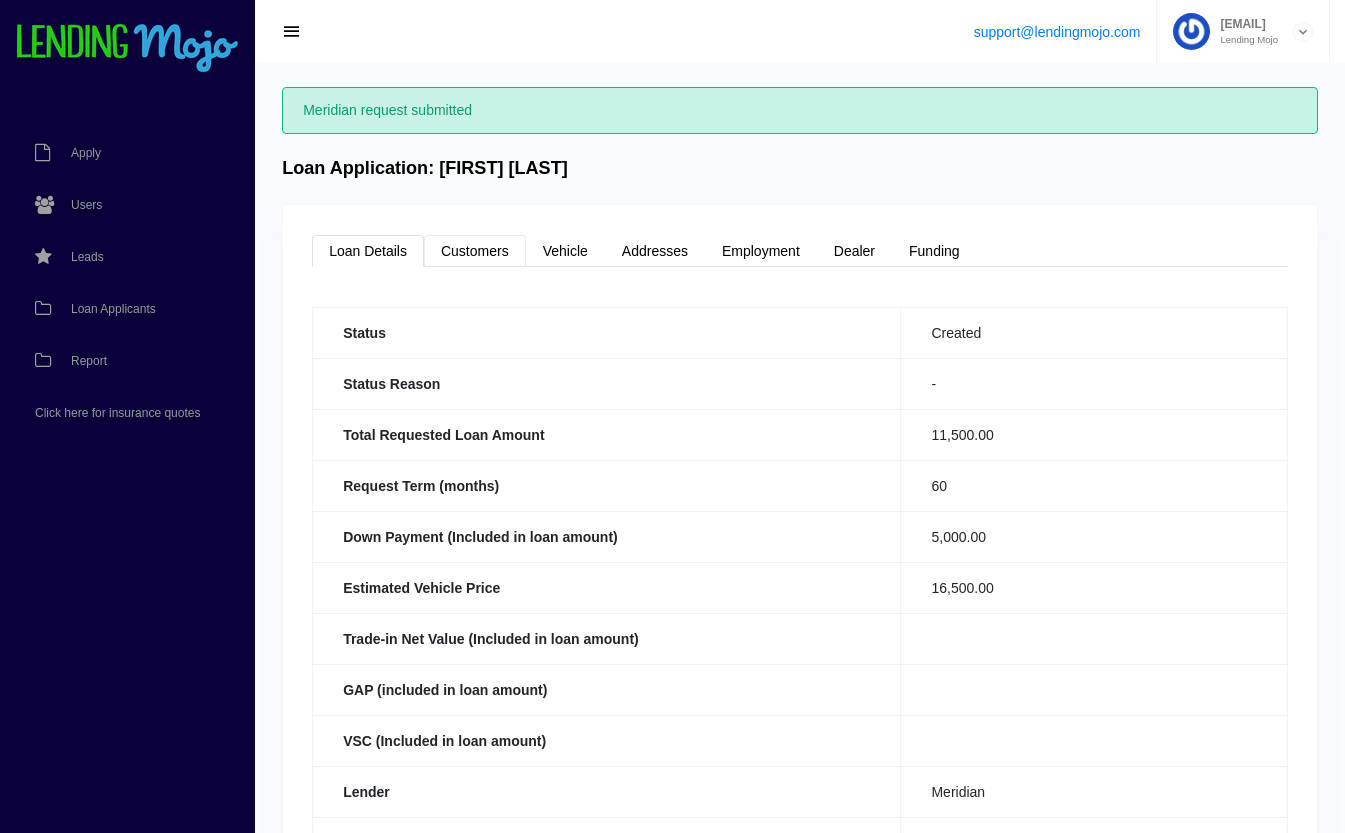 click on "Customers" at bounding box center [475, 251] 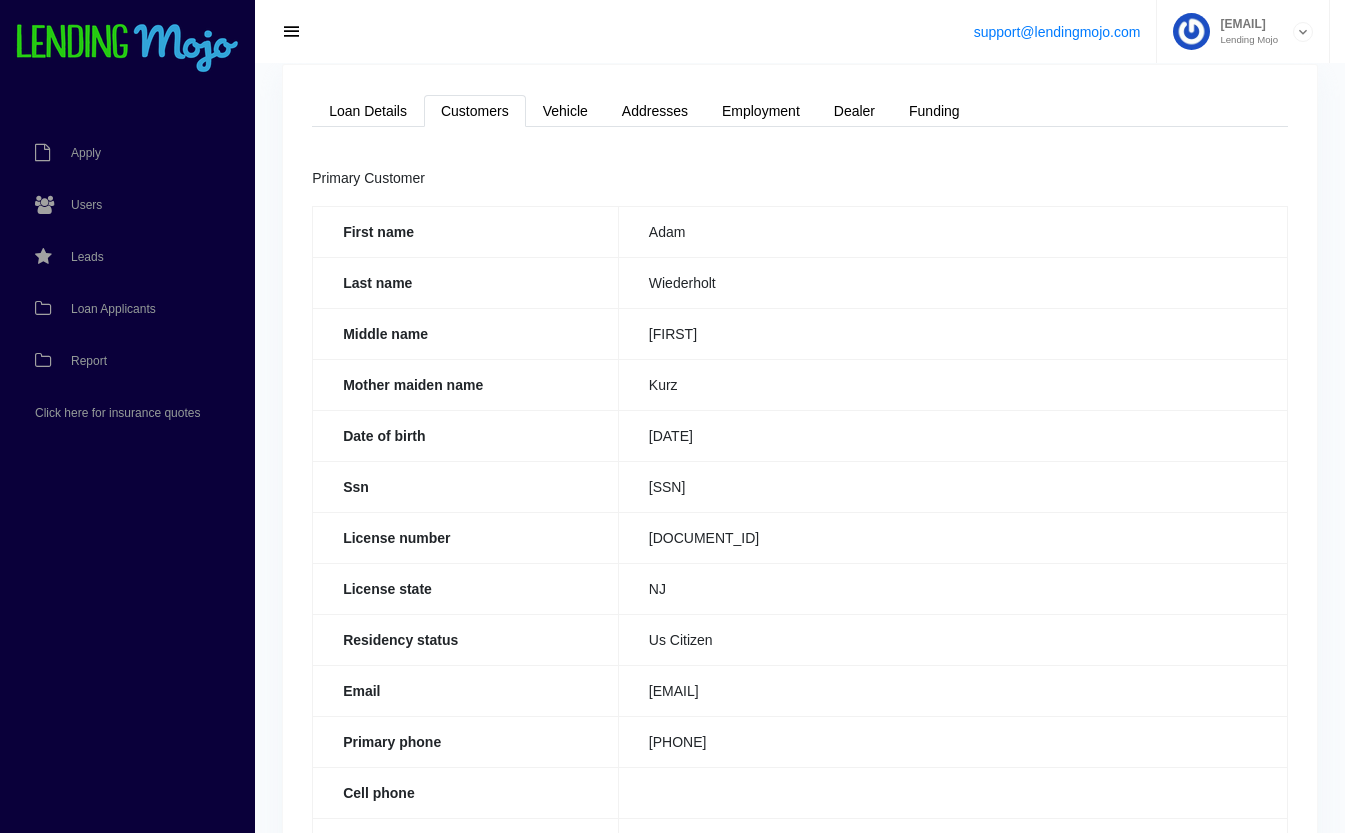 scroll, scrollTop: 0, scrollLeft: 0, axis: both 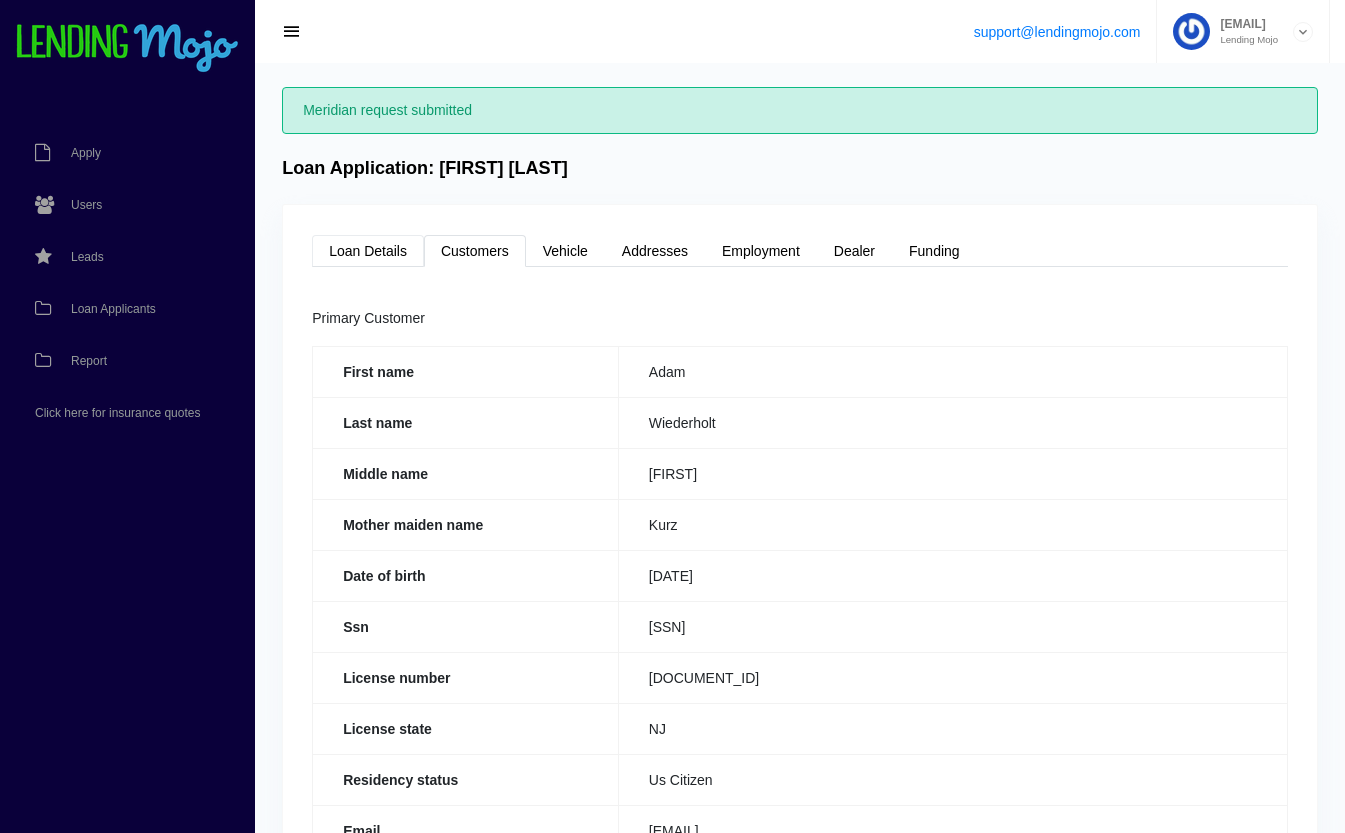 click on "Loan Details" at bounding box center [368, 251] 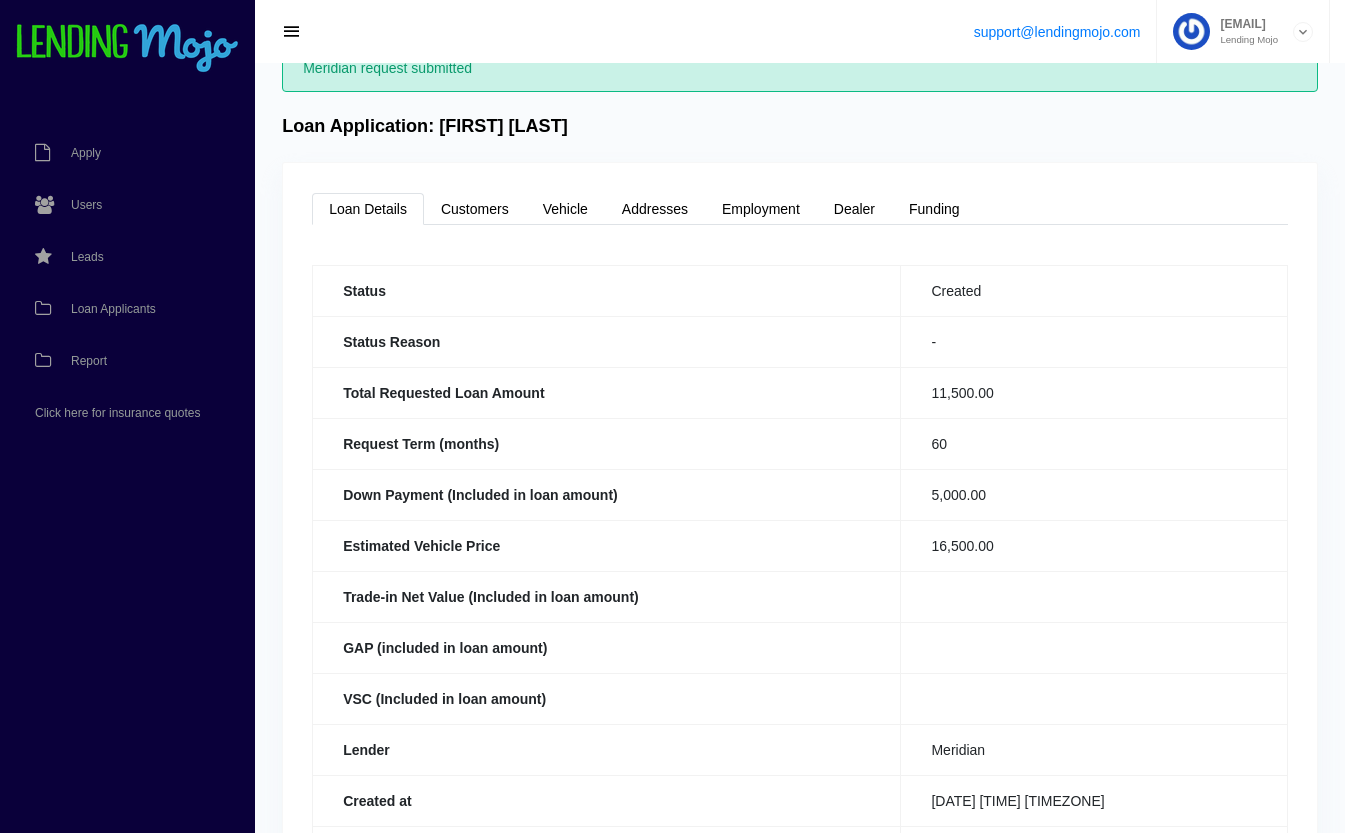 scroll, scrollTop: 49, scrollLeft: 0, axis: vertical 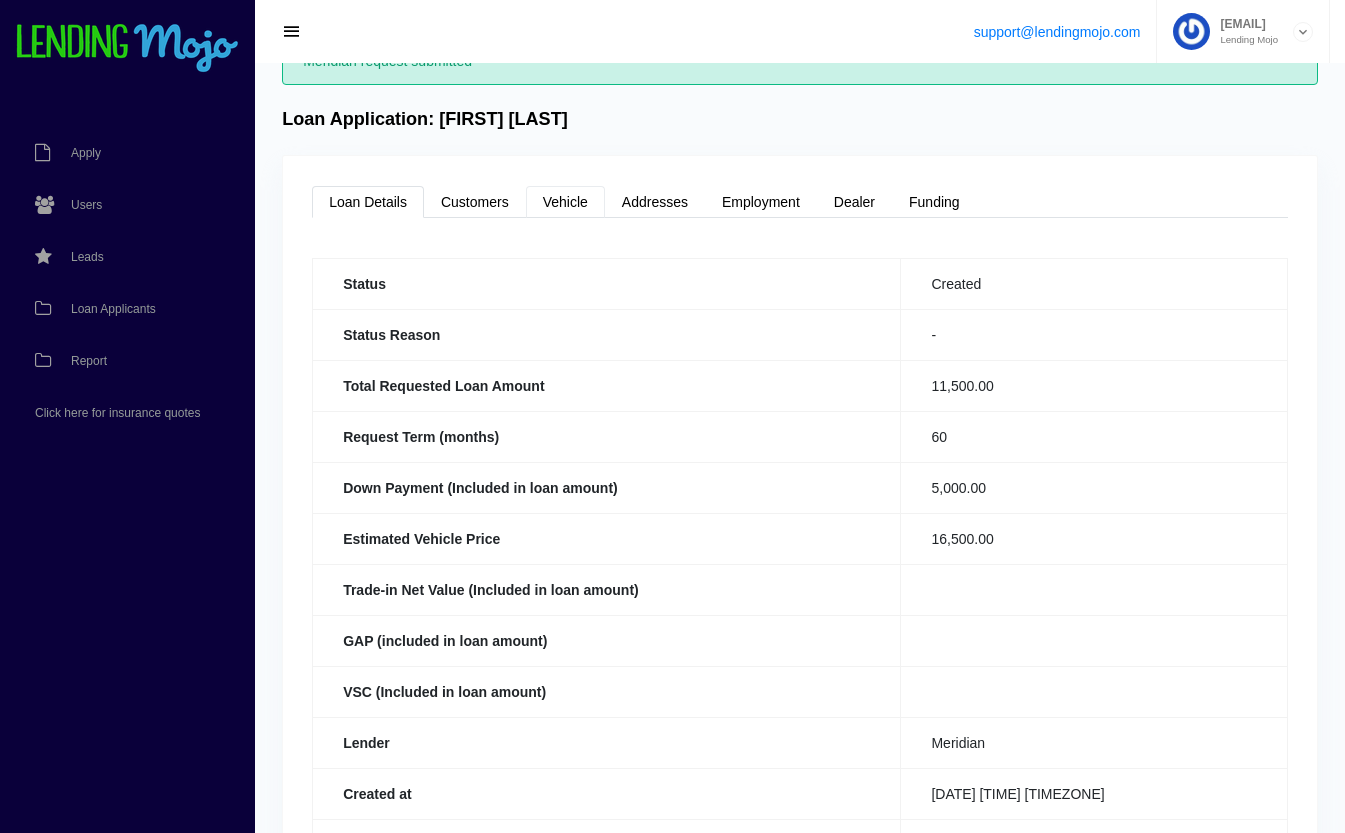 click on "Vehicle" at bounding box center [565, 202] 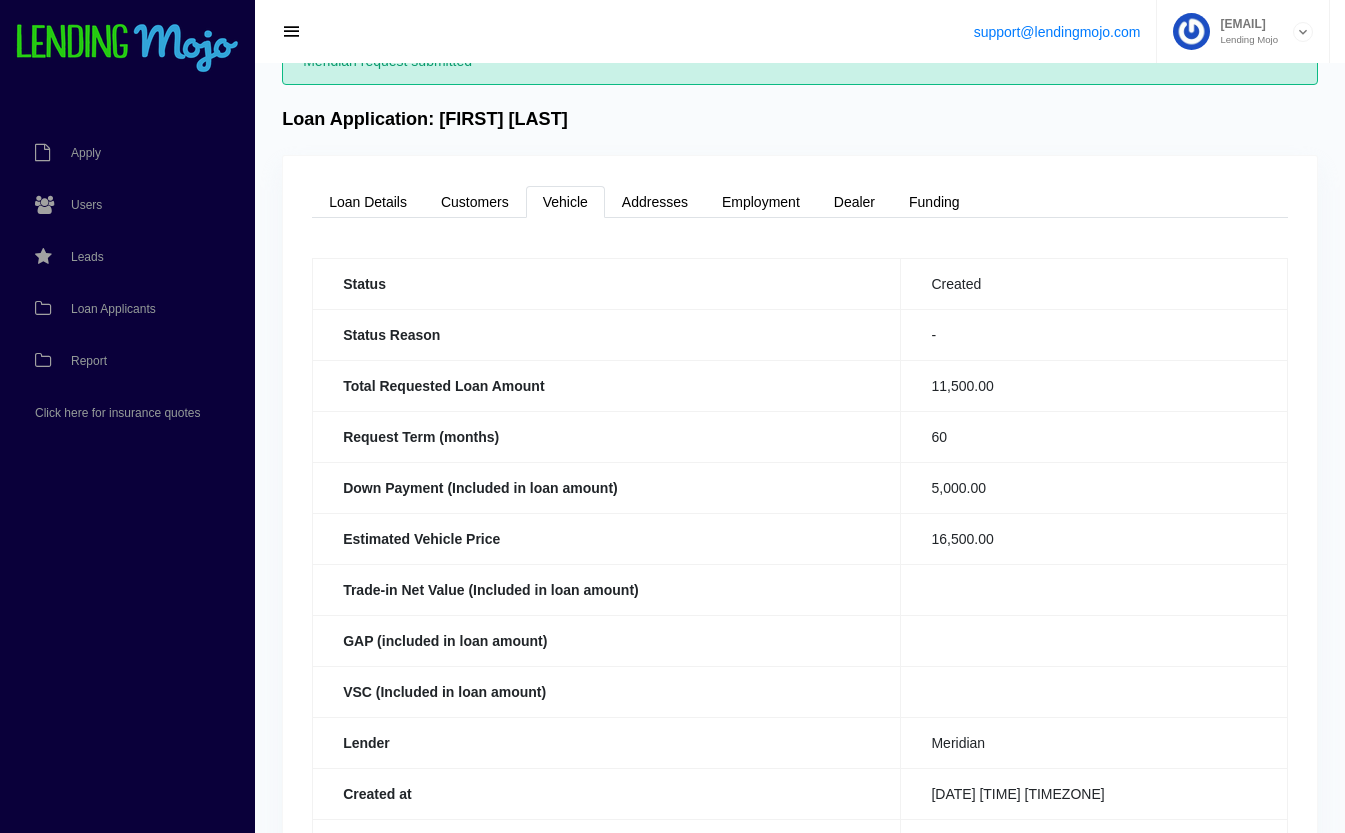 scroll, scrollTop: 0, scrollLeft: 0, axis: both 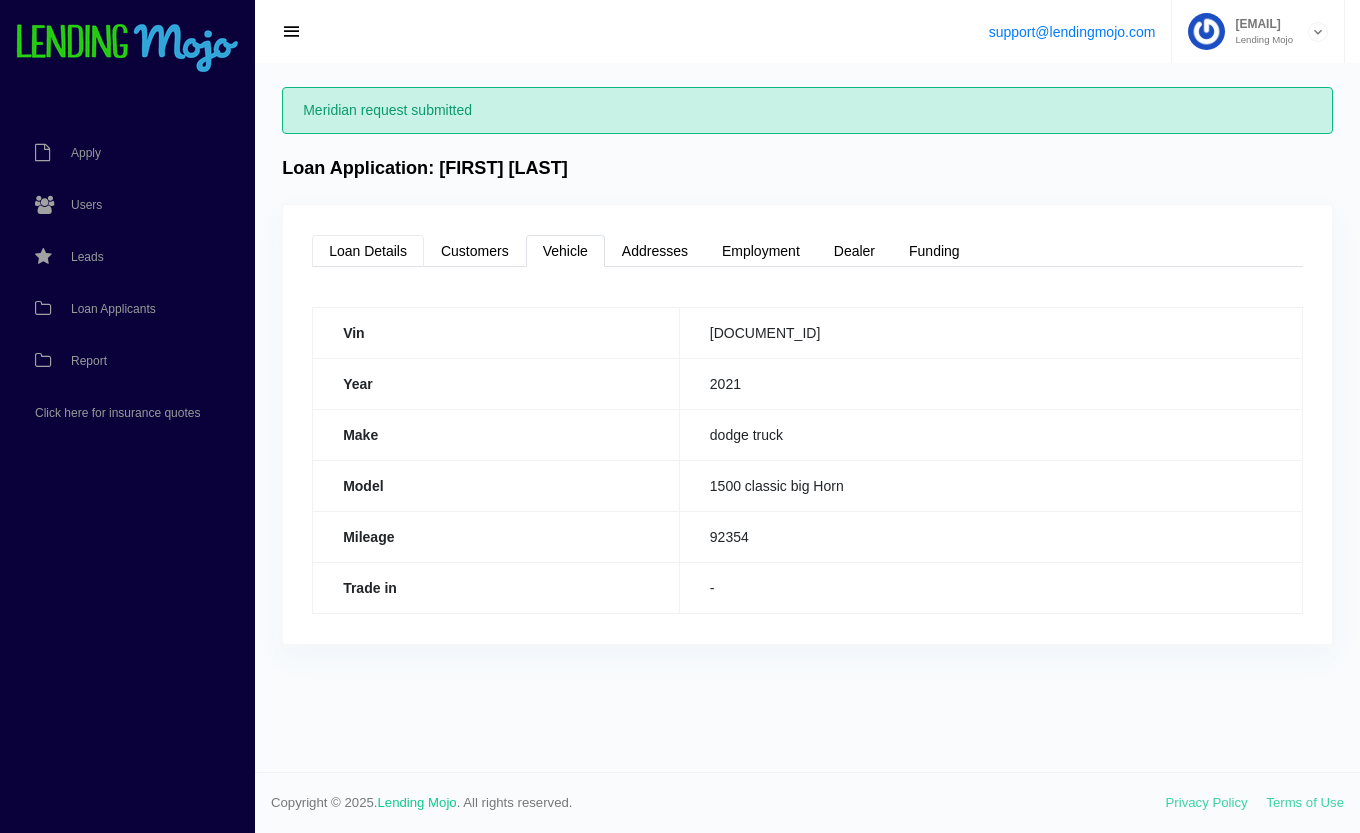 click on "Loan Details" at bounding box center [368, 251] 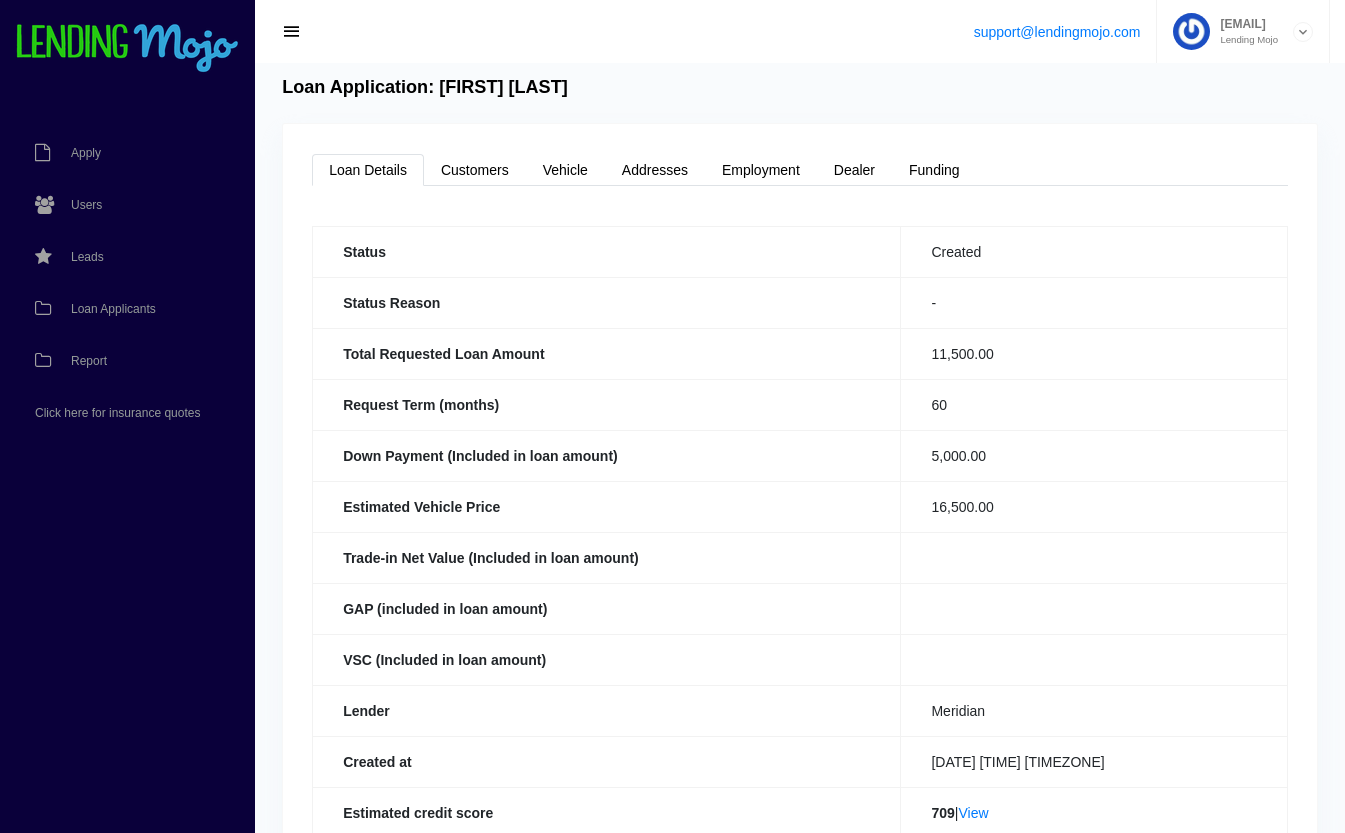 scroll, scrollTop: 508, scrollLeft: 0, axis: vertical 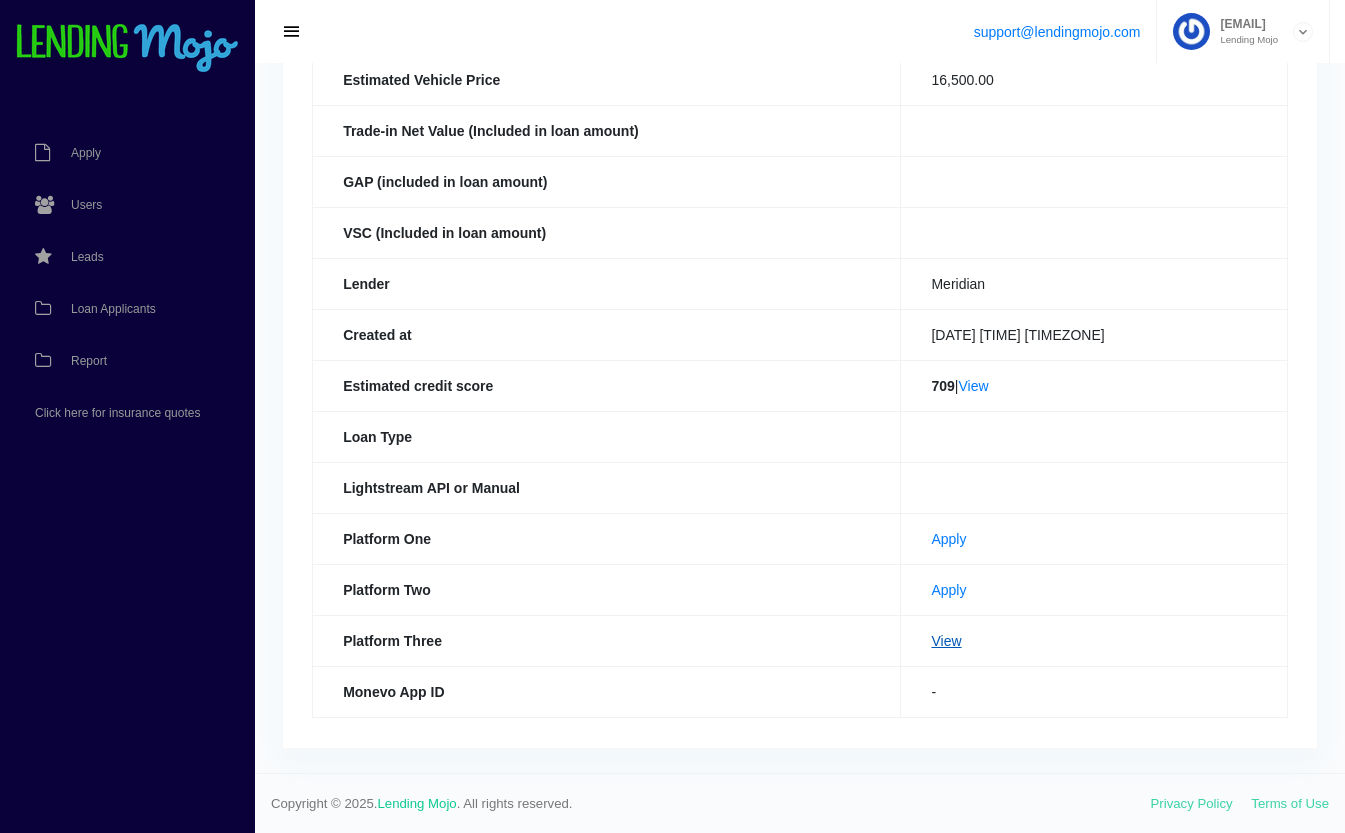 click on "View" at bounding box center [946, 641] 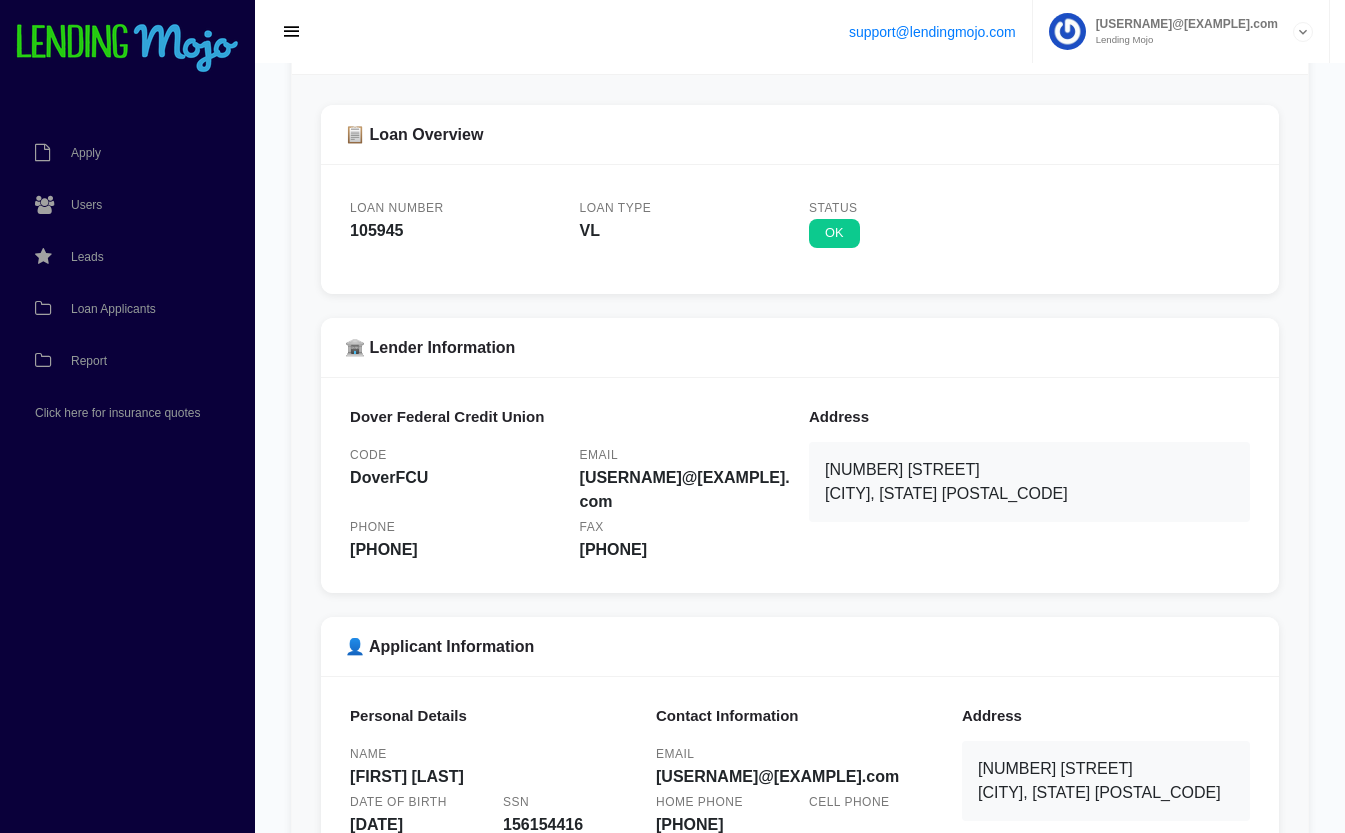 scroll, scrollTop: 0, scrollLeft: 0, axis: both 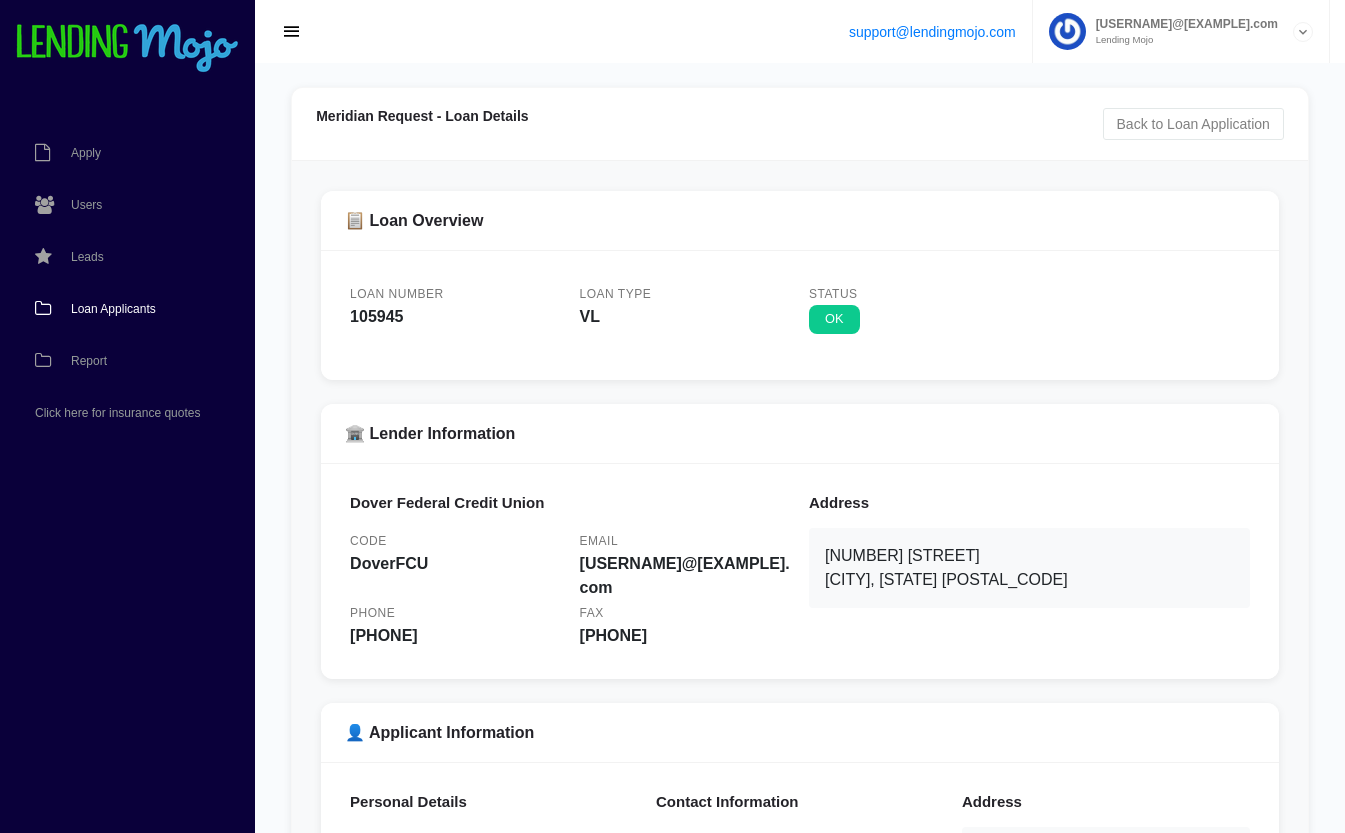 click on "Loan Applicants" at bounding box center (113, 309) 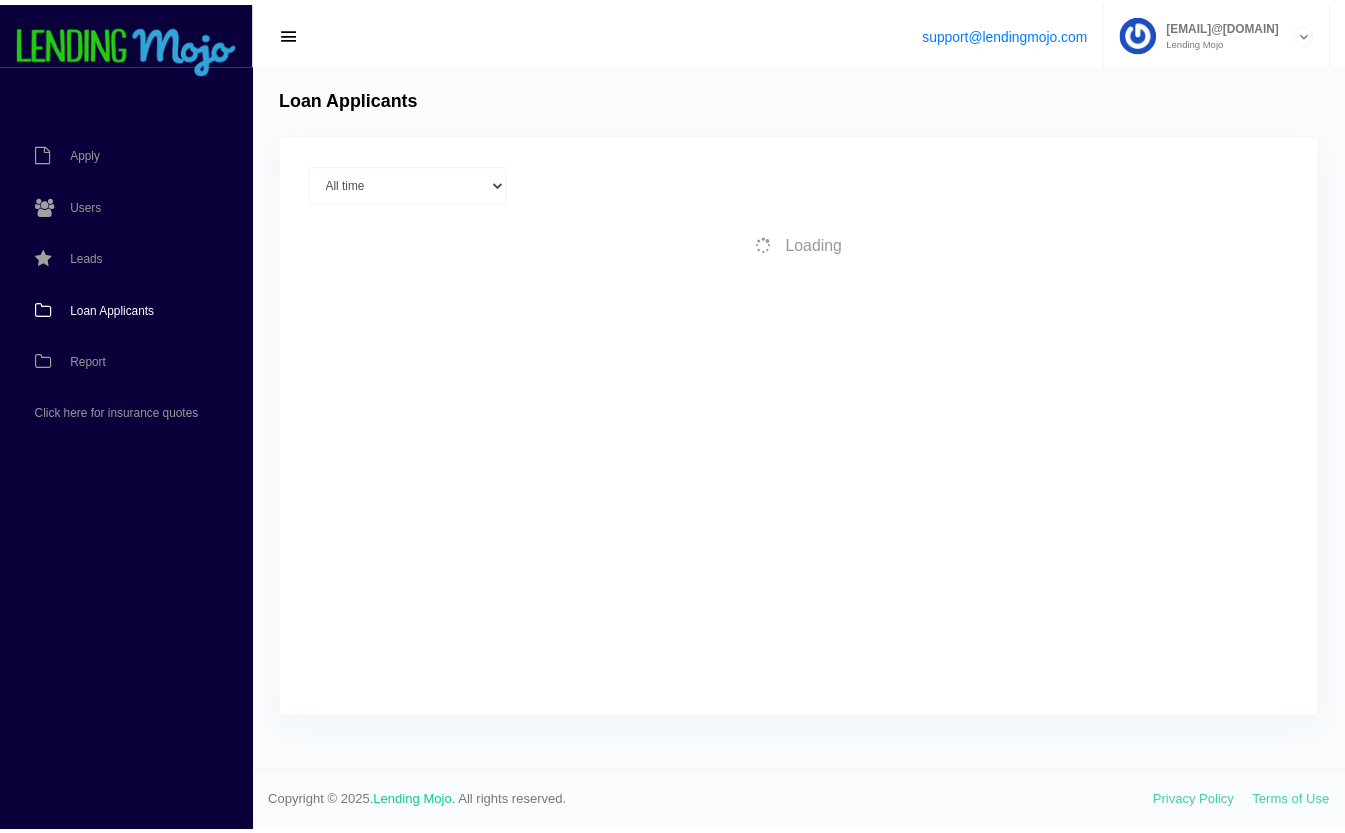 scroll, scrollTop: 0, scrollLeft: 0, axis: both 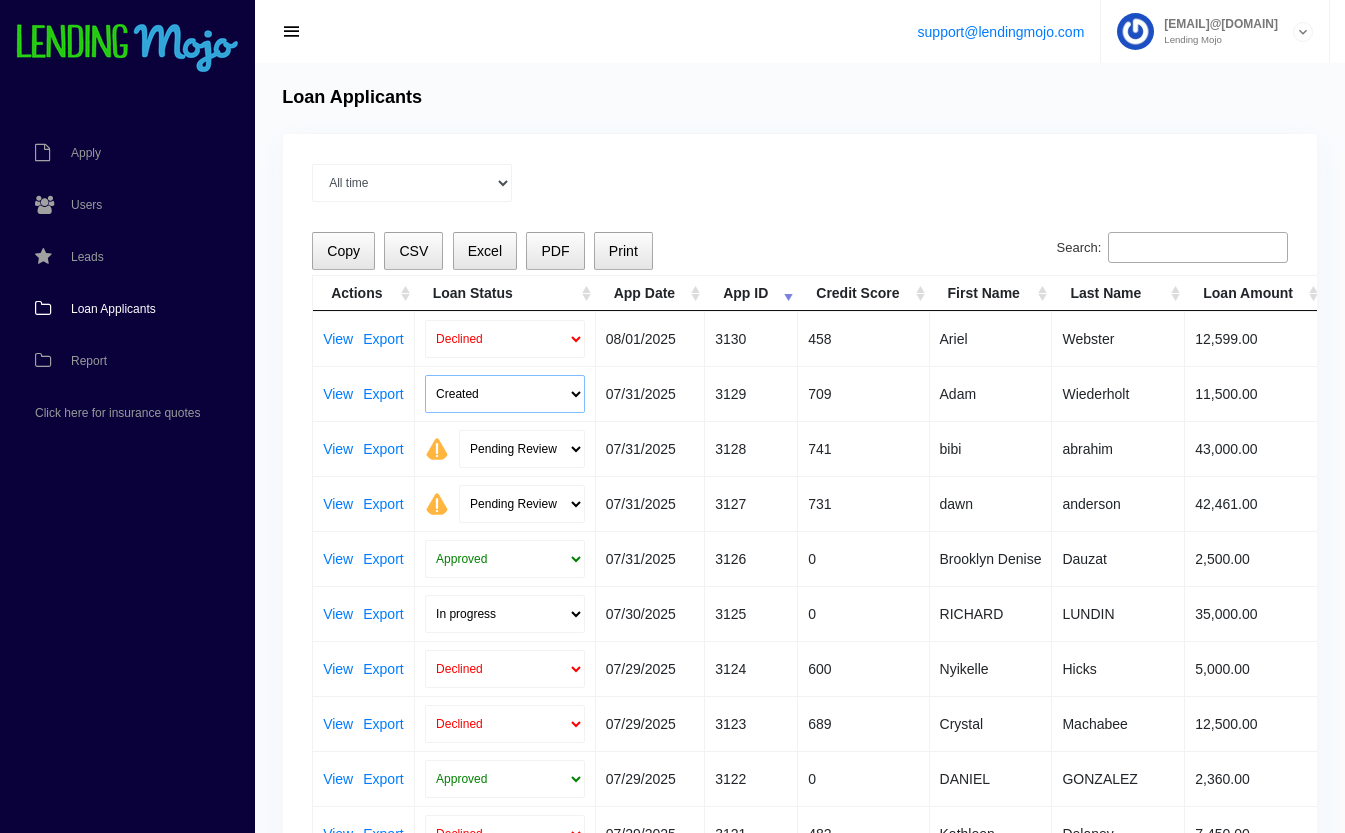 click on "Created Submitted" at bounding box center [505, 394] 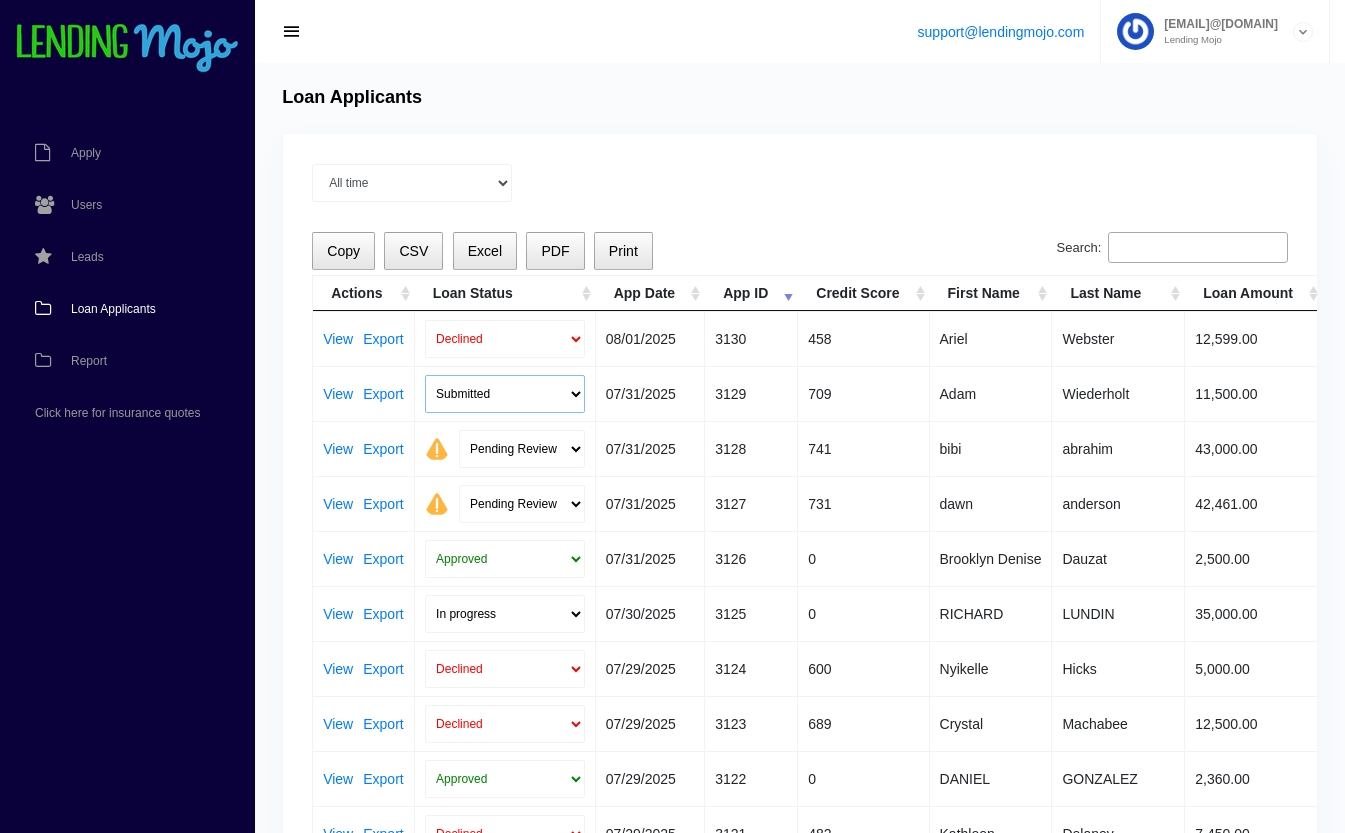 click on "Created Submitted" at bounding box center [505, 394] 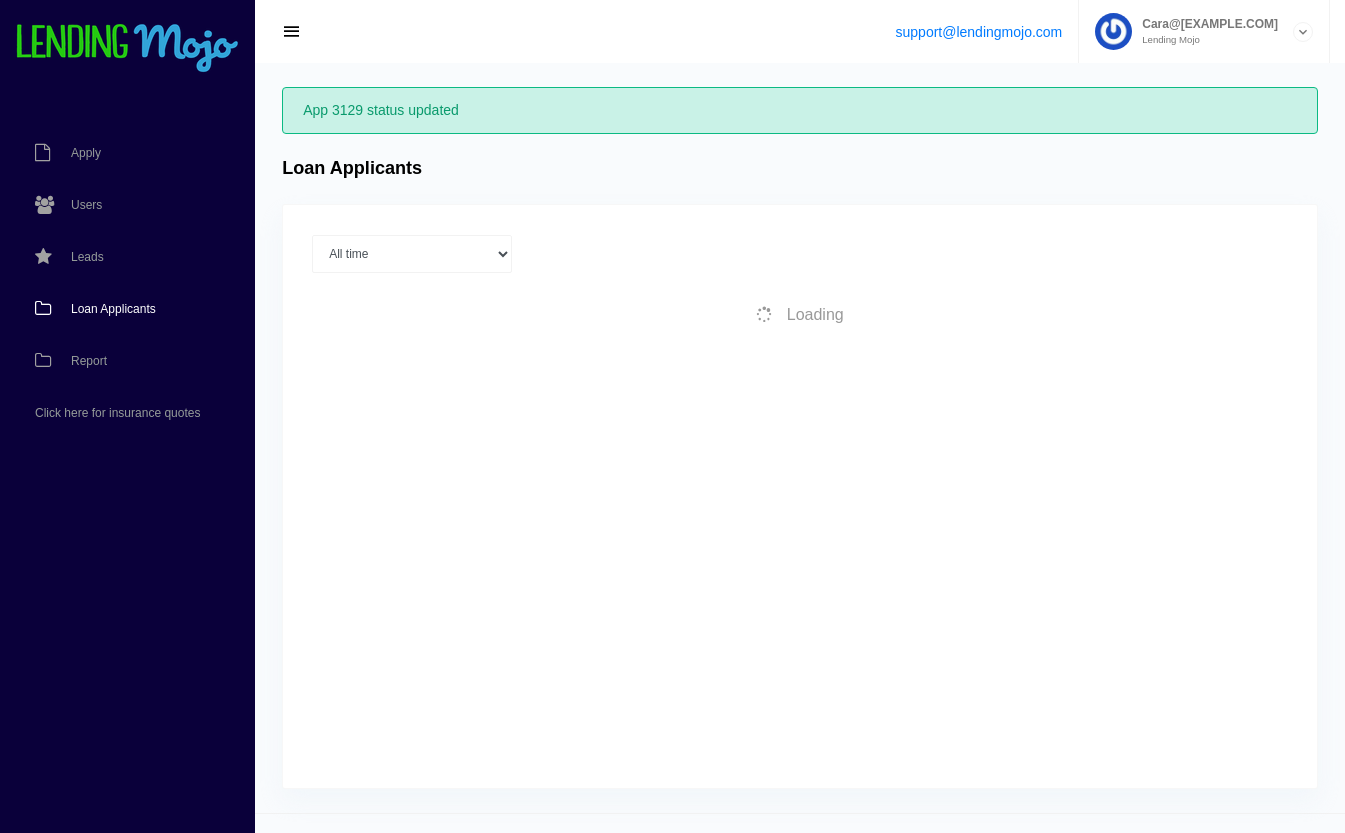 scroll, scrollTop: 0, scrollLeft: 0, axis: both 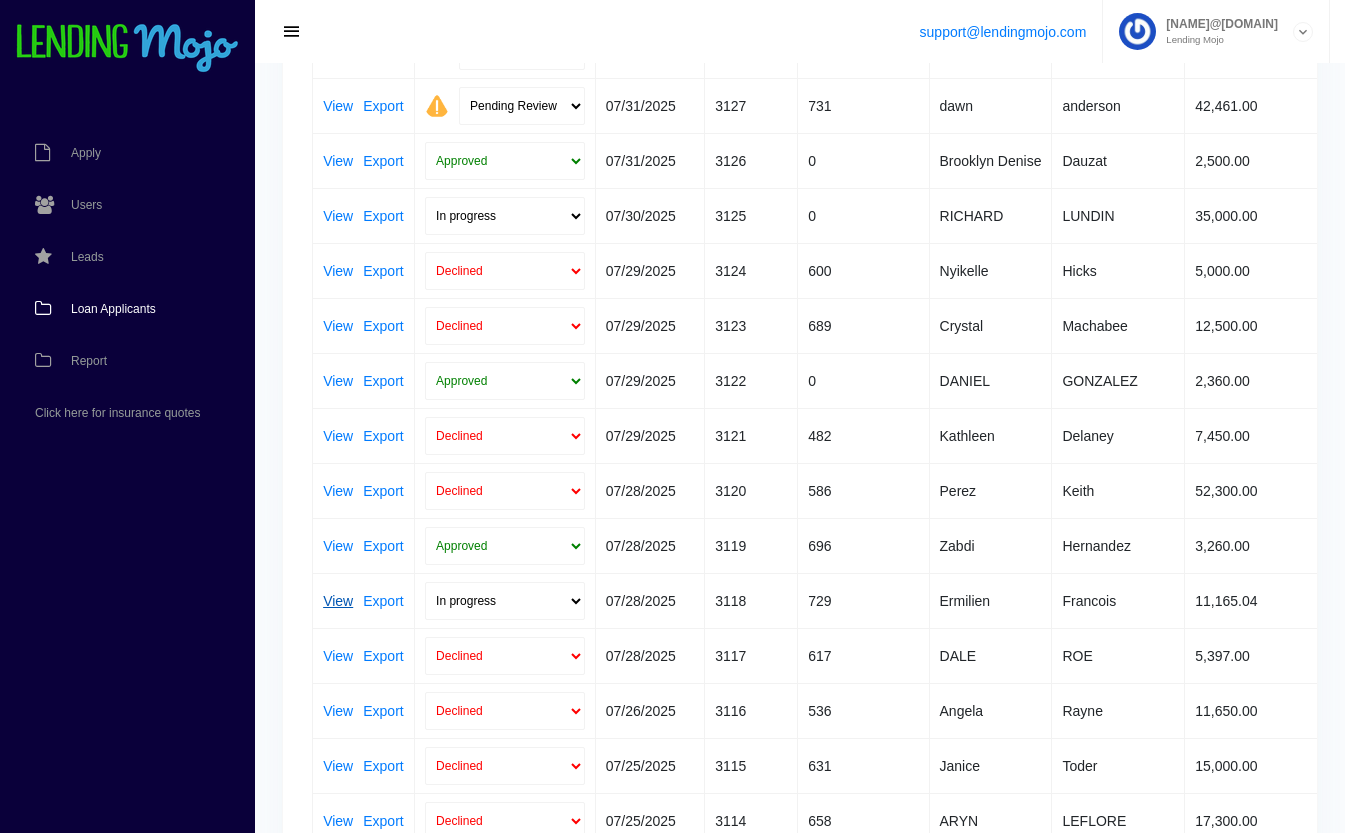 click on "View" at bounding box center [338, 601] 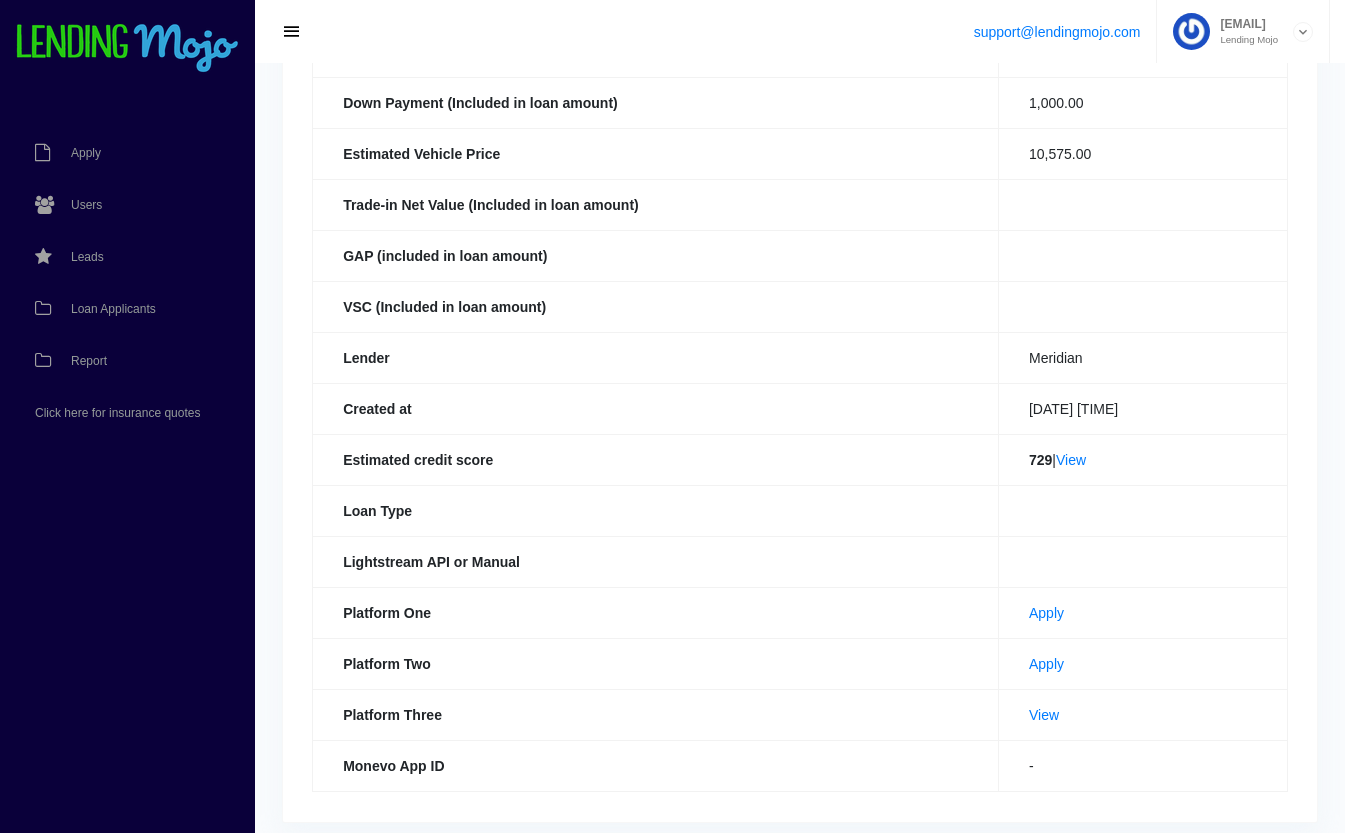 scroll, scrollTop: 437, scrollLeft: 0, axis: vertical 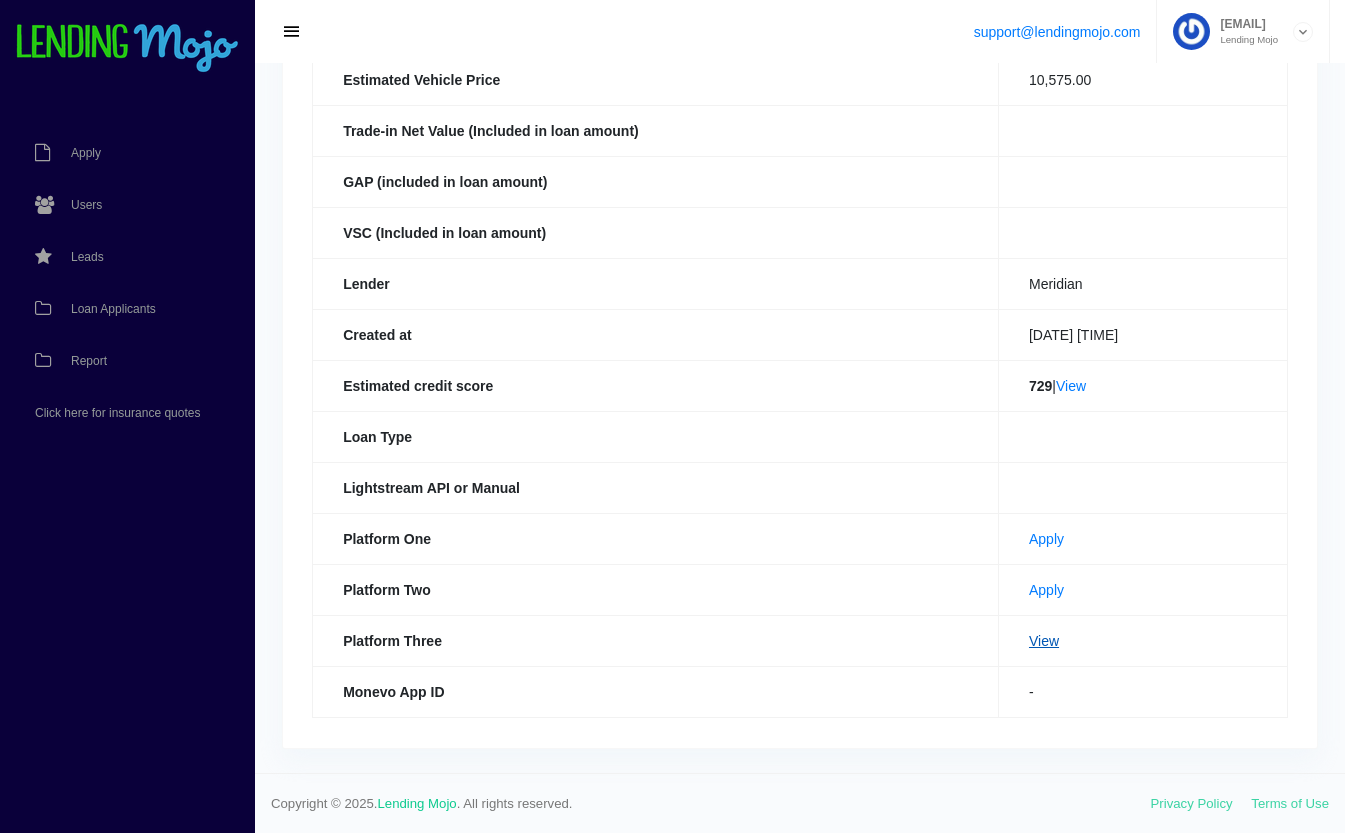 click on "View" at bounding box center (1044, 641) 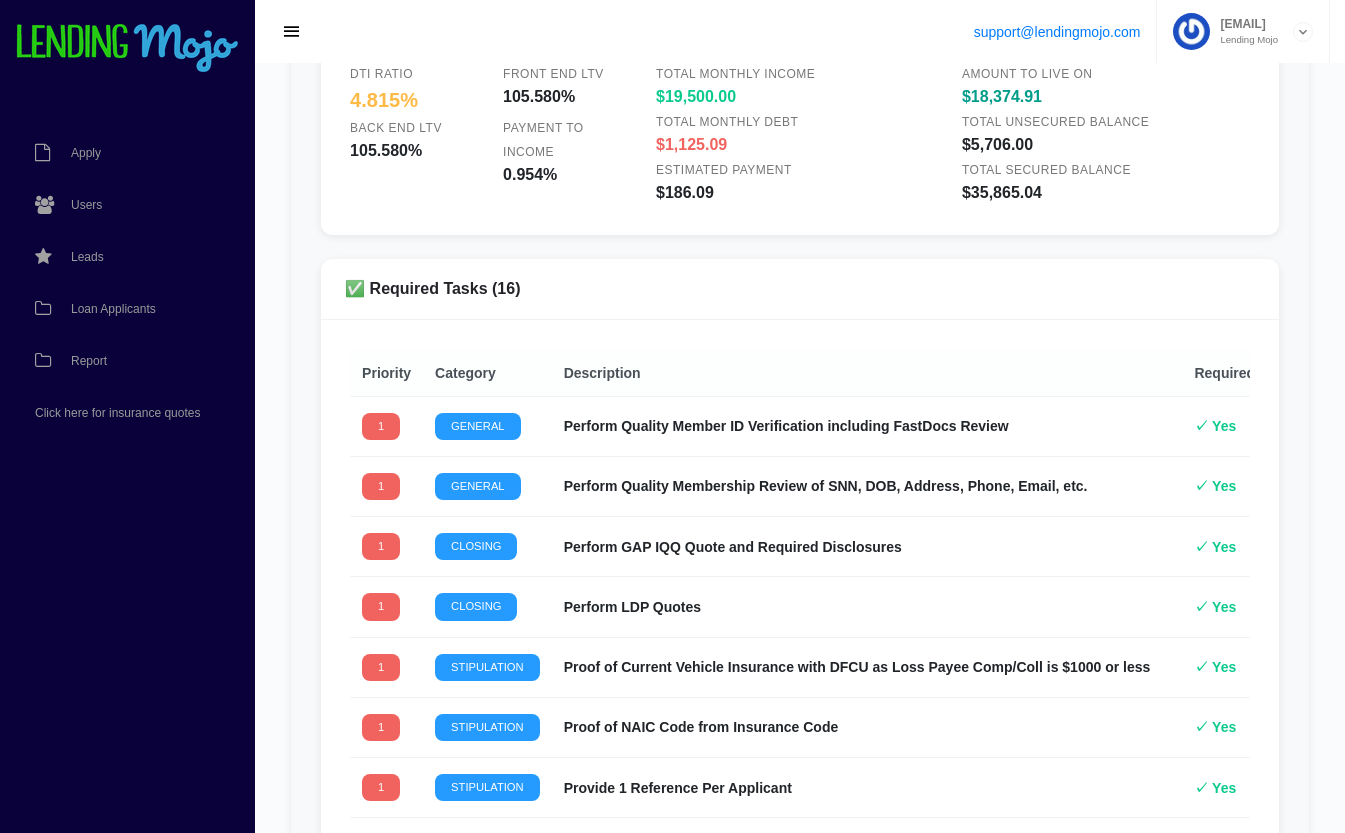 scroll, scrollTop: 2354, scrollLeft: 0, axis: vertical 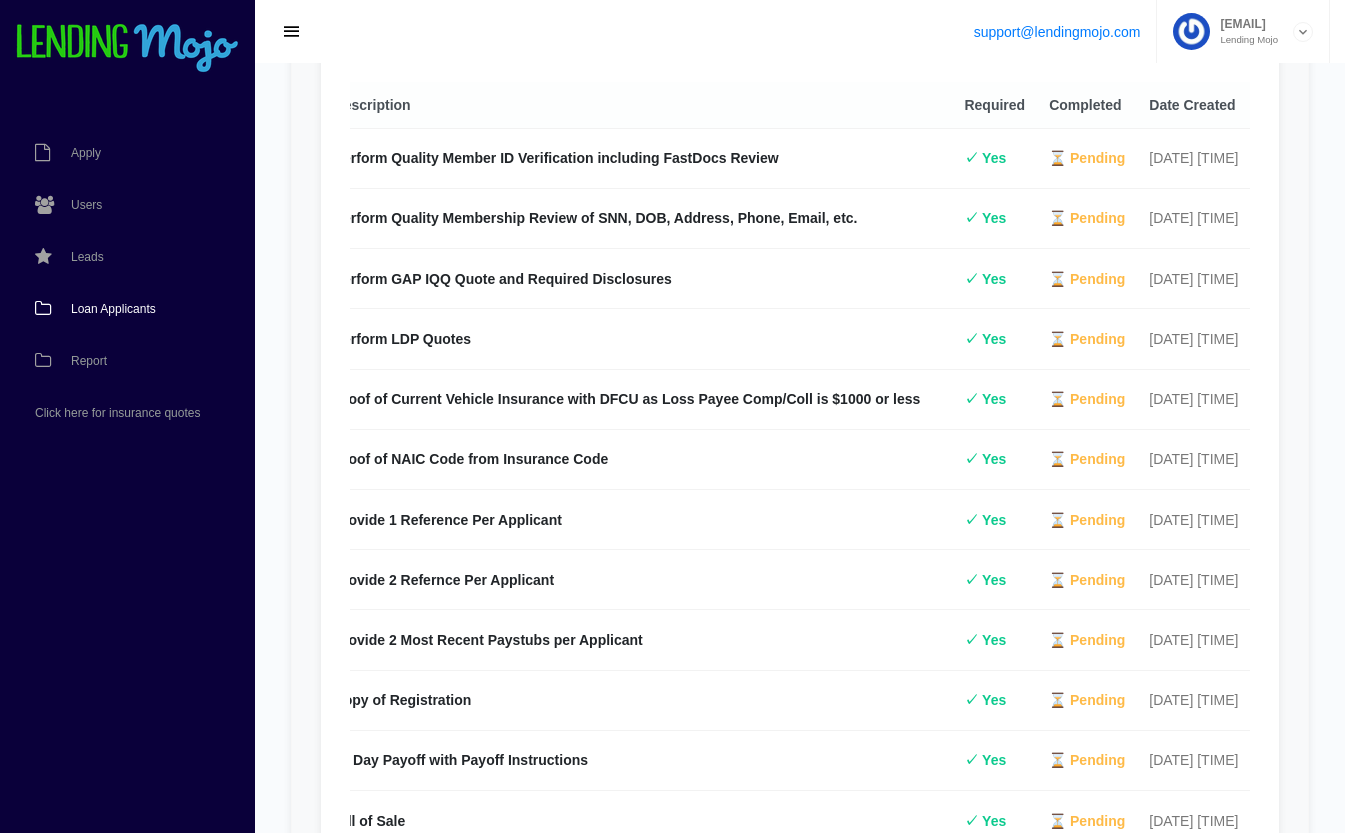 click on "Loan Applicants" at bounding box center [113, 309] 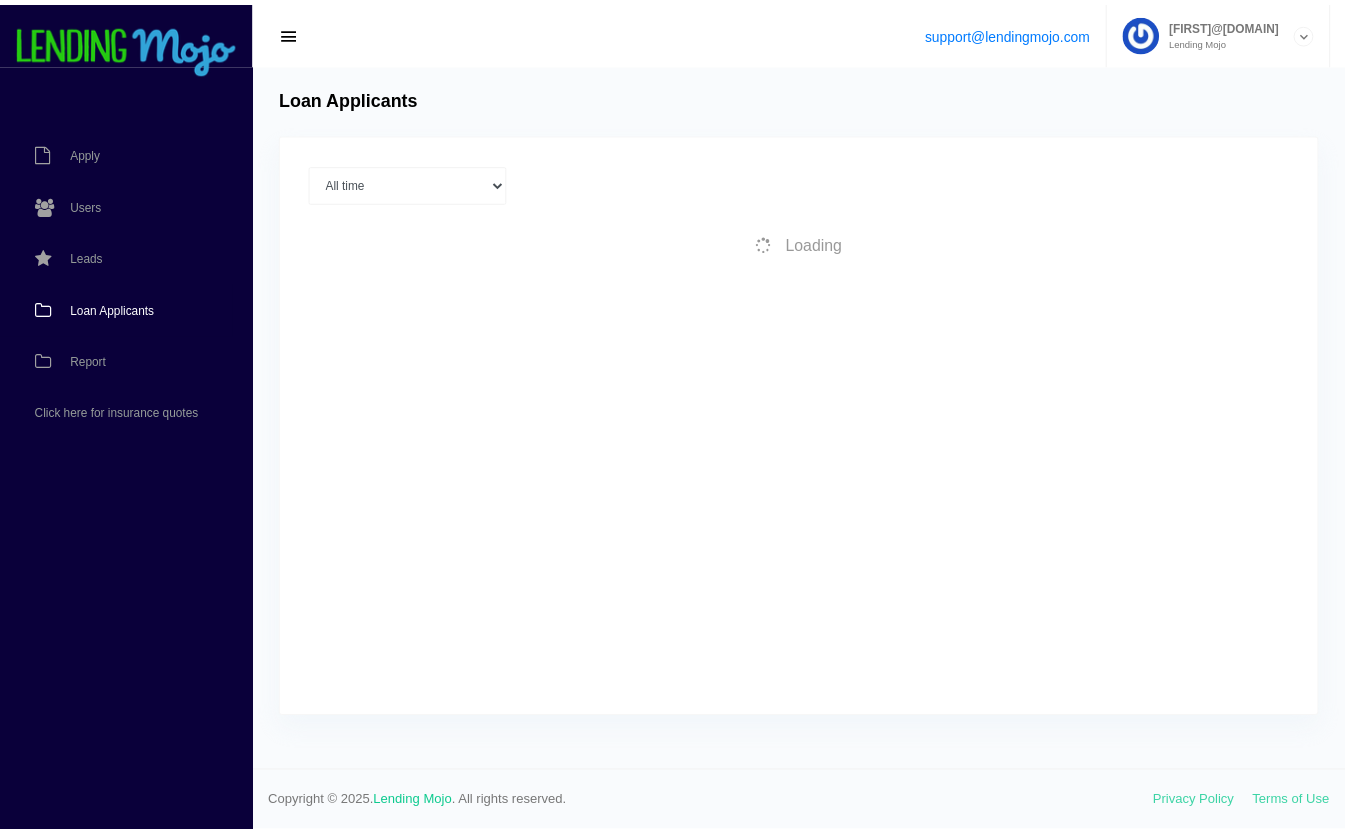 scroll, scrollTop: 0, scrollLeft: 0, axis: both 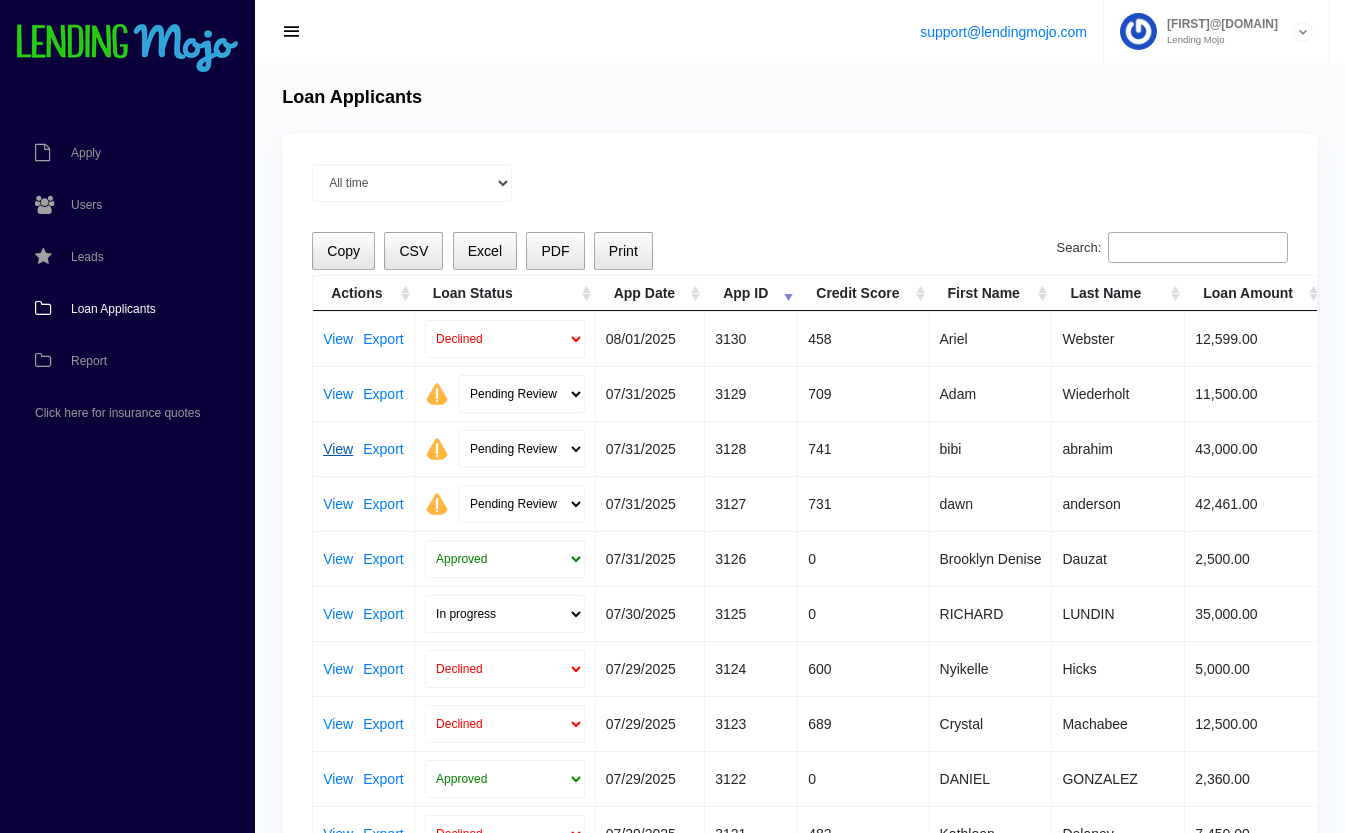 click on "View" at bounding box center (338, 449) 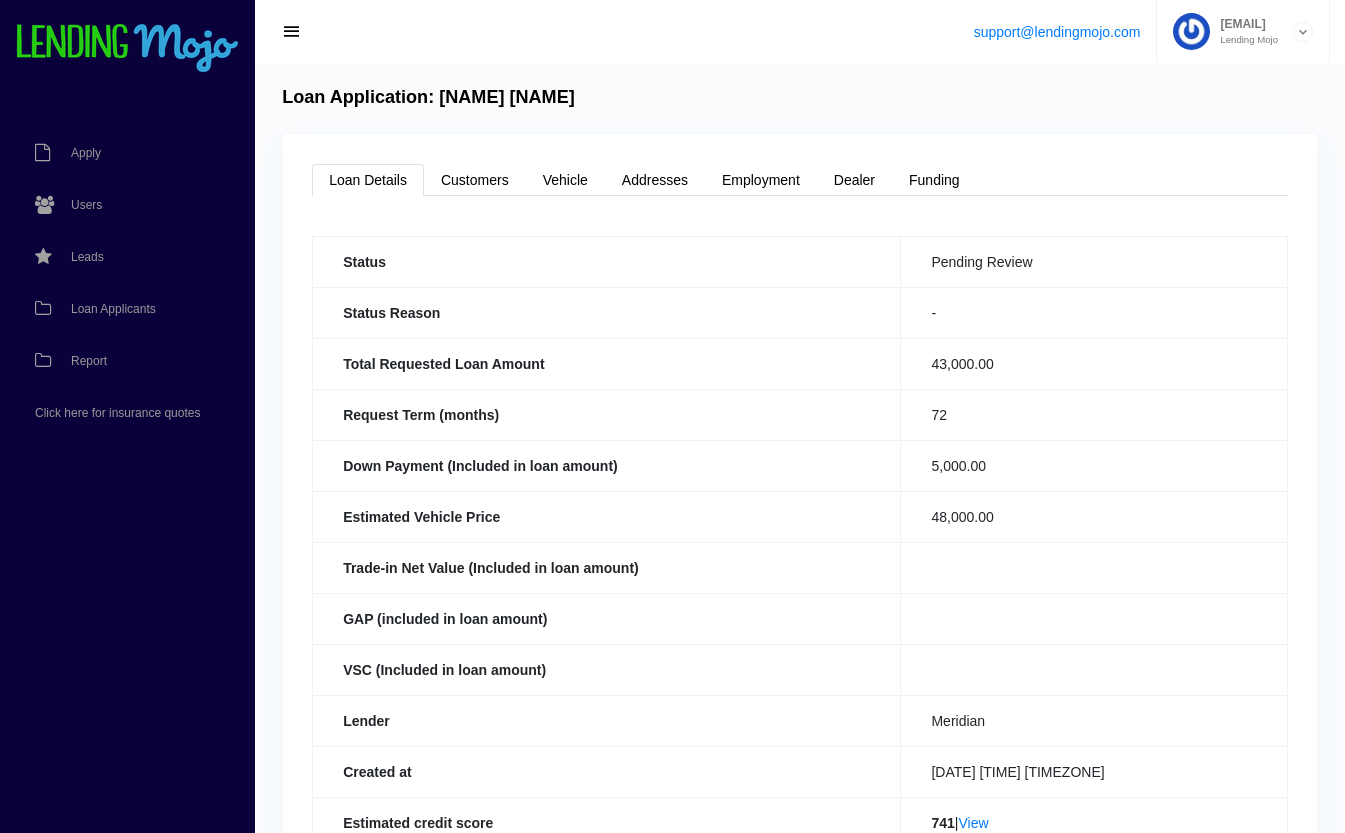scroll, scrollTop: 0, scrollLeft: 0, axis: both 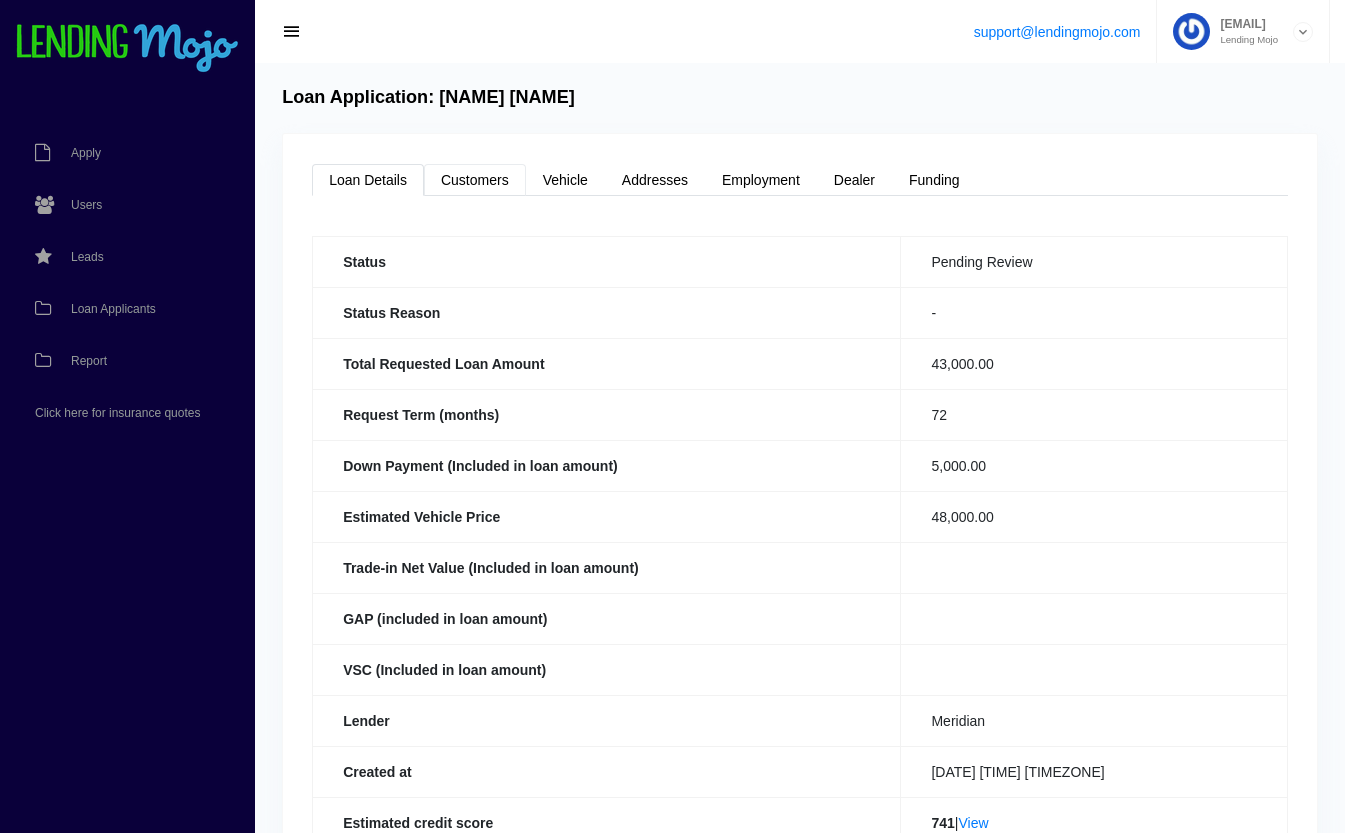 click on "Customers" at bounding box center [475, 180] 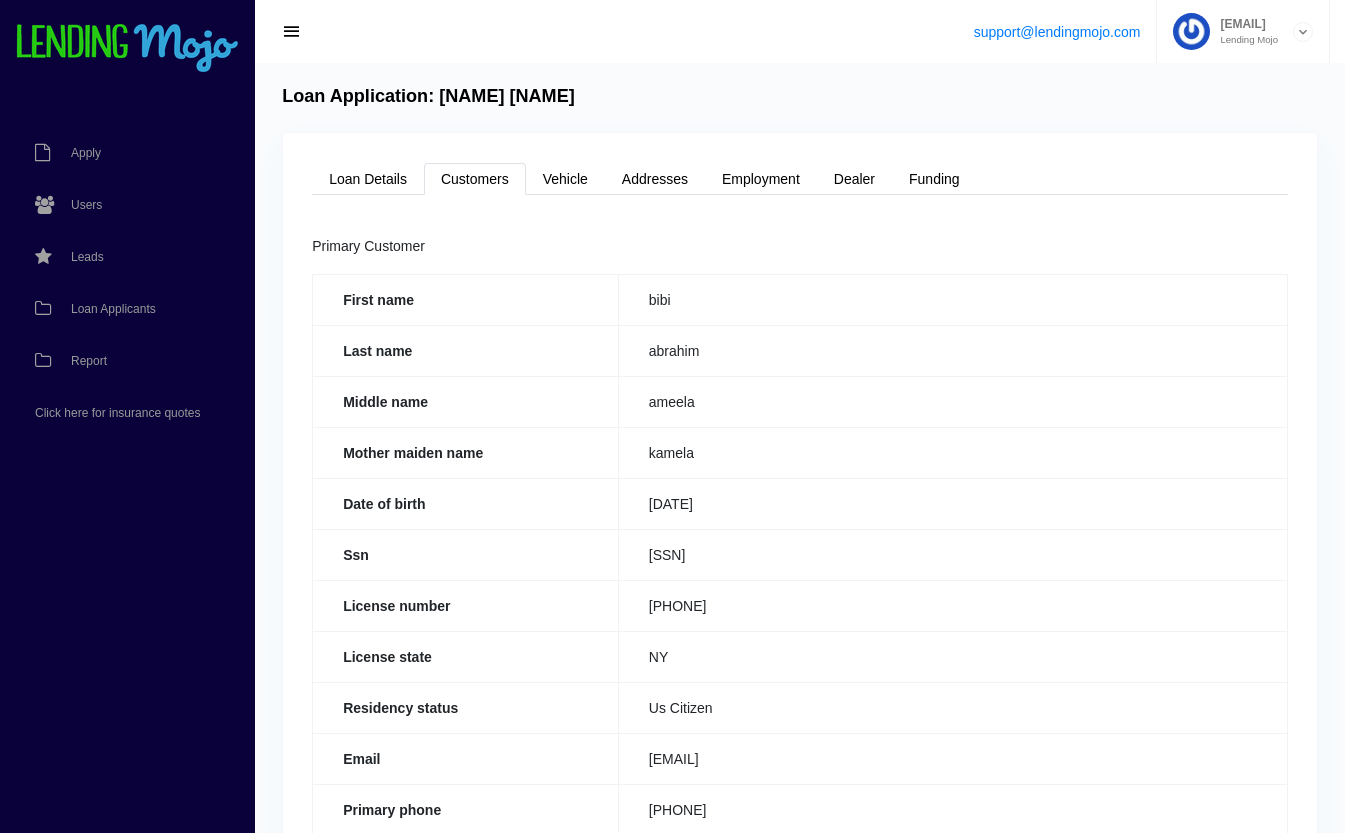 scroll, scrollTop: 0, scrollLeft: 0, axis: both 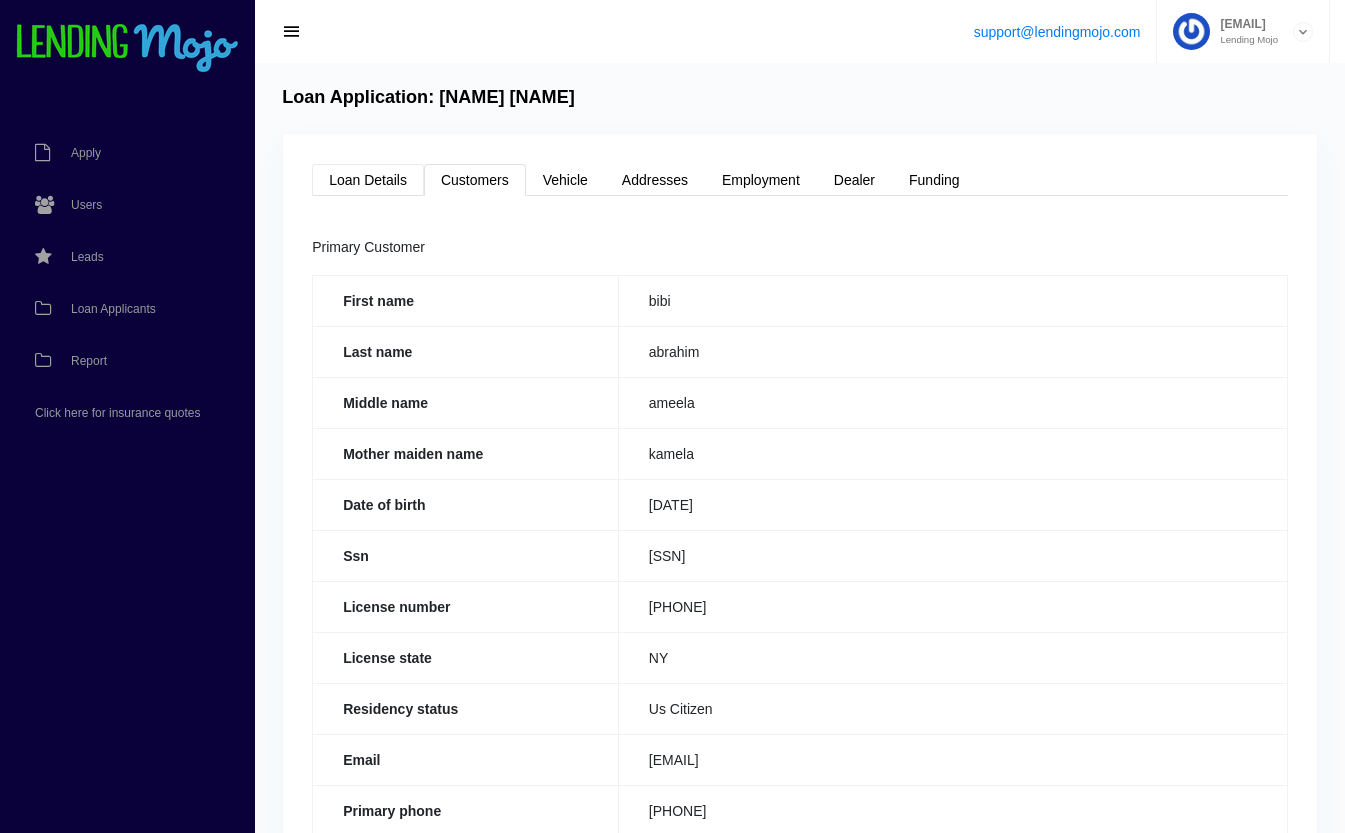 click on "Loan Details" at bounding box center (368, 180) 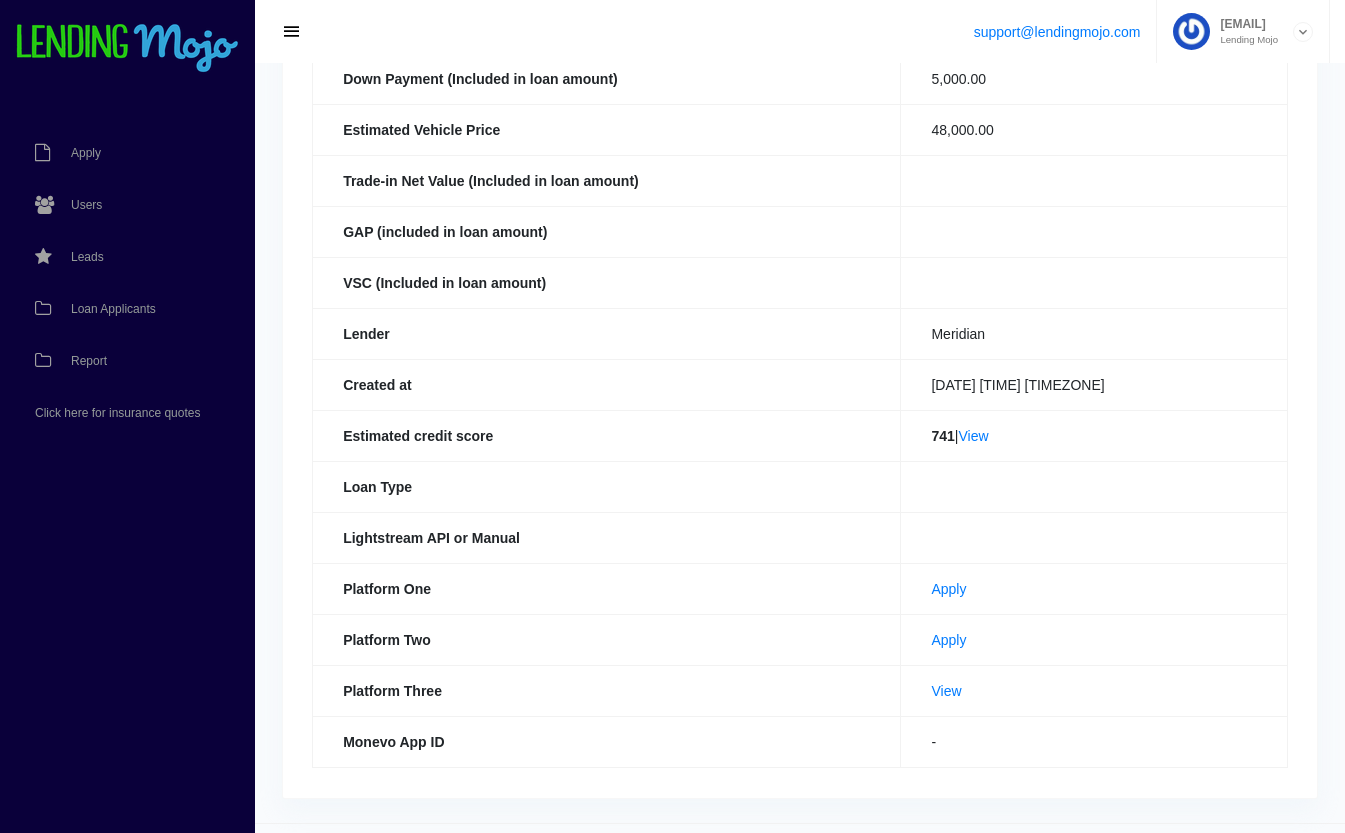 scroll, scrollTop: 437, scrollLeft: 0, axis: vertical 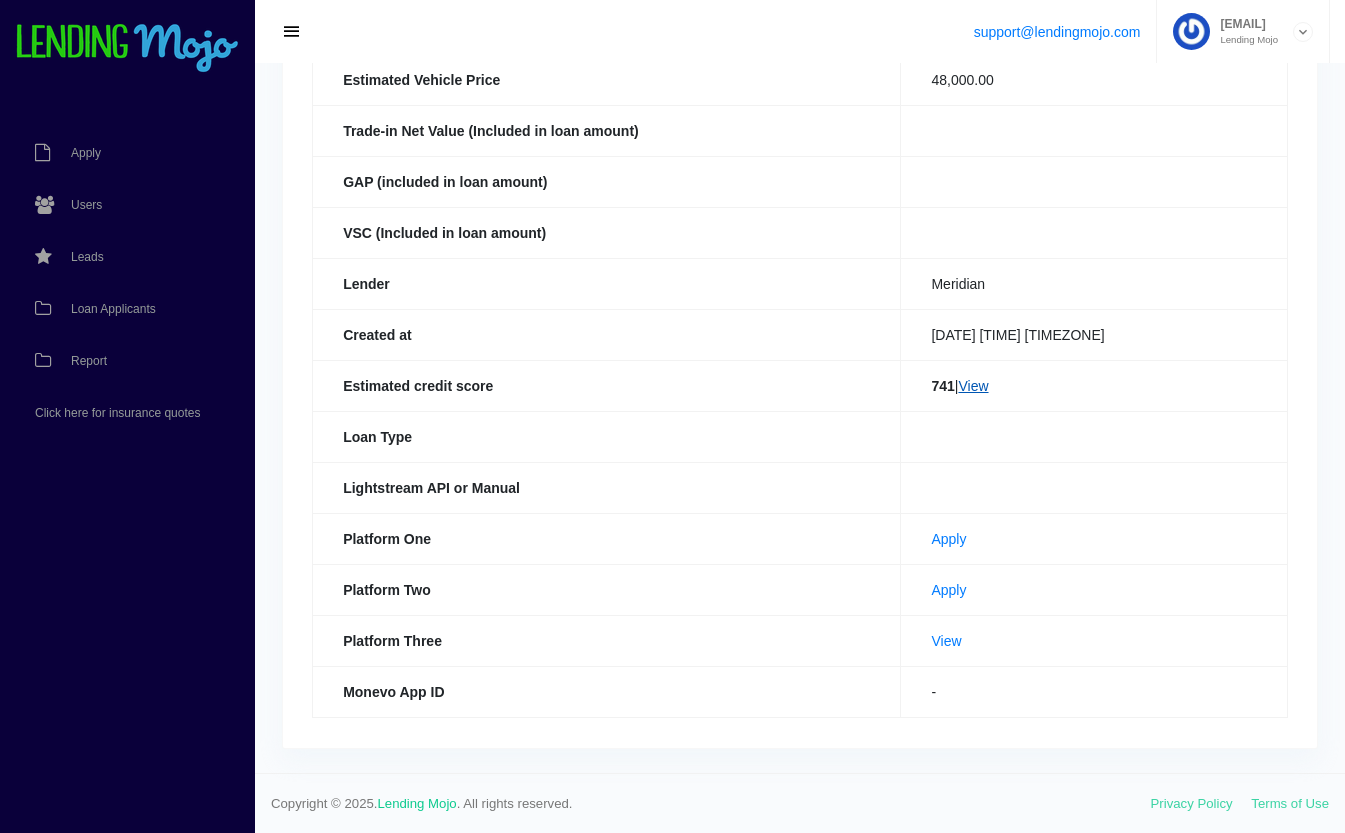 click on "View" at bounding box center [973, 386] 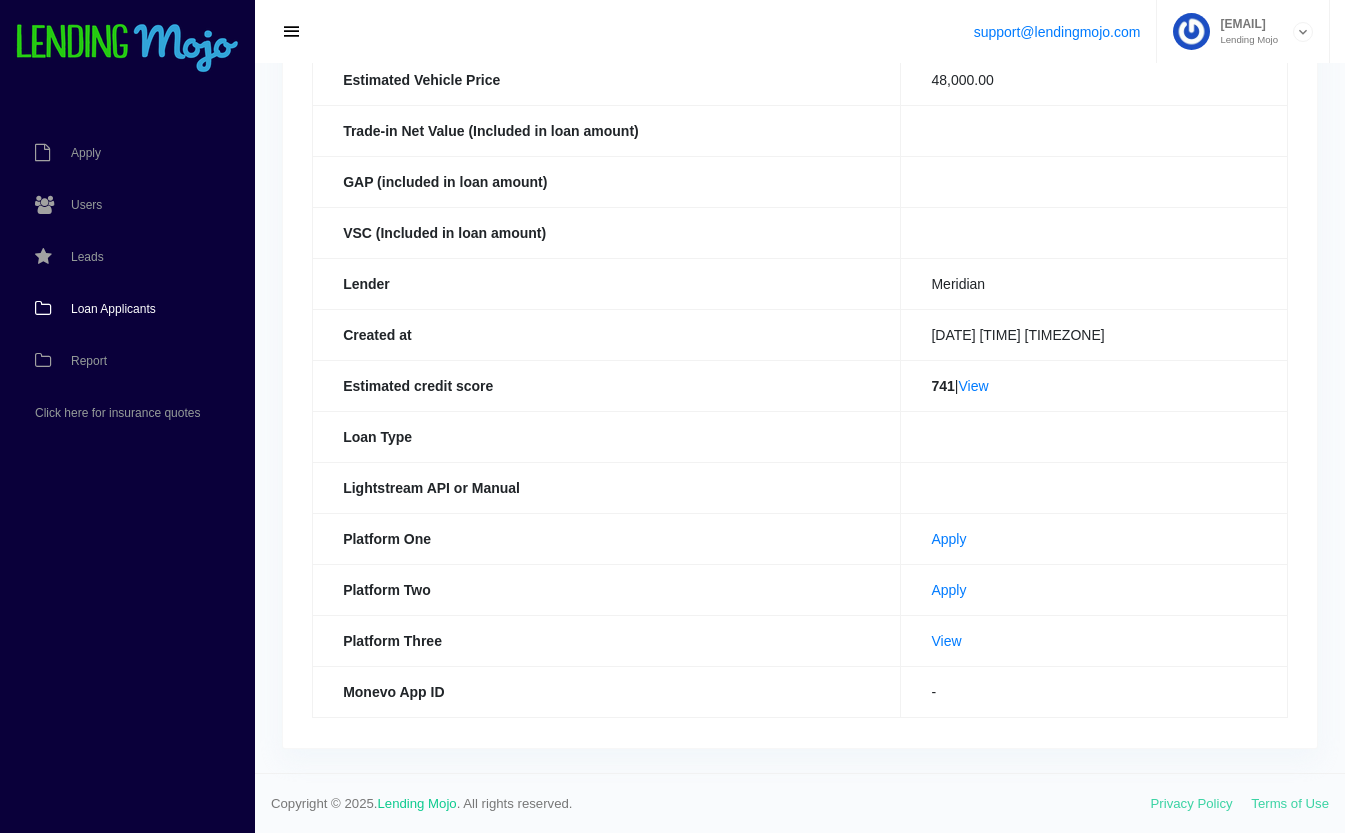 click on "Loan Applicants" at bounding box center (113, 309) 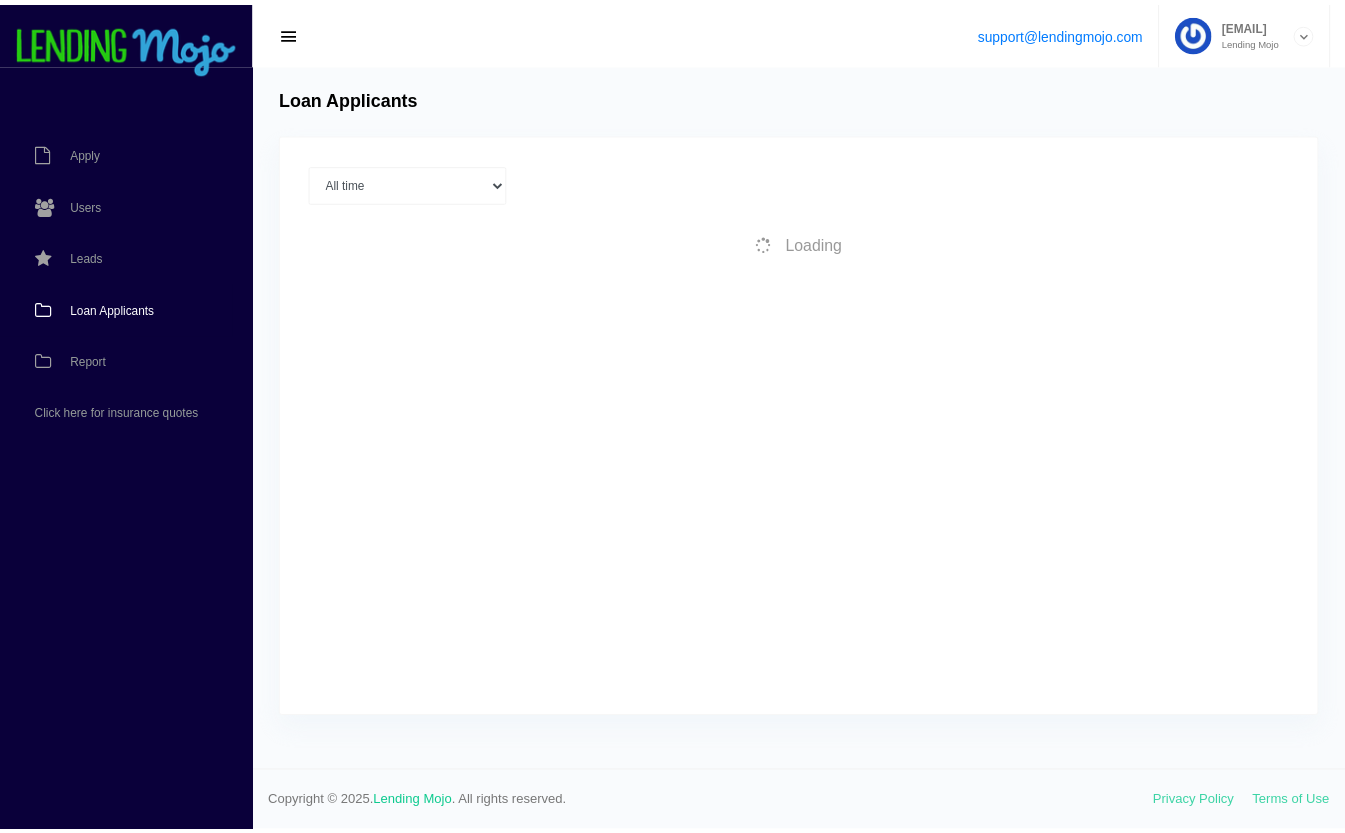 scroll, scrollTop: 0, scrollLeft: 0, axis: both 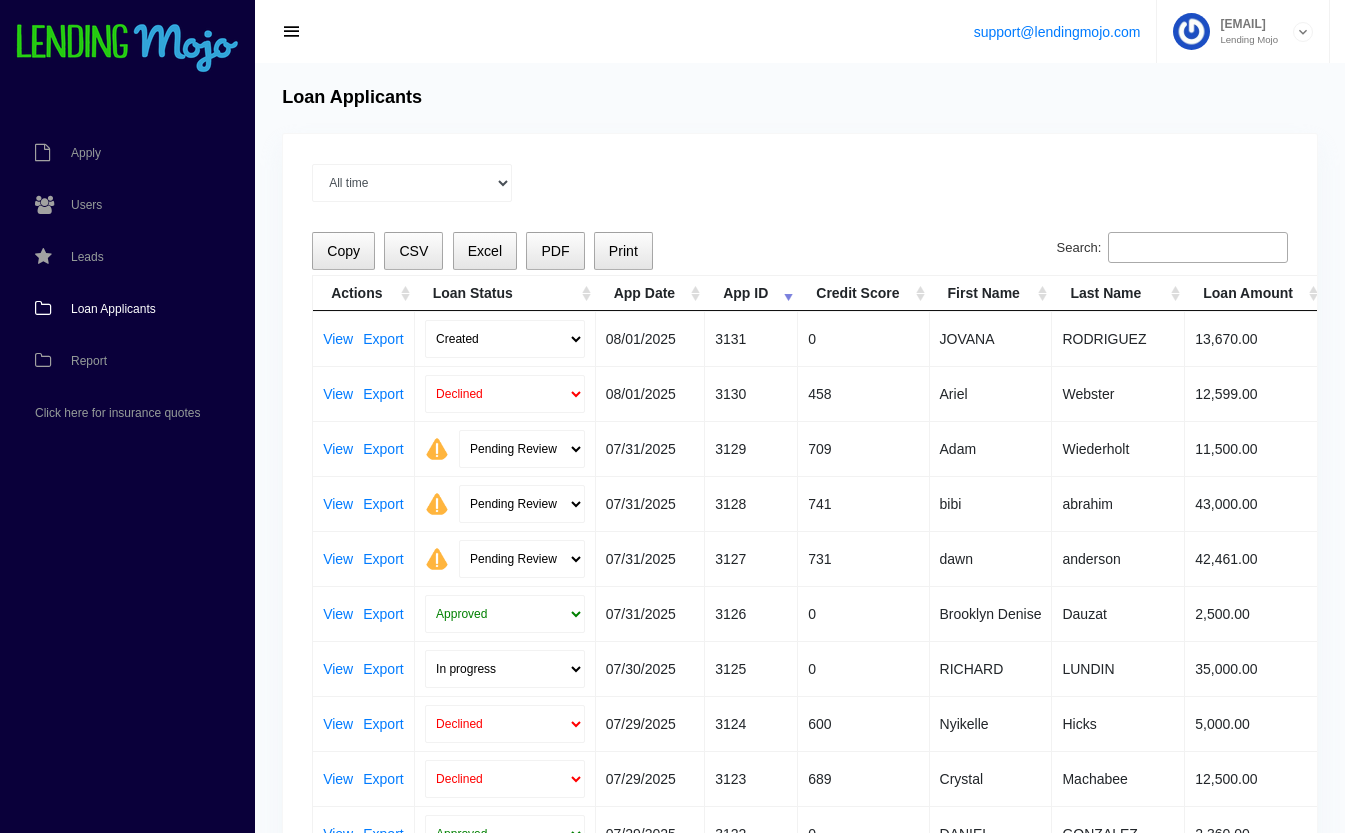click on "Search:" at bounding box center [1198, 248] 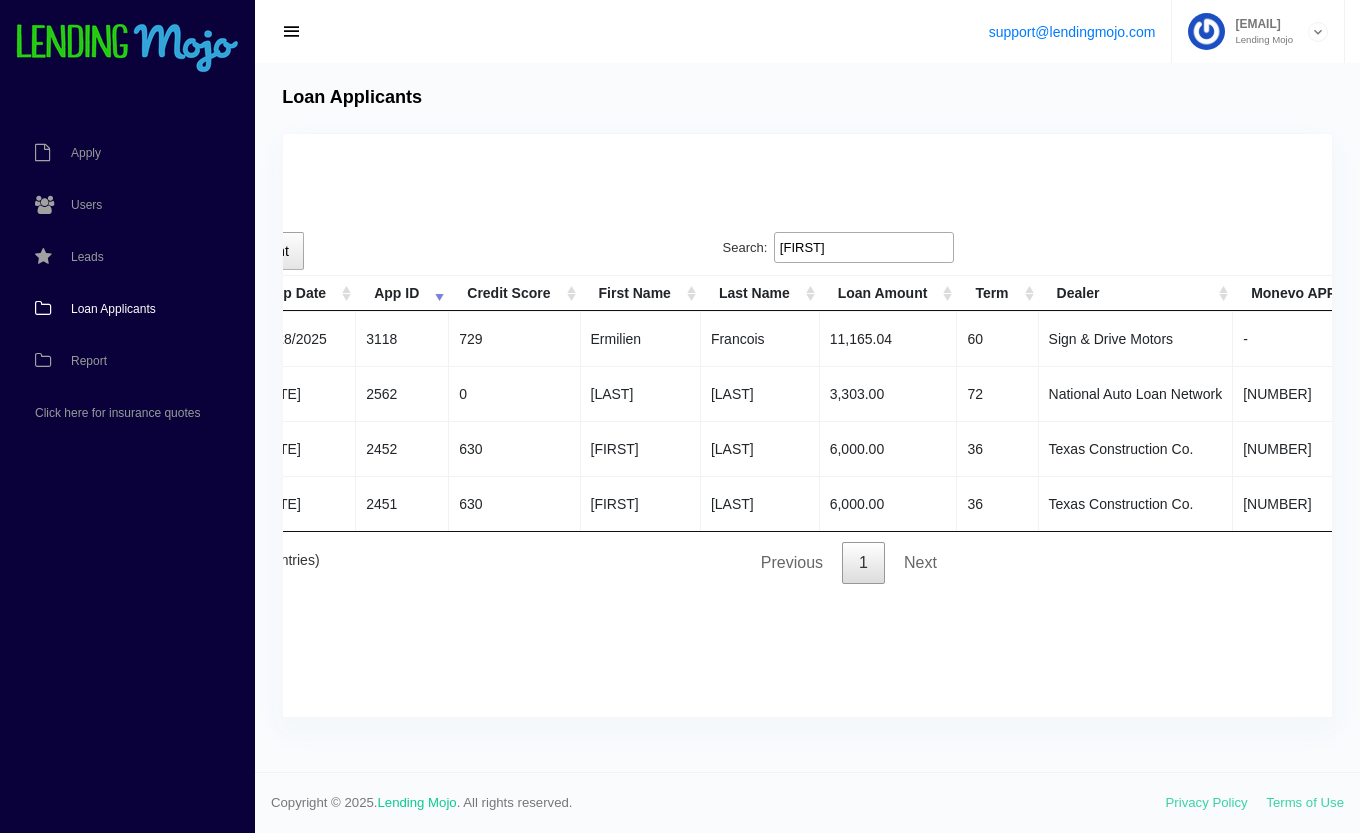 scroll, scrollTop: 0, scrollLeft: 0, axis: both 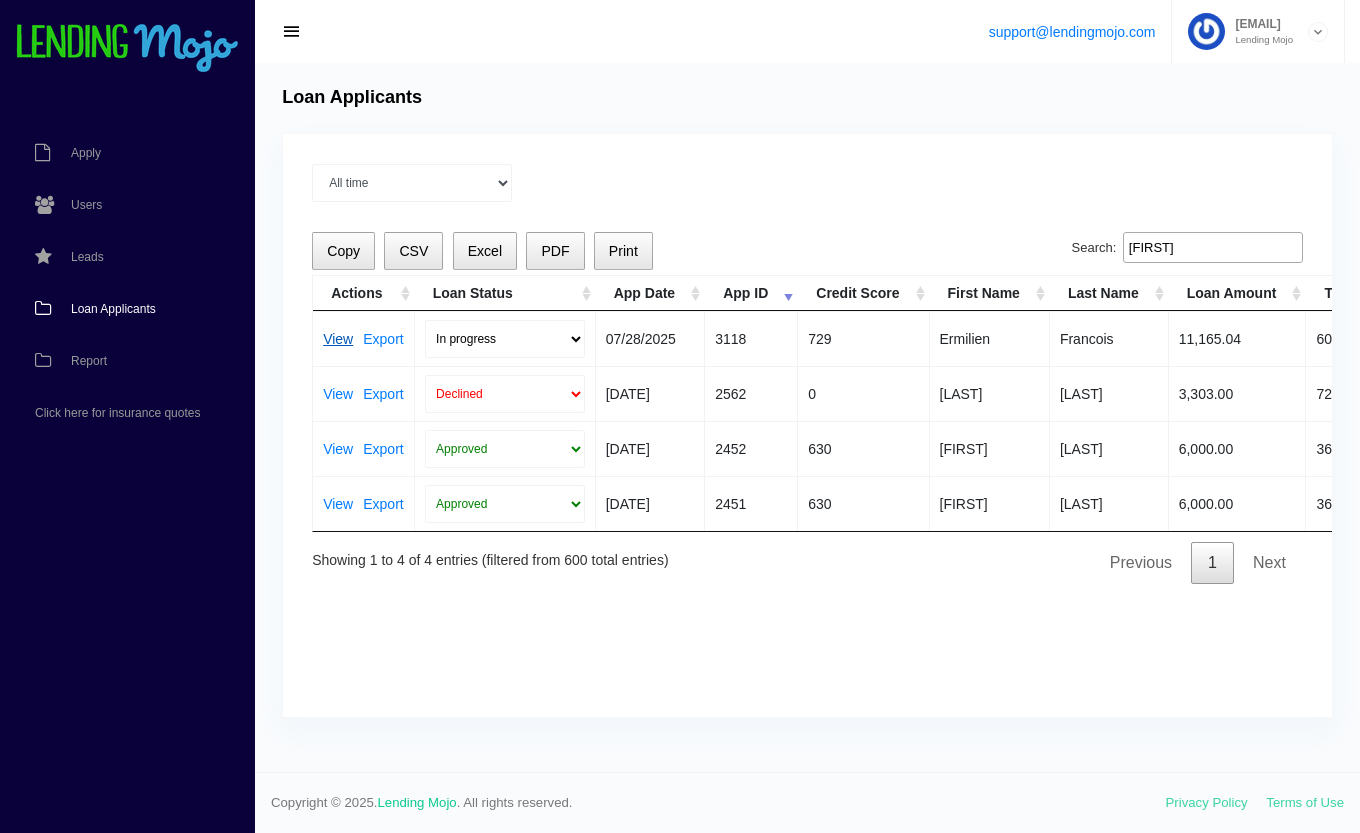 type on "franc" 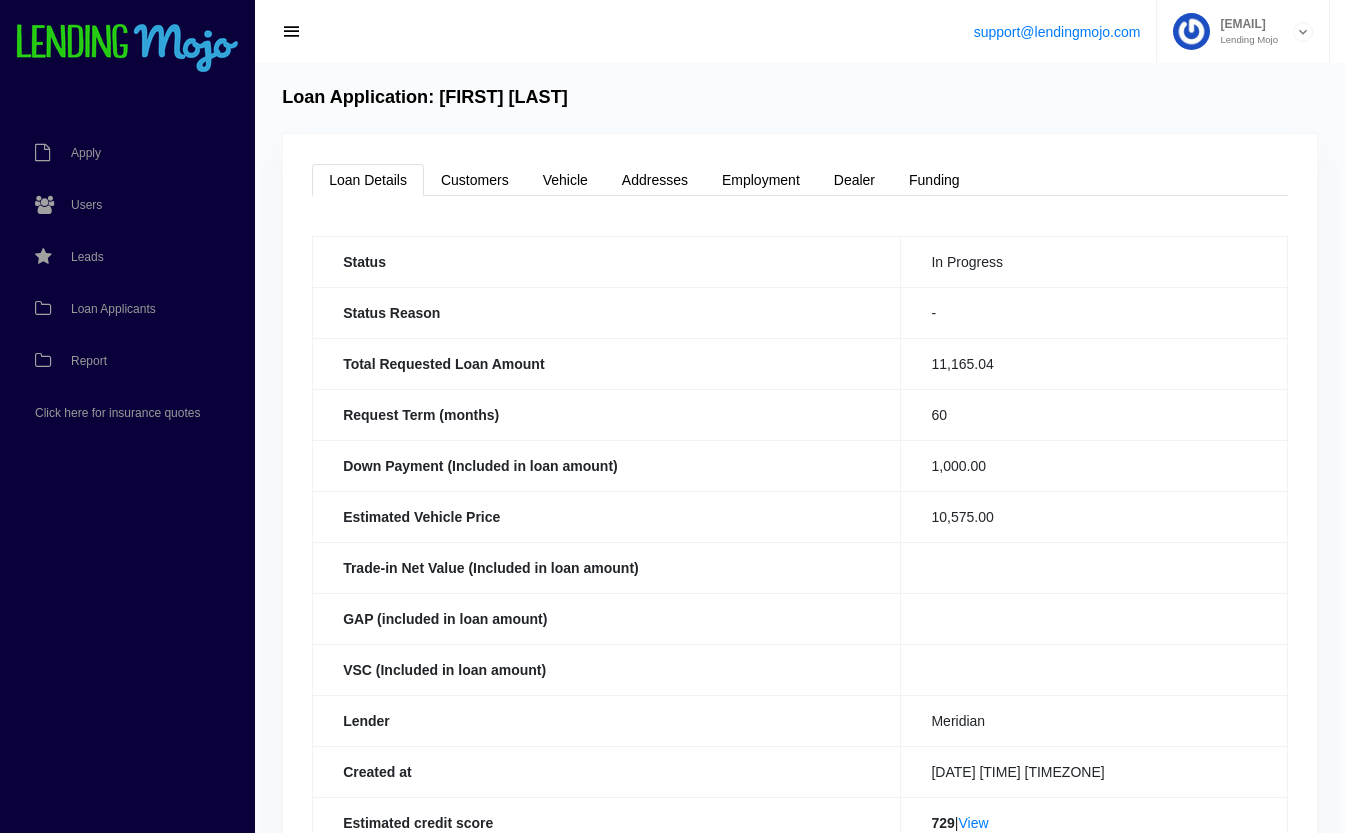 scroll, scrollTop: 26, scrollLeft: 0, axis: vertical 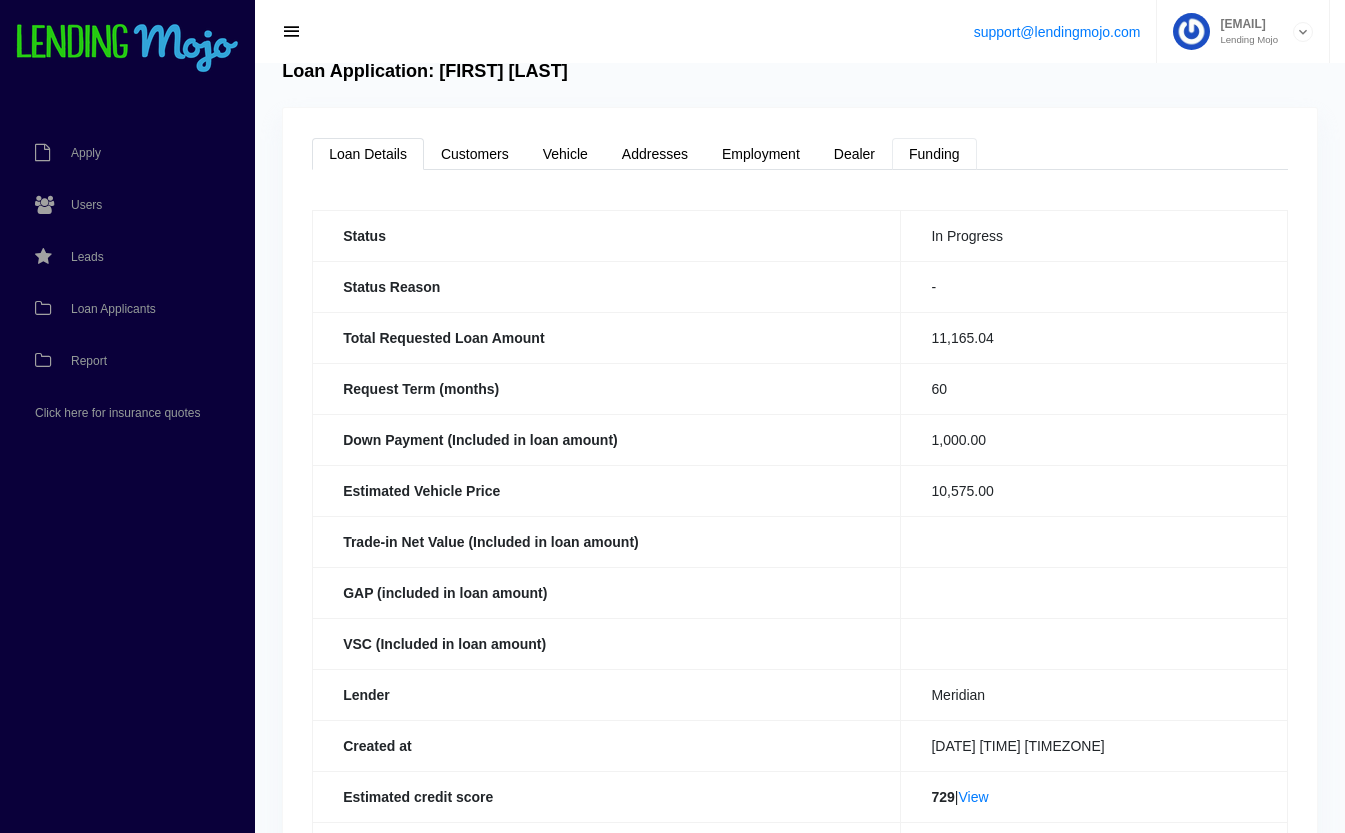 click on "Funding" at bounding box center [934, 154] 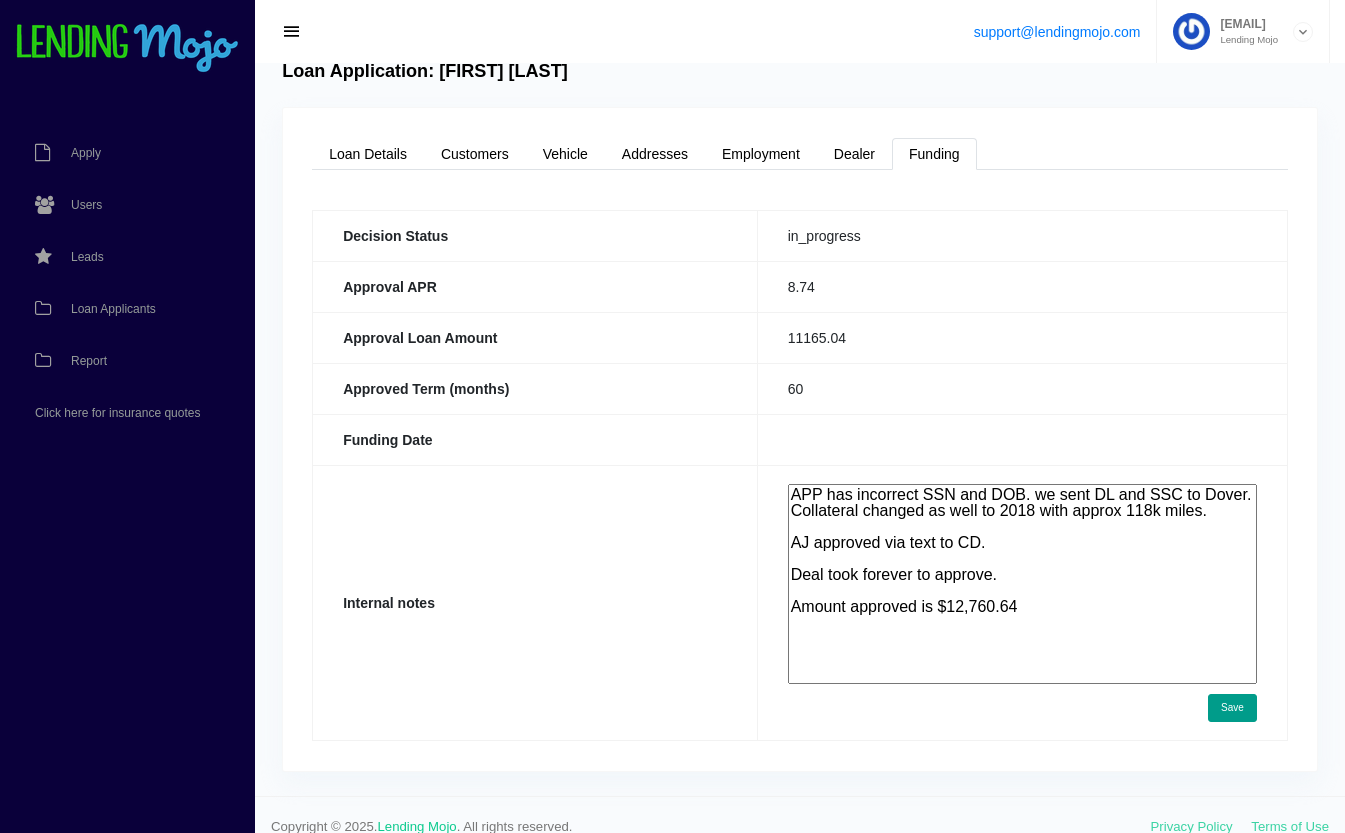 click on "APP has incorrect SSN and DOB. we sent DL and SSC to Dover. Collateral changed as well to 2018 with approx 118k miles.
AJ approved via text to CD.
Deal took forever to approve.
Amount approved is $12,760.64" at bounding box center [1022, 584] 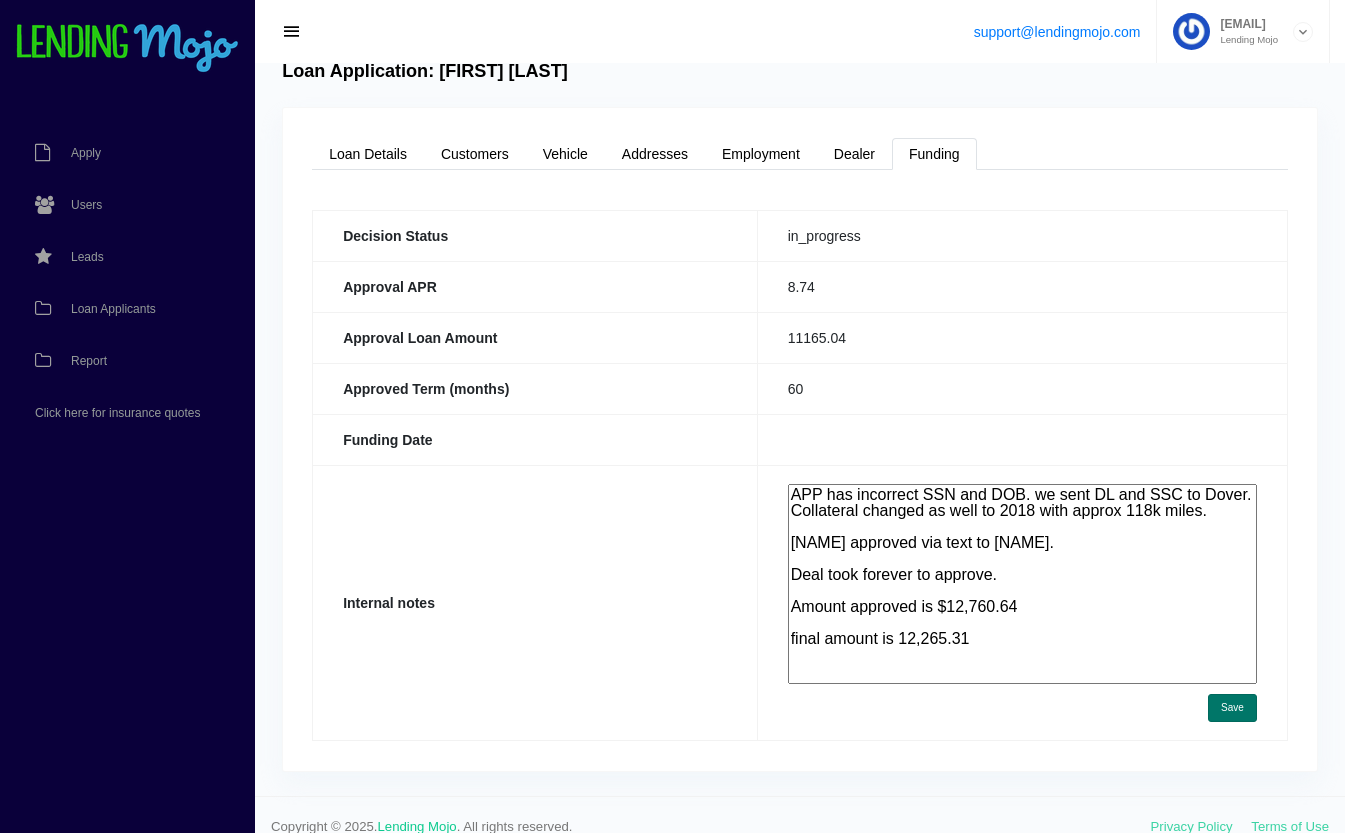 type on "APP has incorrect SSN and DOB. we sent DL and SSC to Dover. Collateral changed as well to 2018 with approx 118k miles.
[NAME] approved via text to [NAME].
Deal took forever to approve.
Amount approved is $12,760.64
final amount is 12,265.31" 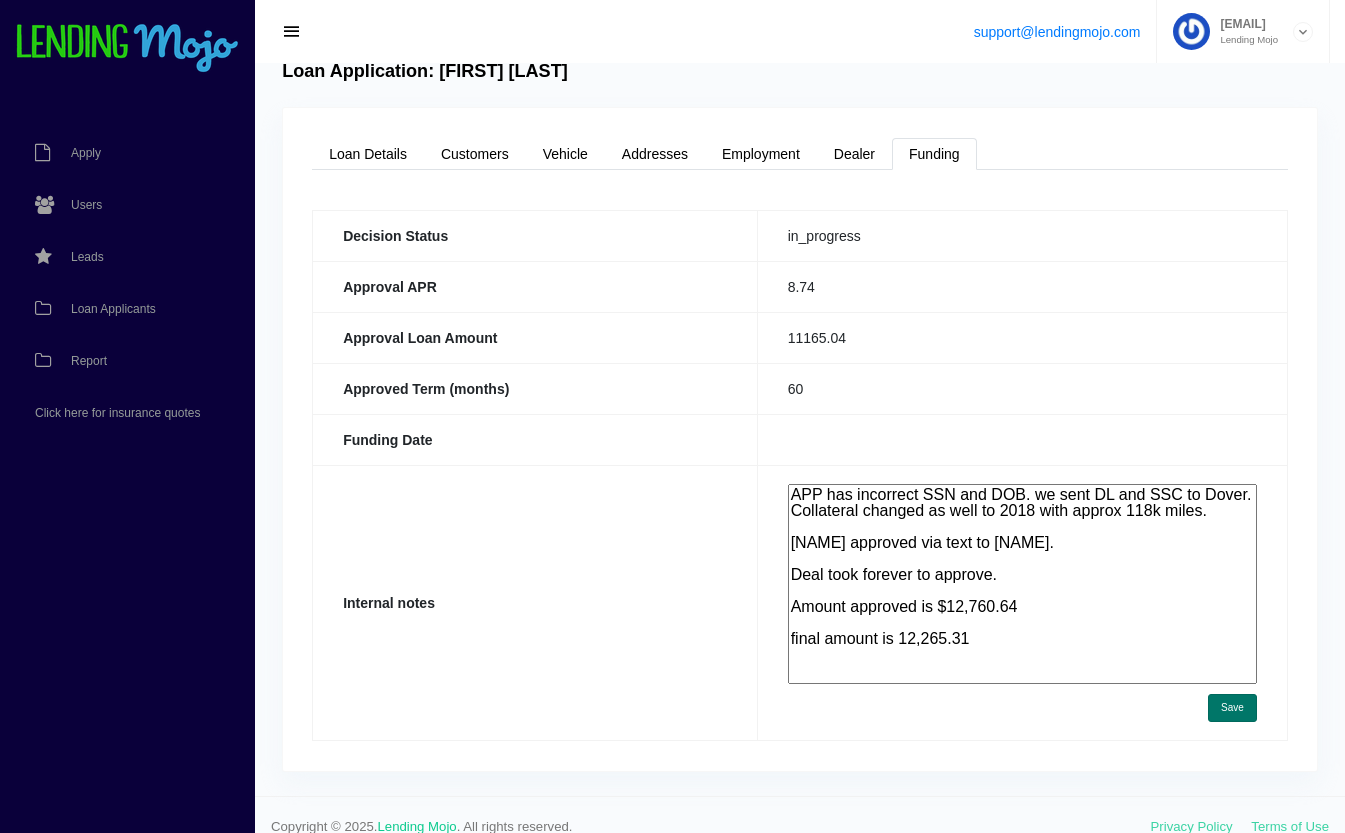 click on "Save" at bounding box center (1232, 708) 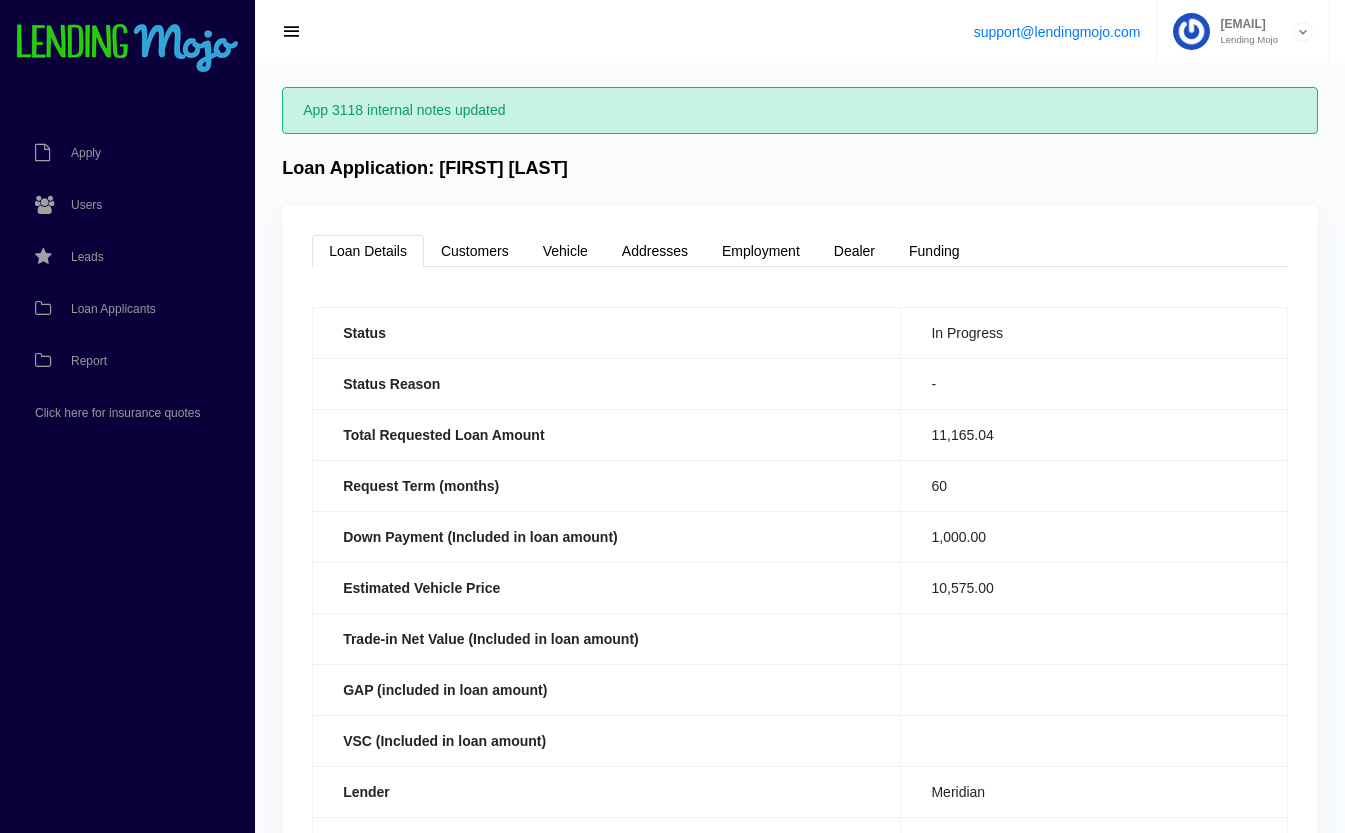 scroll, scrollTop: 0, scrollLeft: 0, axis: both 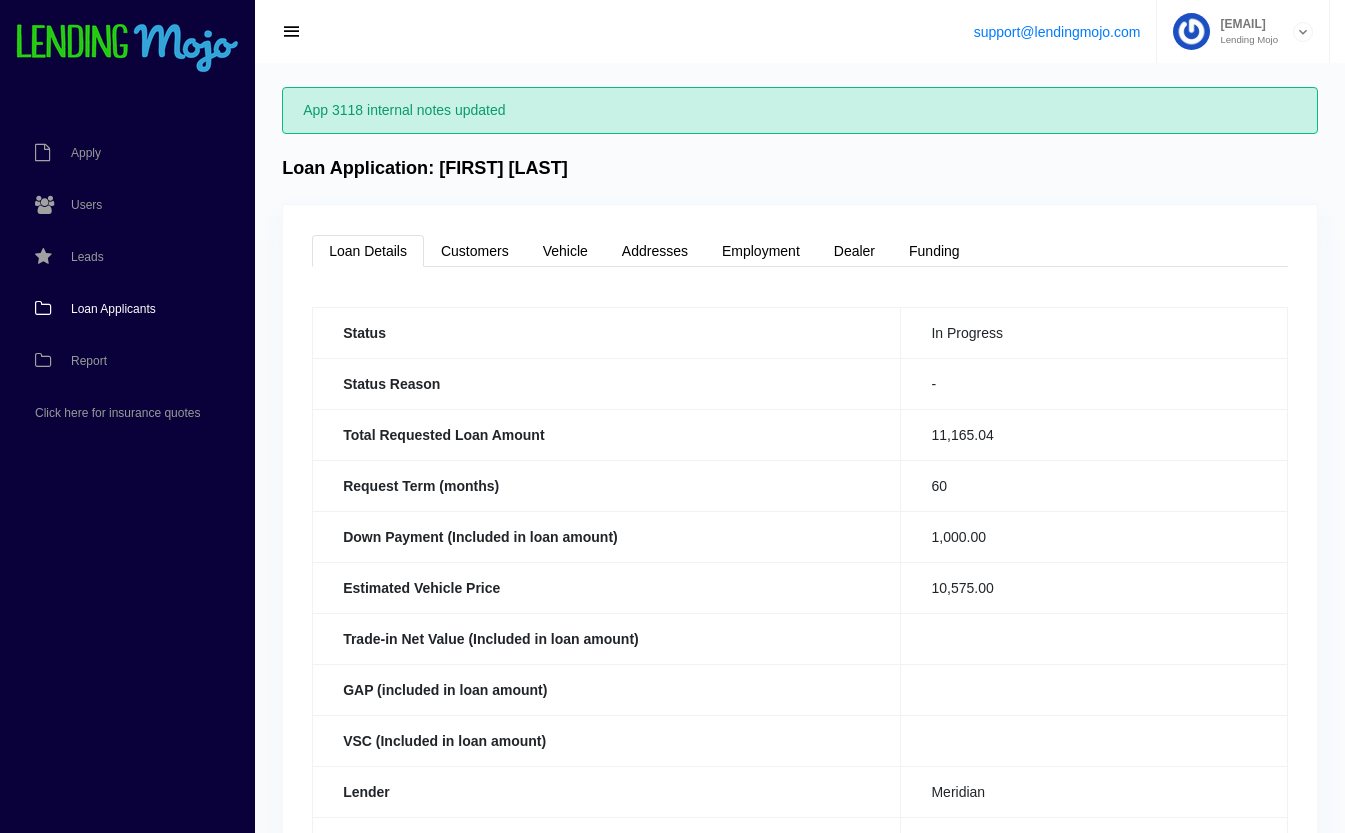 click on "Loan Applicants" at bounding box center (113, 309) 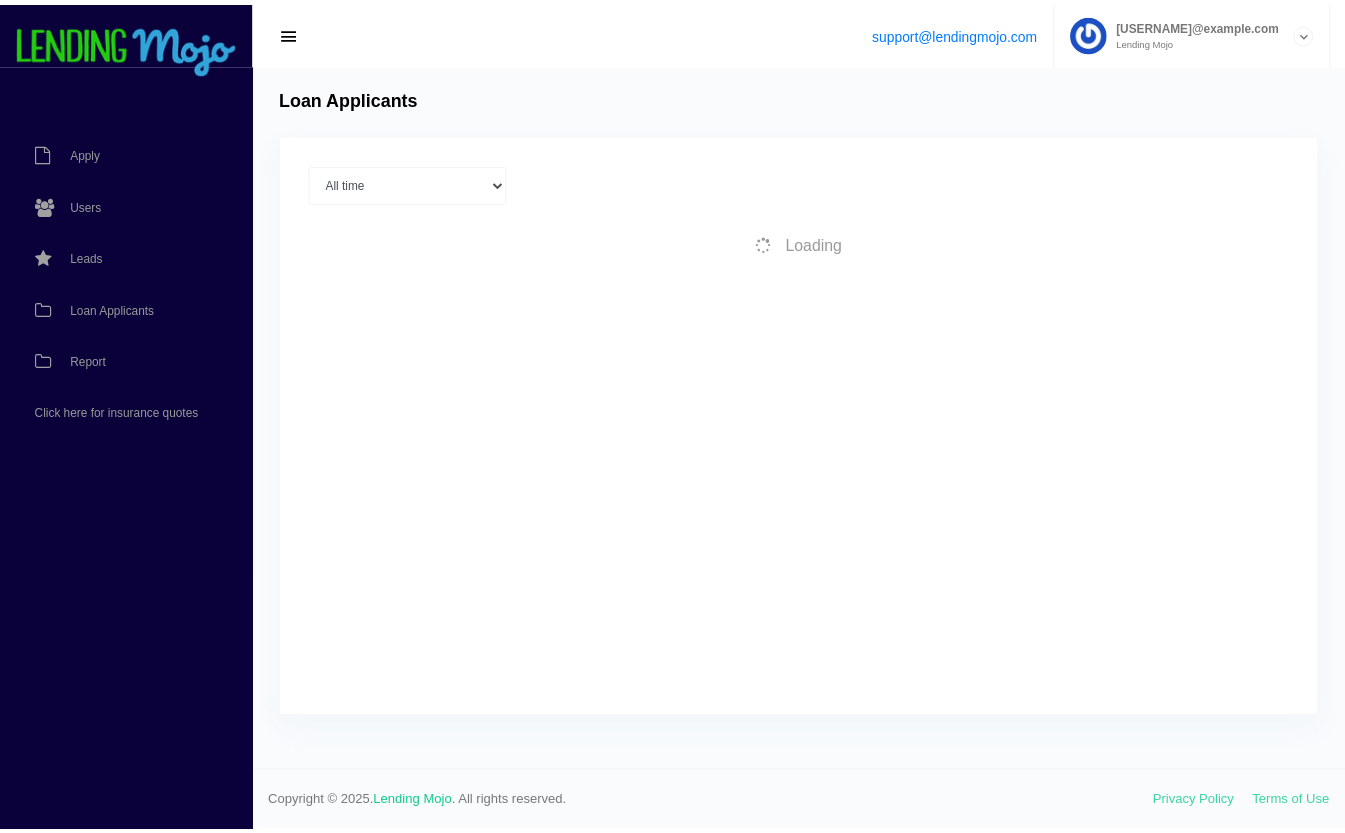 scroll, scrollTop: 0, scrollLeft: 0, axis: both 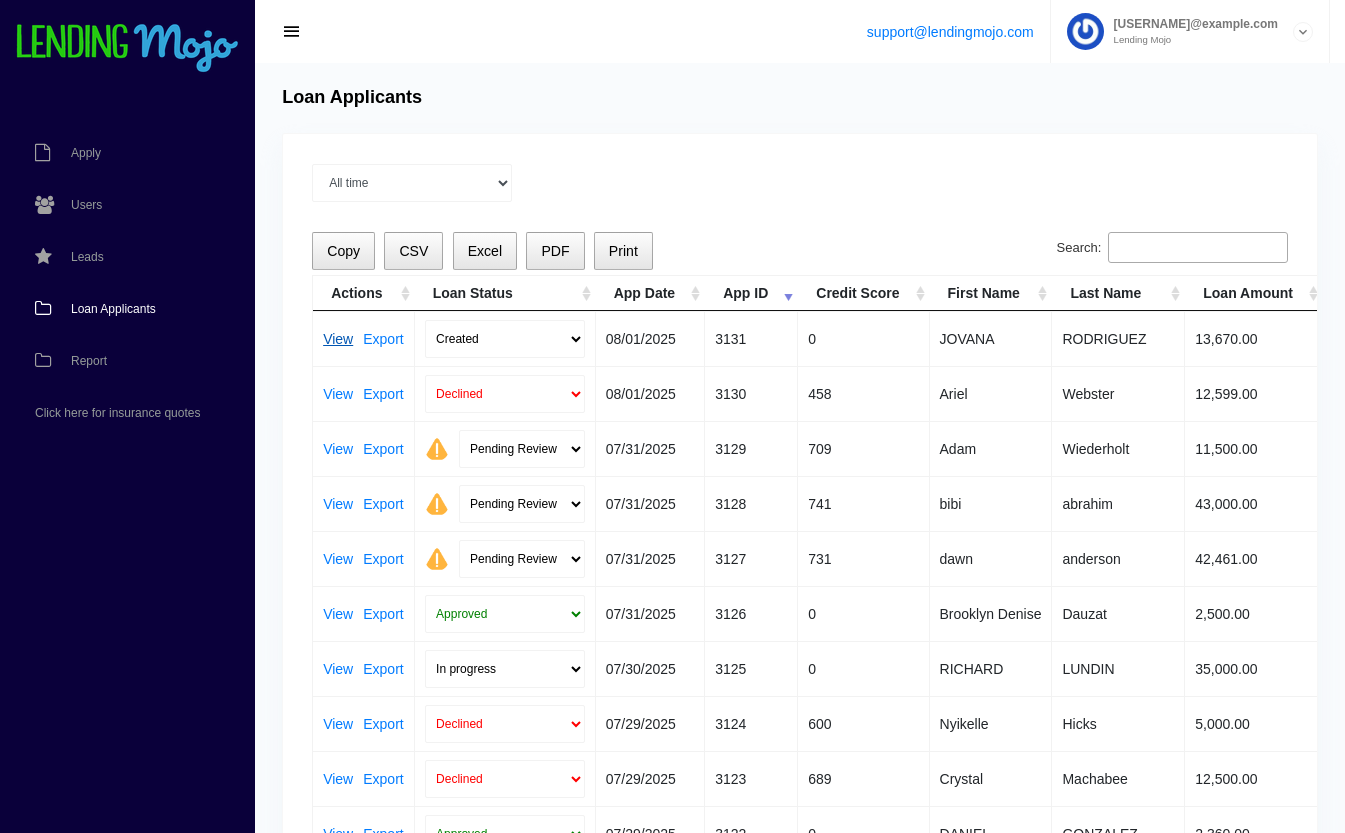 click on "View" at bounding box center [338, 339] 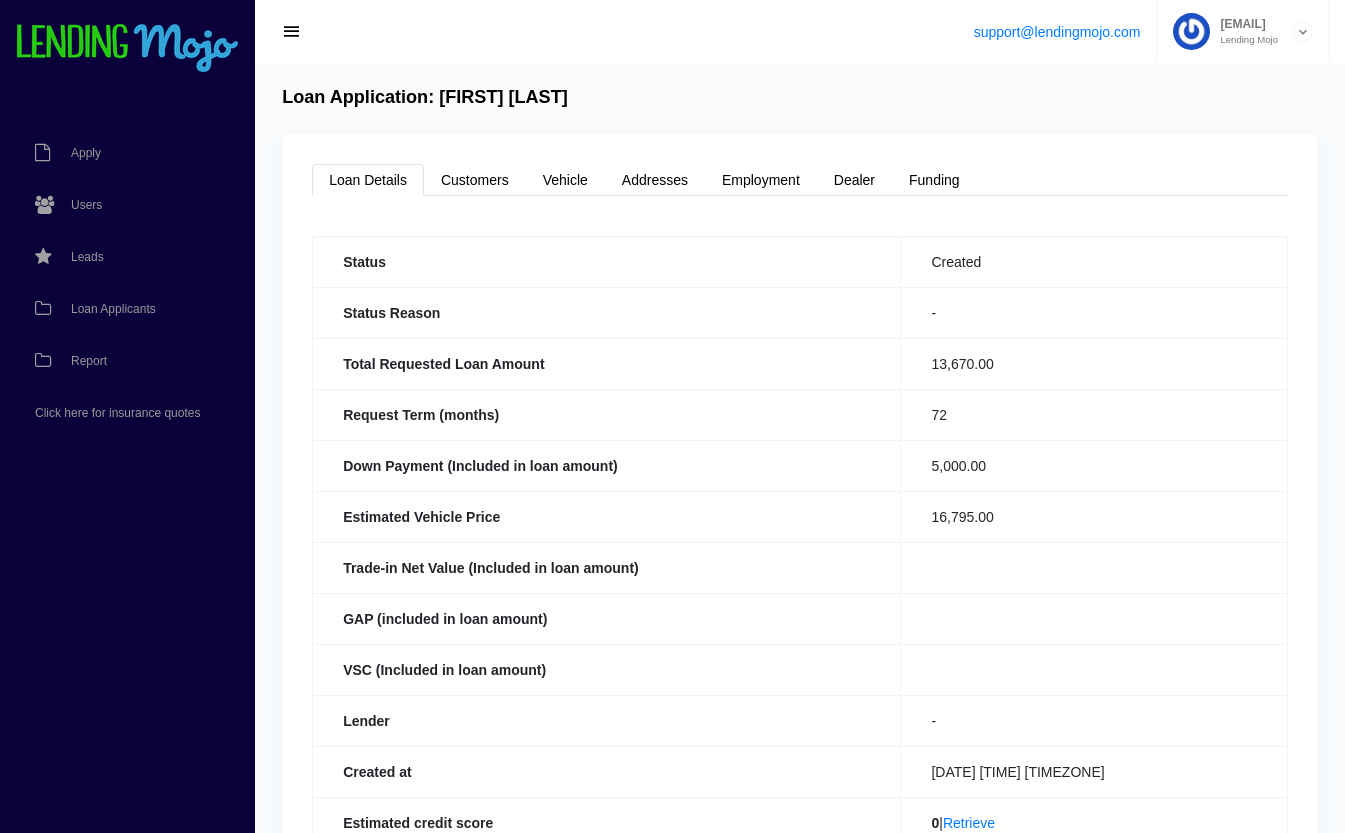 scroll, scrollTop: 0, scrollLeft: 0, axis: both 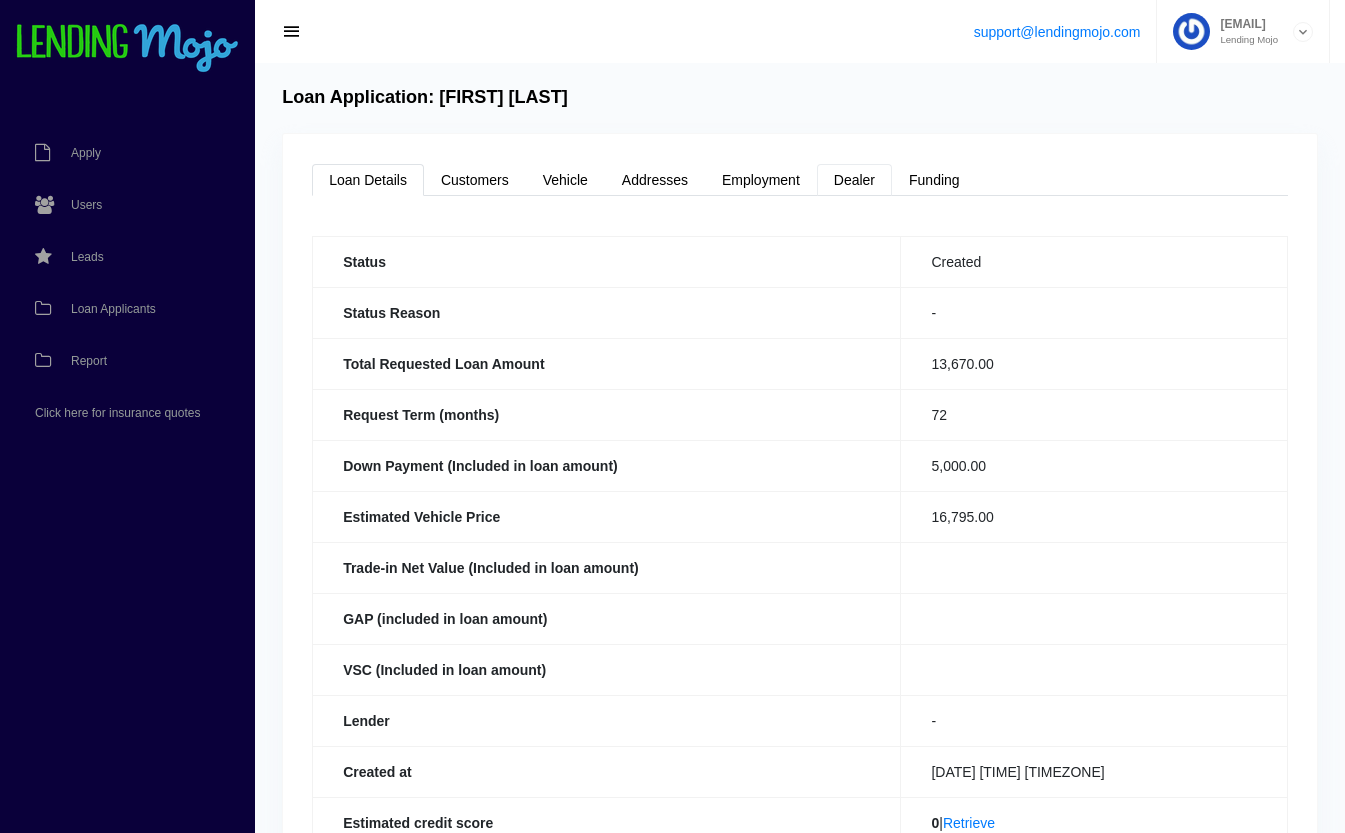 click on "Dealer" at bounding box center (854, 180) 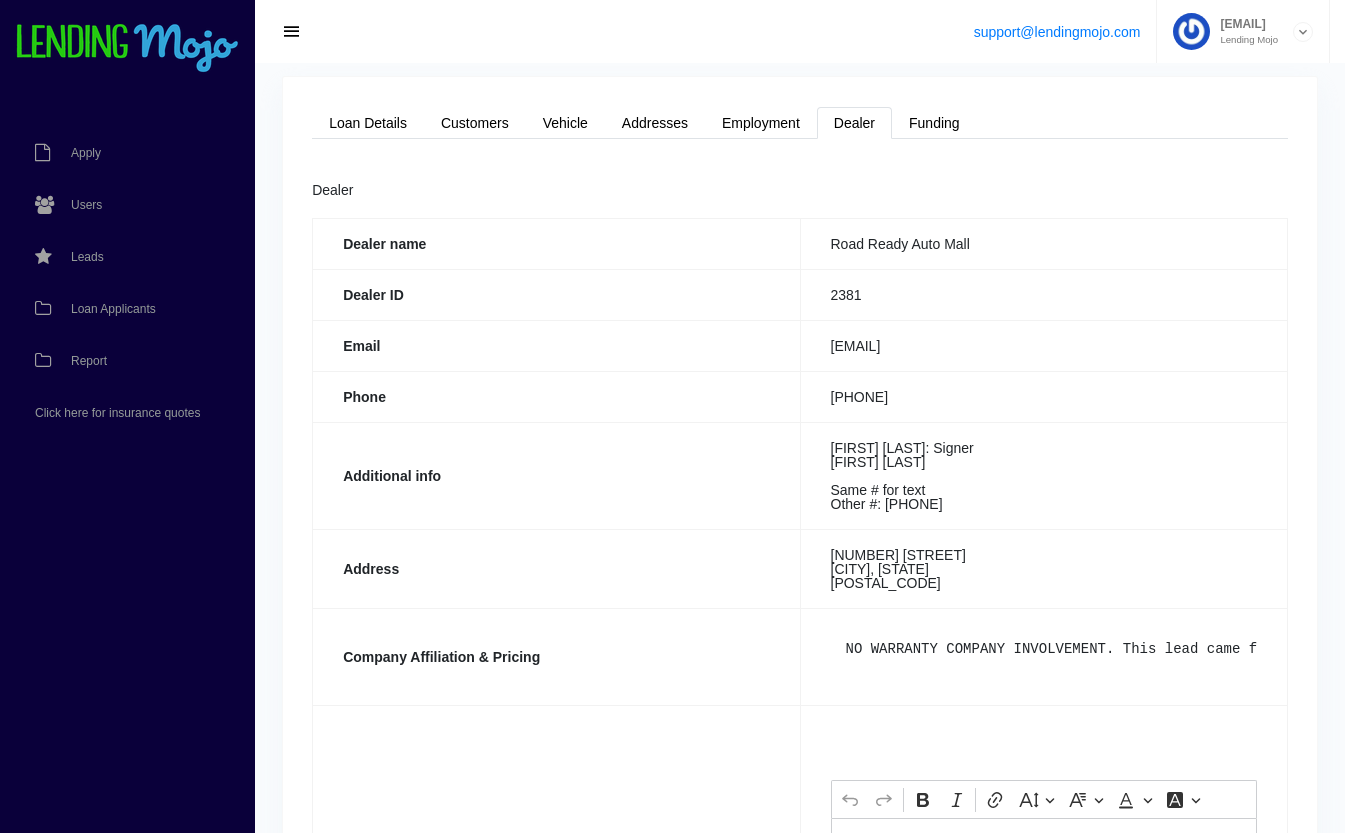 scroll, scrollTop: 58, scrollLeft: 0, axis: vertical 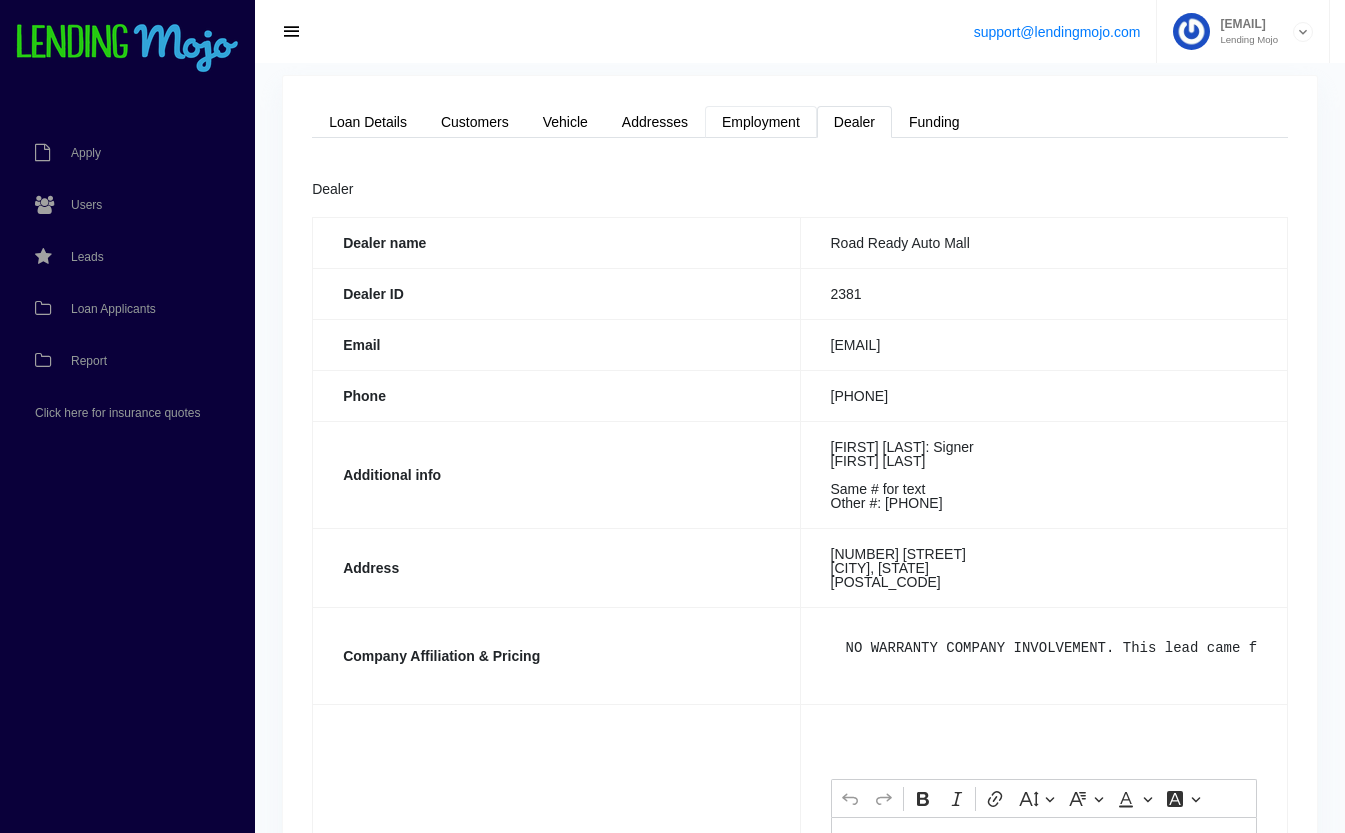 click on "Employment" at bounding box center [761, 122] 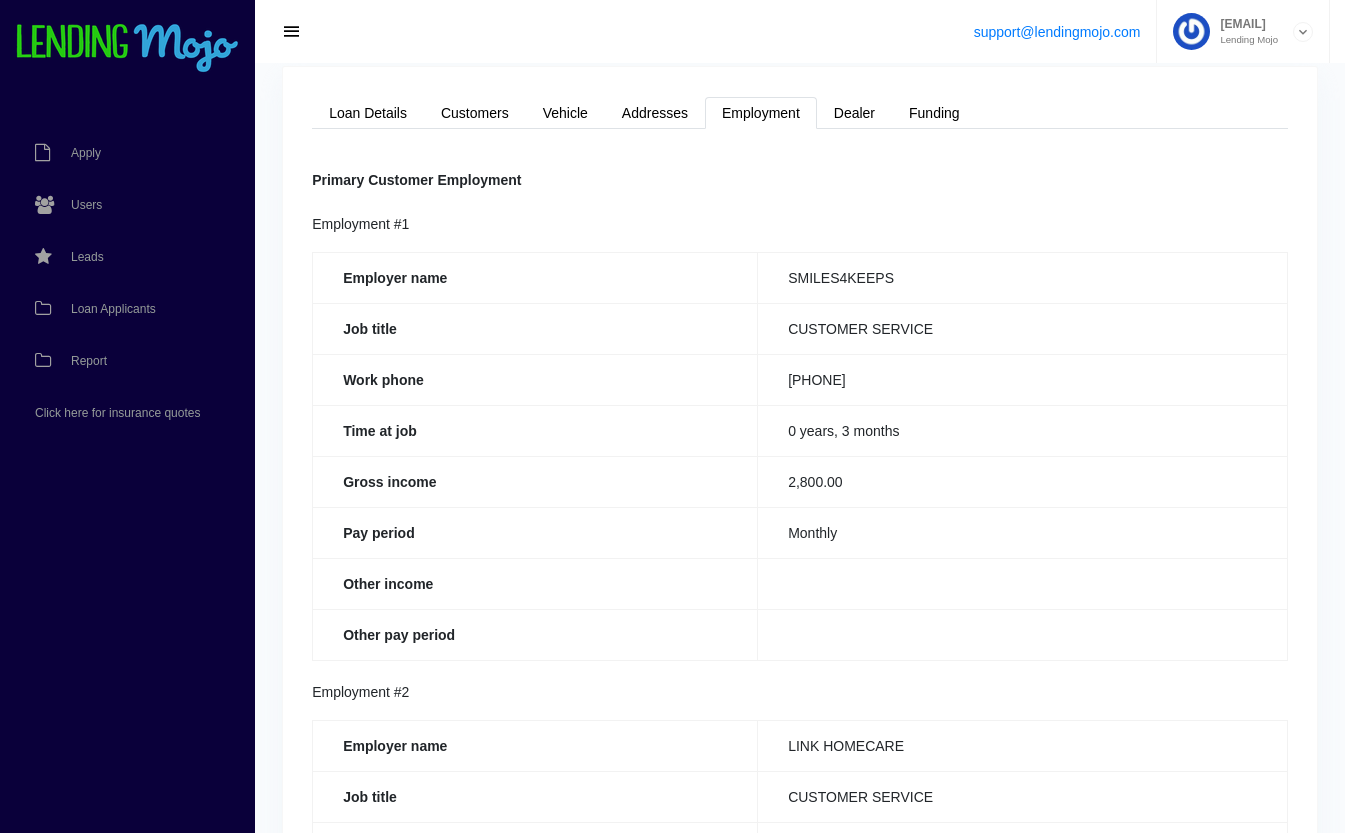 scroll, scrollTop: 64, scrollLeft: 0, axis: vertical 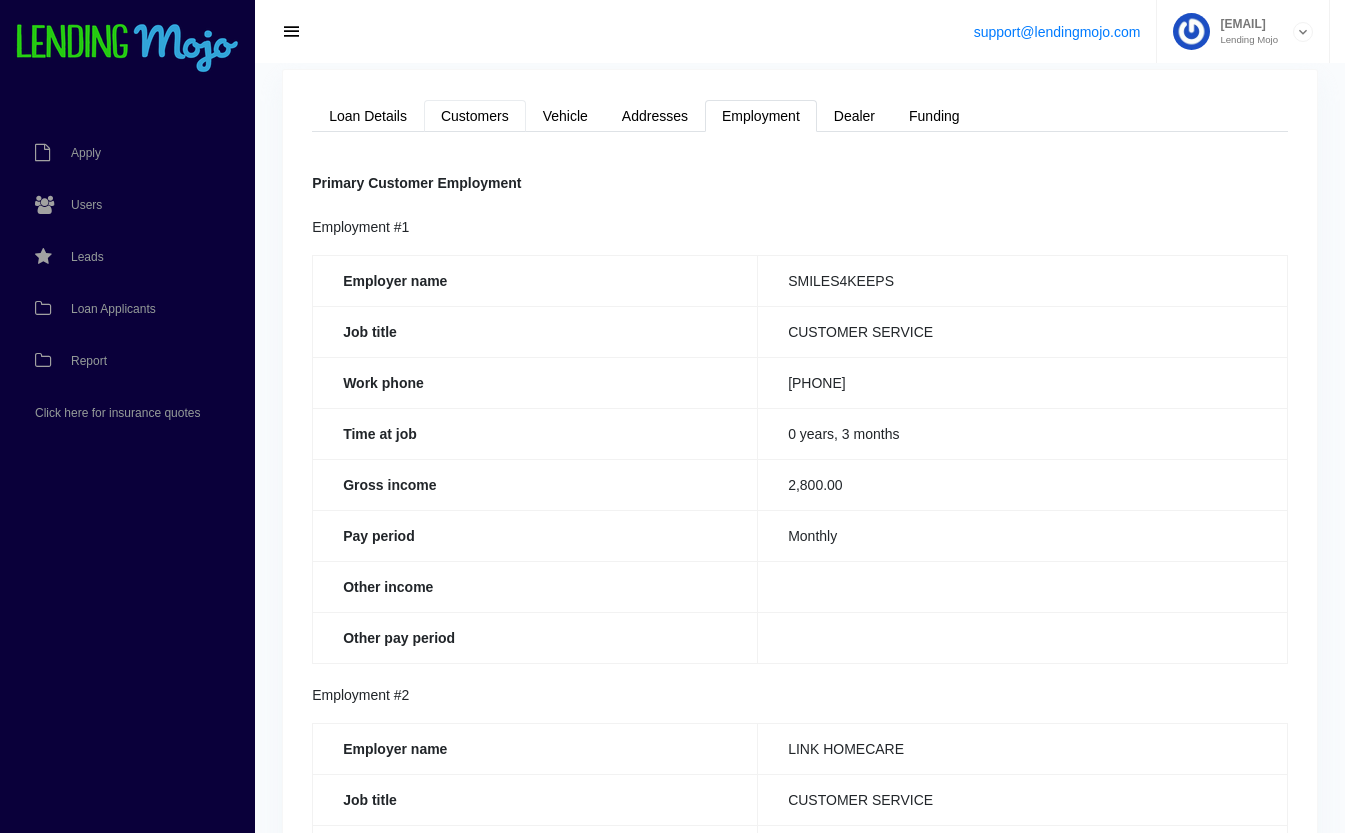 click on "Customers" at bounding box center (475, 116) 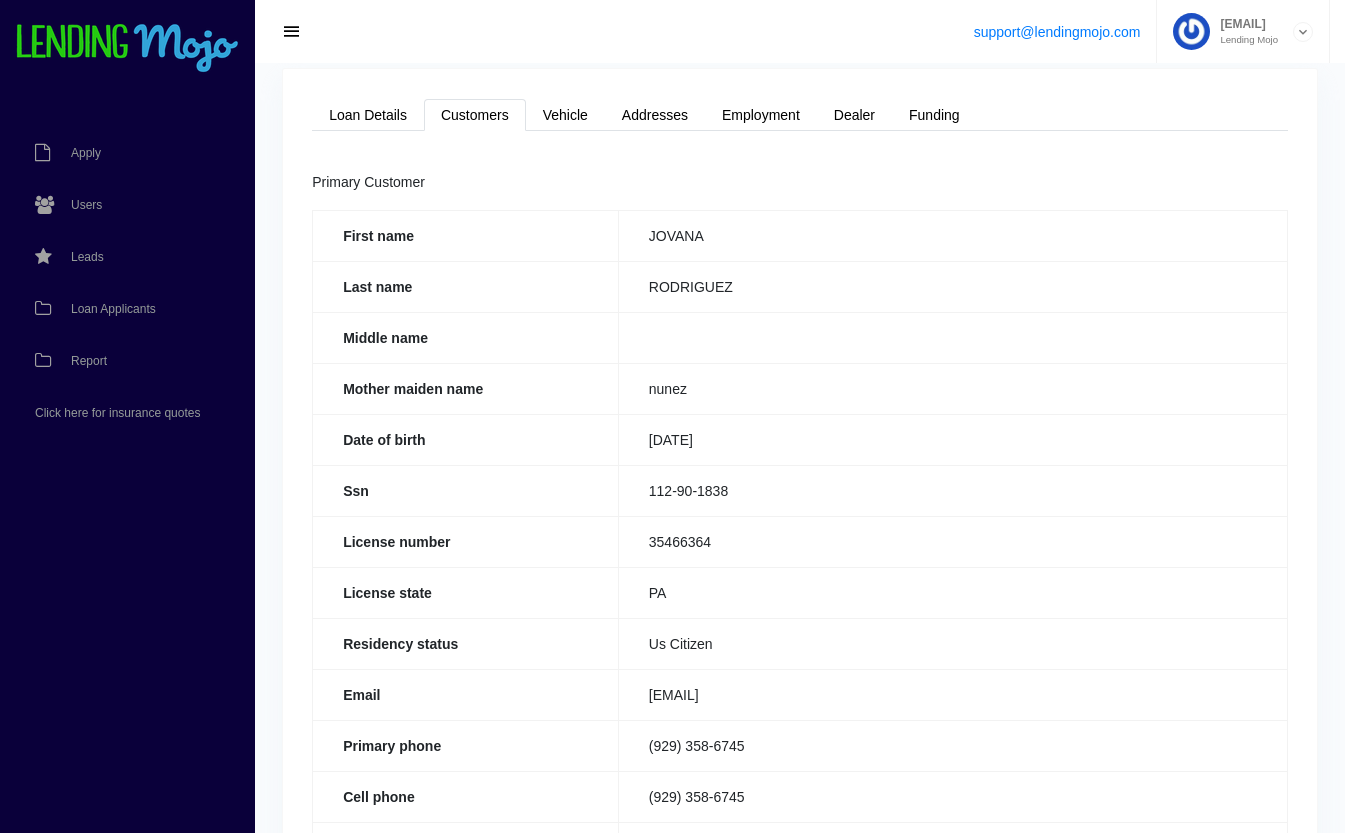 scroll, scrollTop: 0, scrollLeft: 0, axis: both 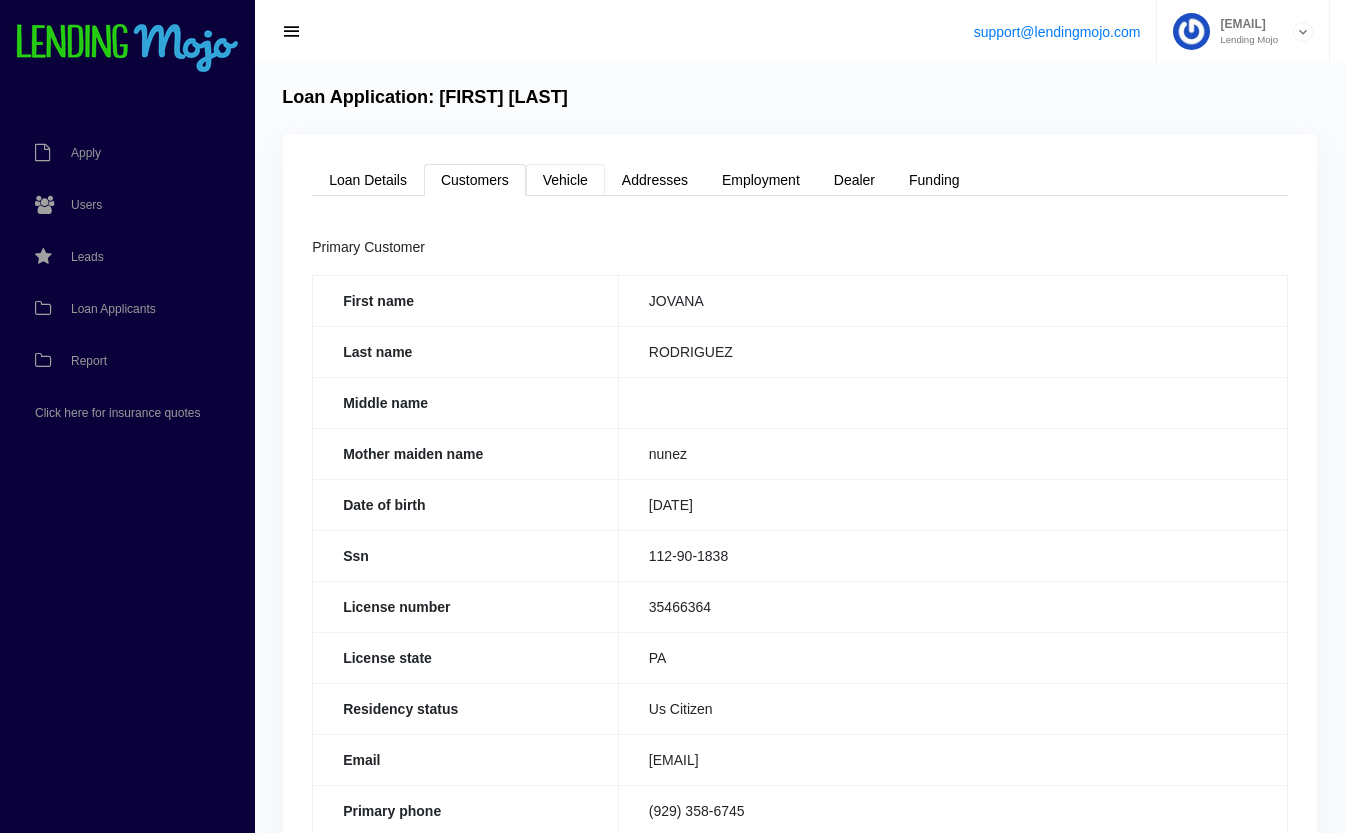 click on "Vehicle" at bounding box center [565, 180] 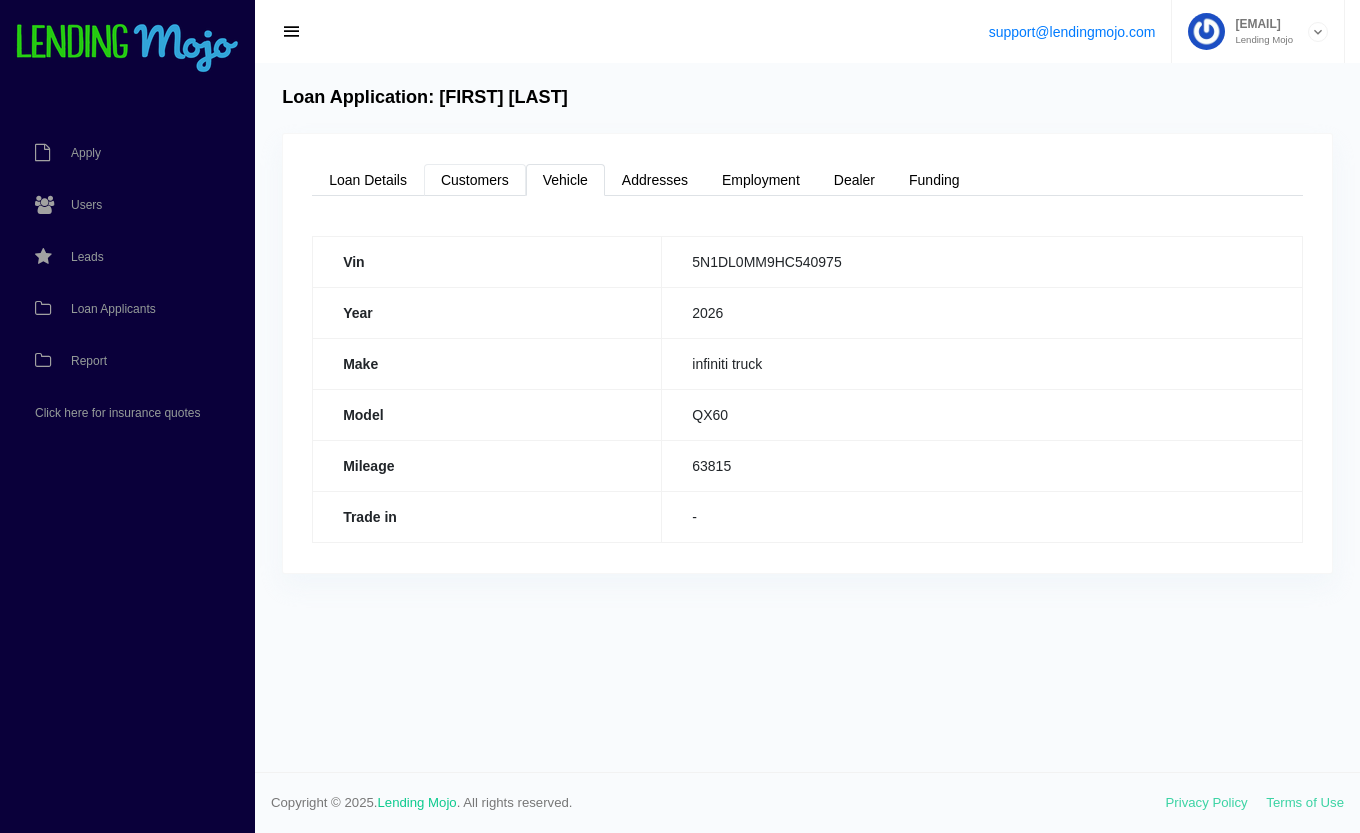 click on "Customers" at bounding box center (475, 180) 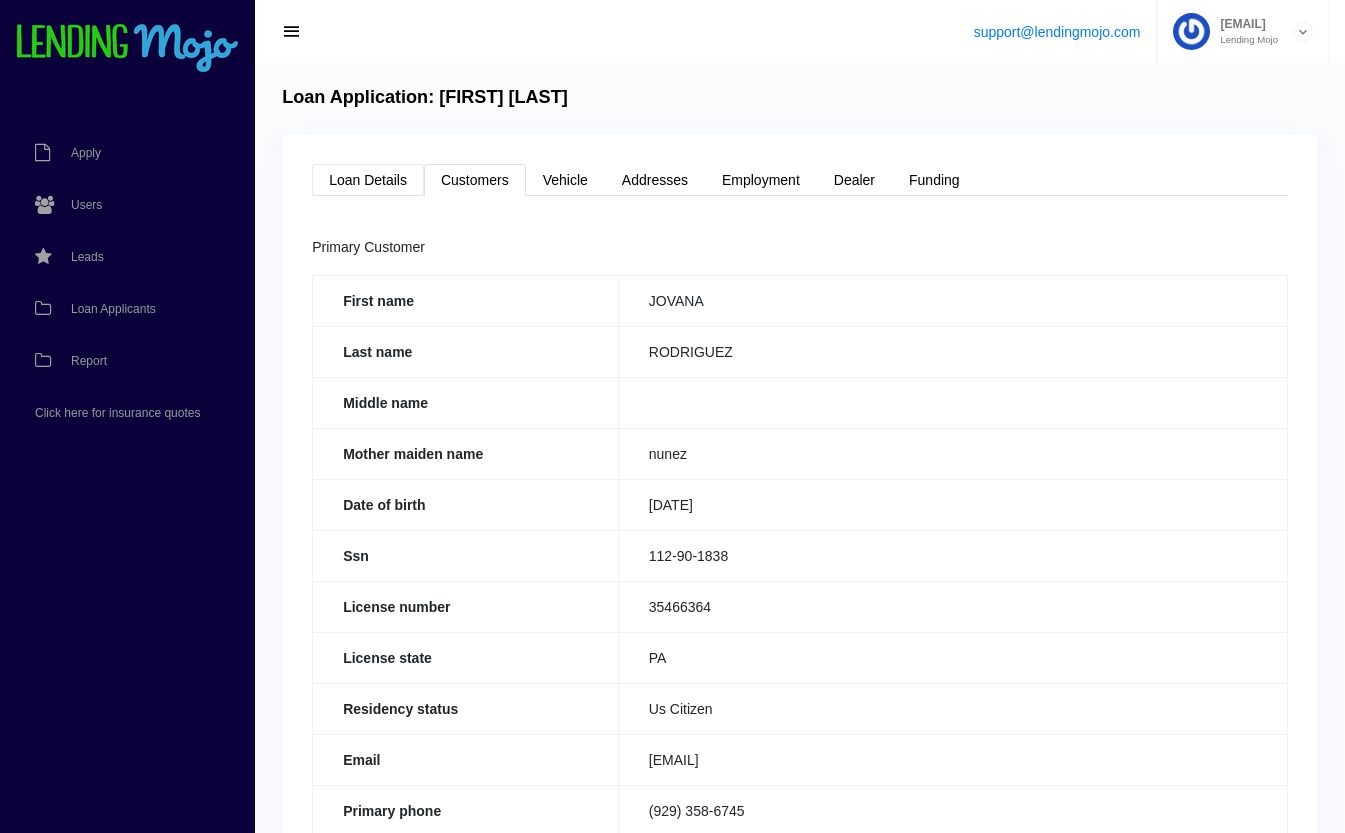 click on "Loan Details" at bounding box center [368, 180] 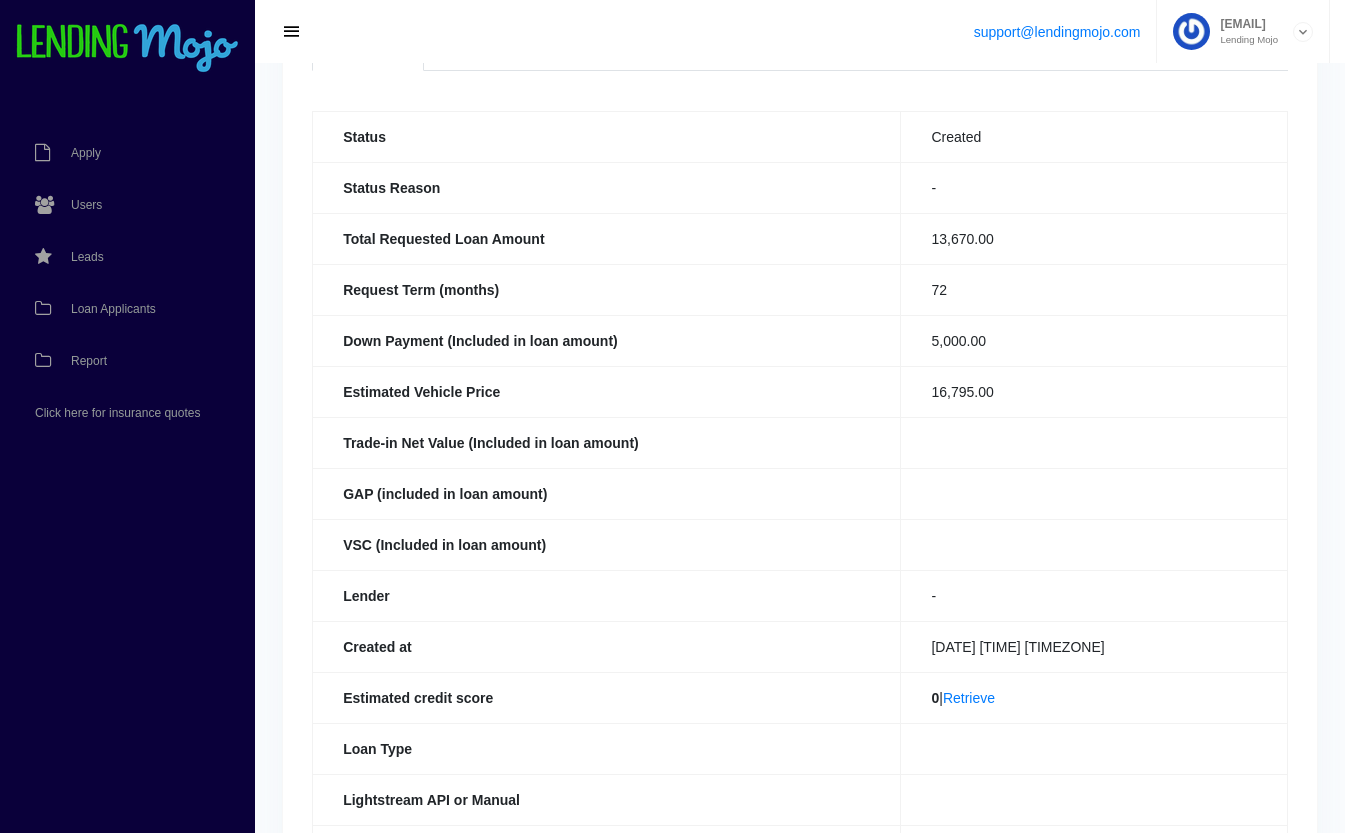 scroll, scrollTop: 205, scrollLeft: 0, axis: vertical 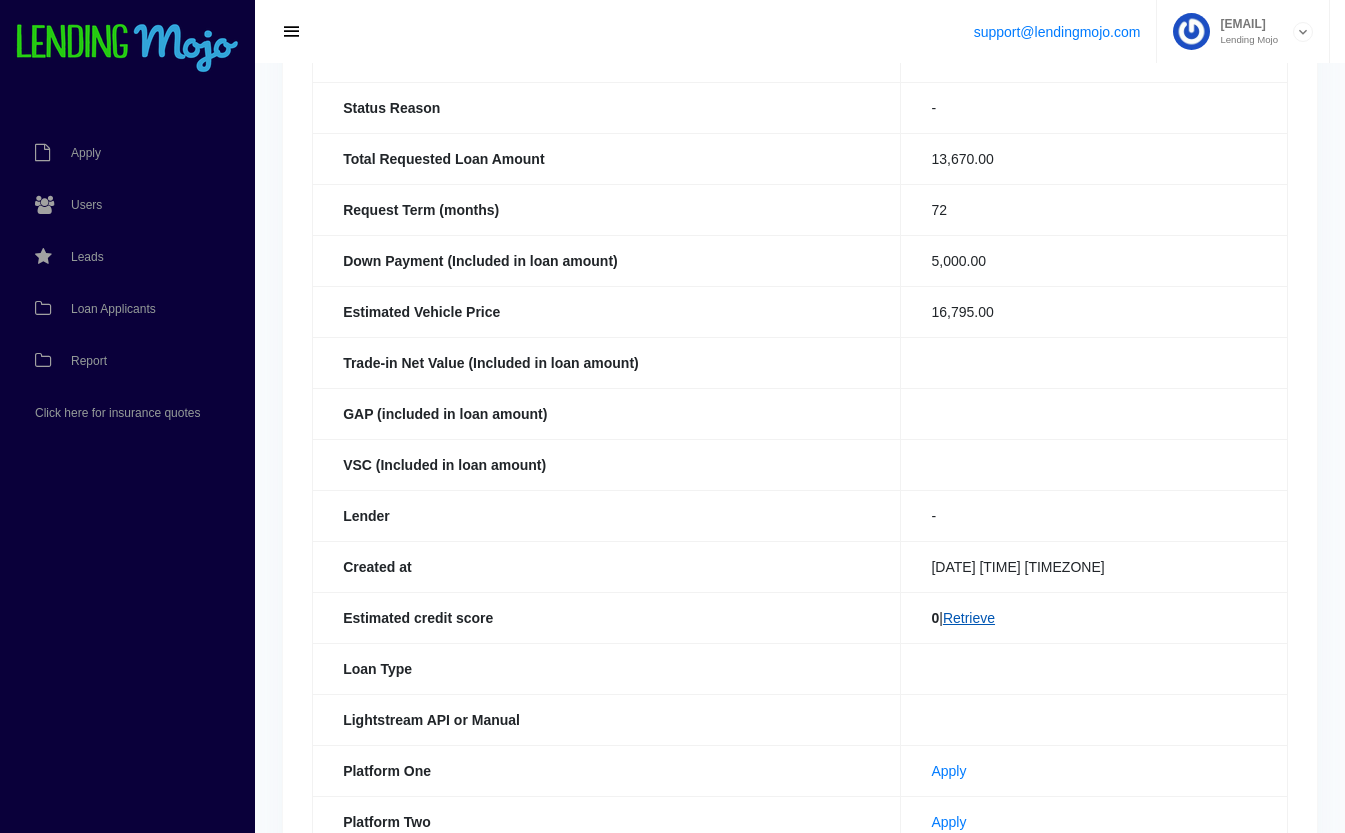 click on "Retrieve" at bounding box center [969, 618] 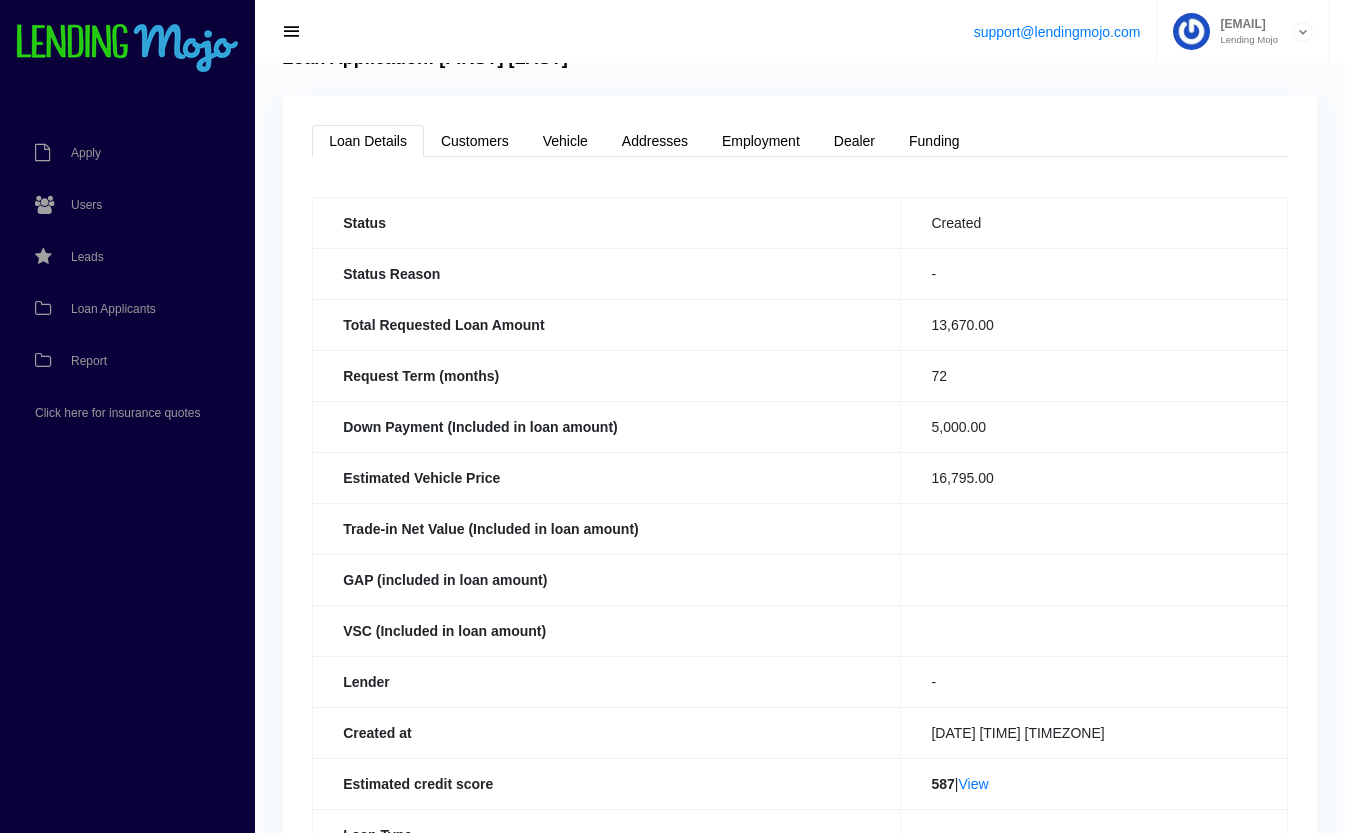 scroll, scrollTop: 0, scrollLeft: 0, axis: both 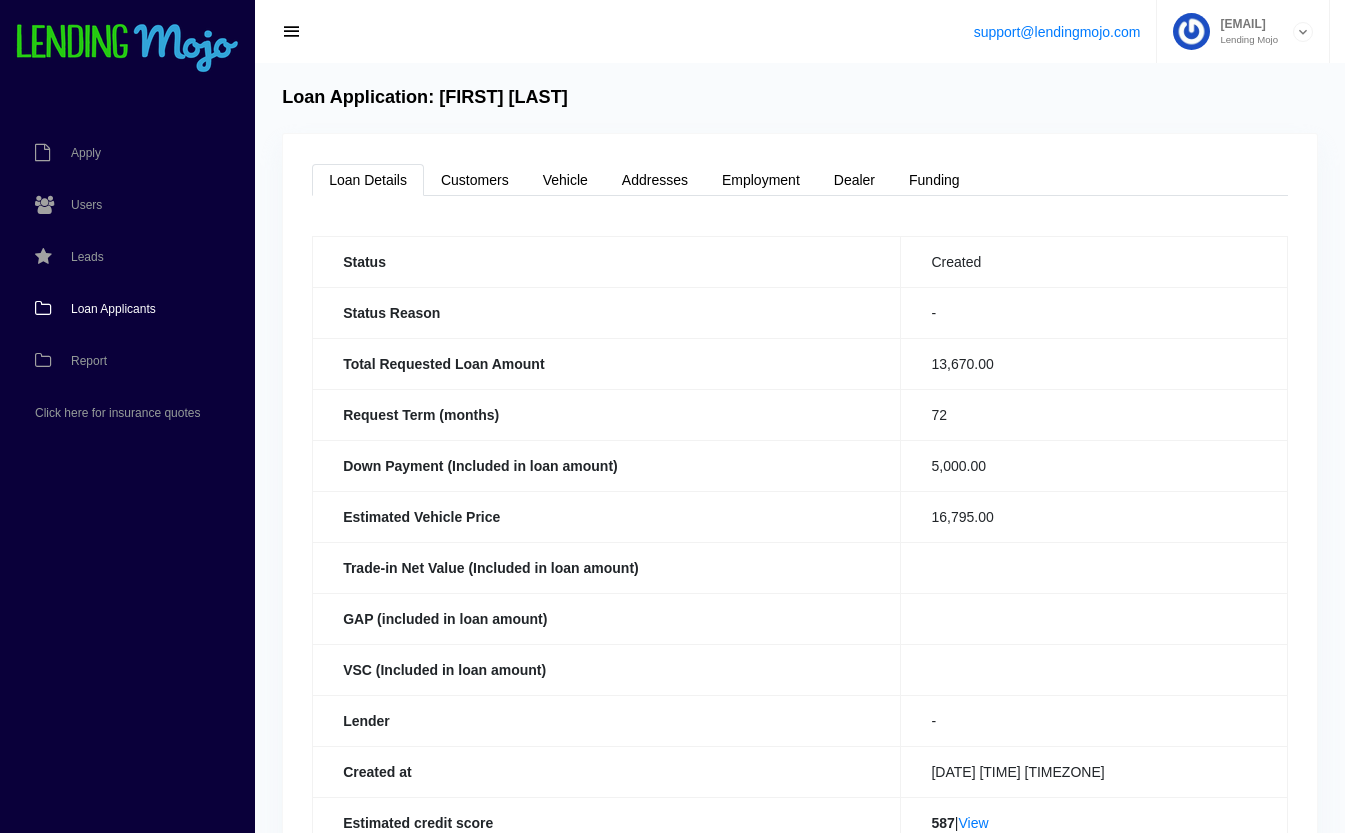 click on "Loan Applicants" at bounding box center [113, 309] 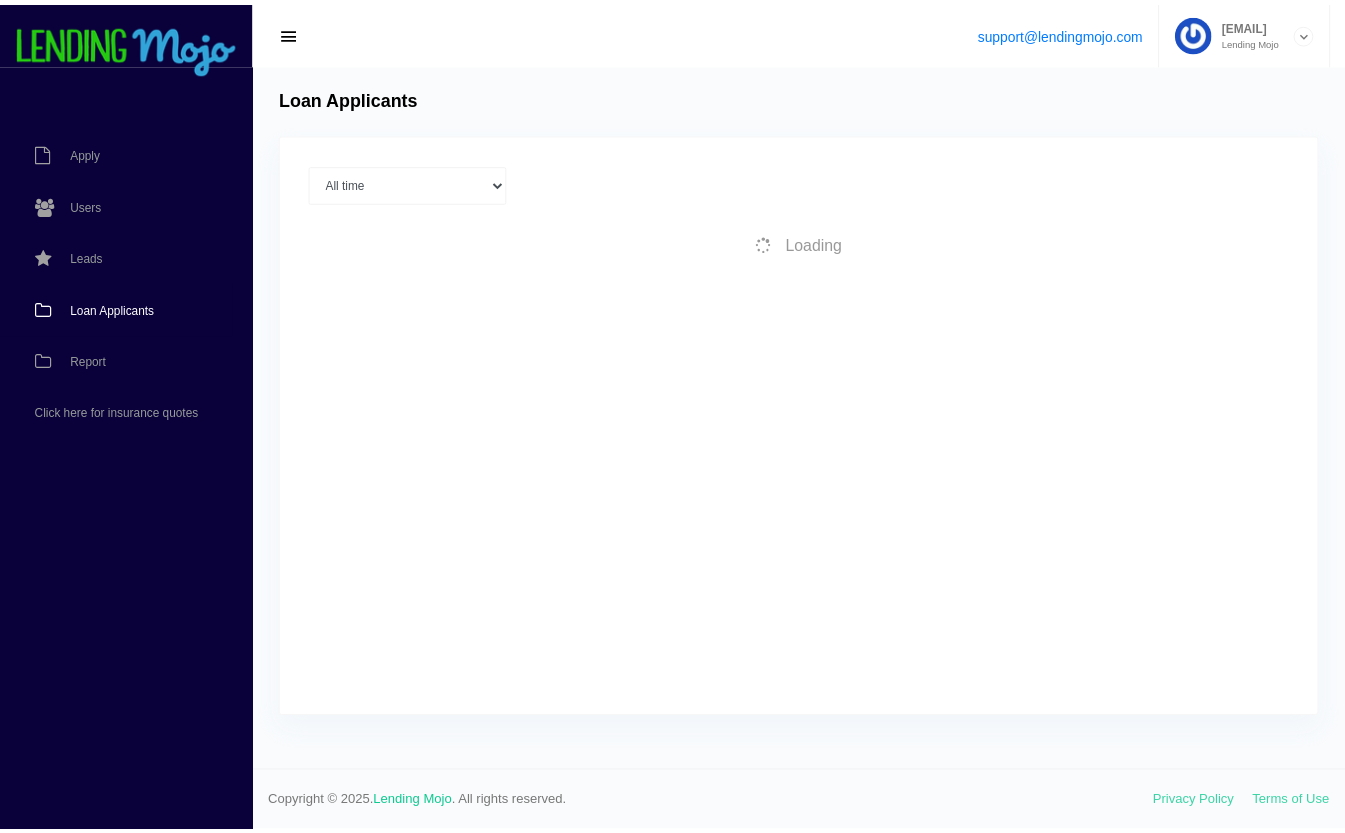 scroll, scrollTop: 0, scrollLeft: 0, axis: both 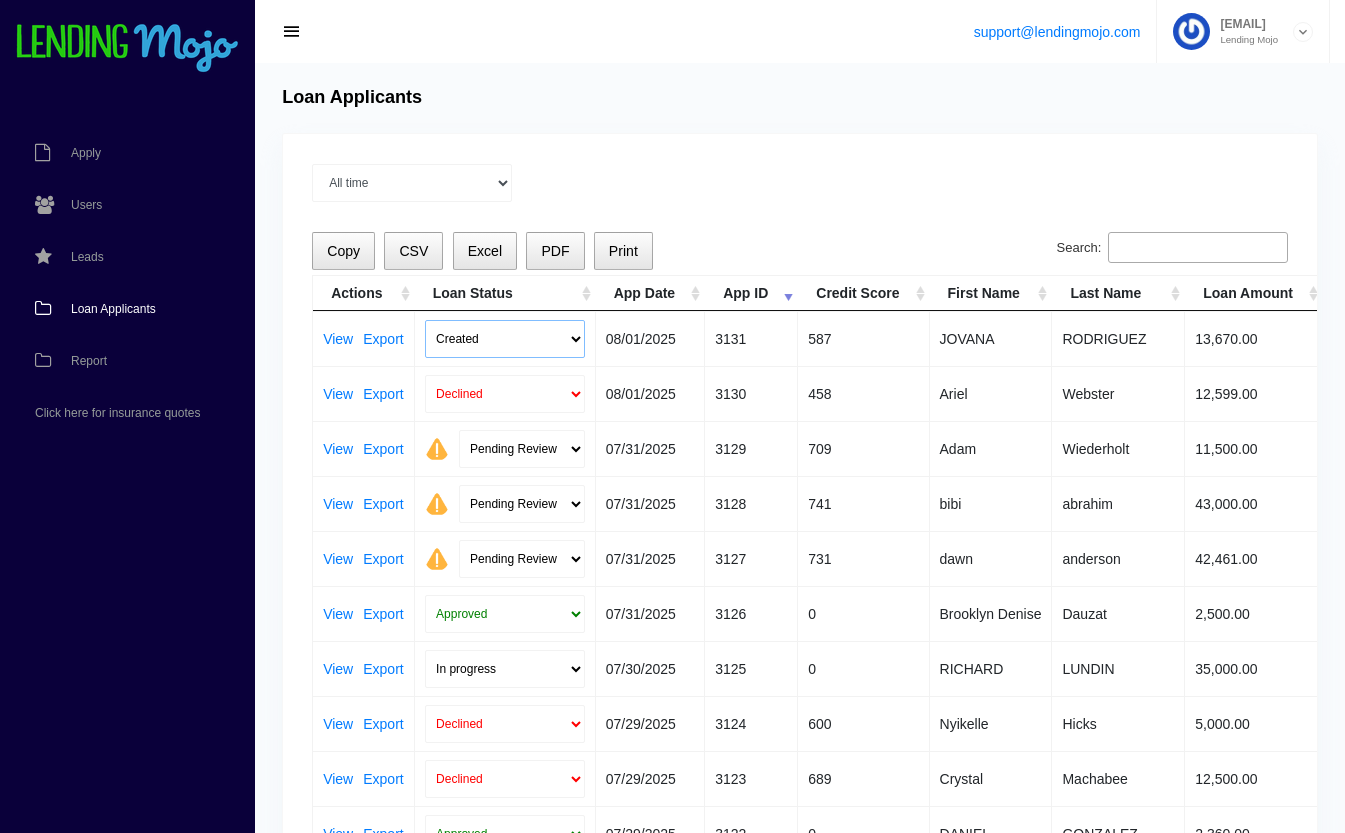 click on "Created Submitted" at bounding box center (505, 339) 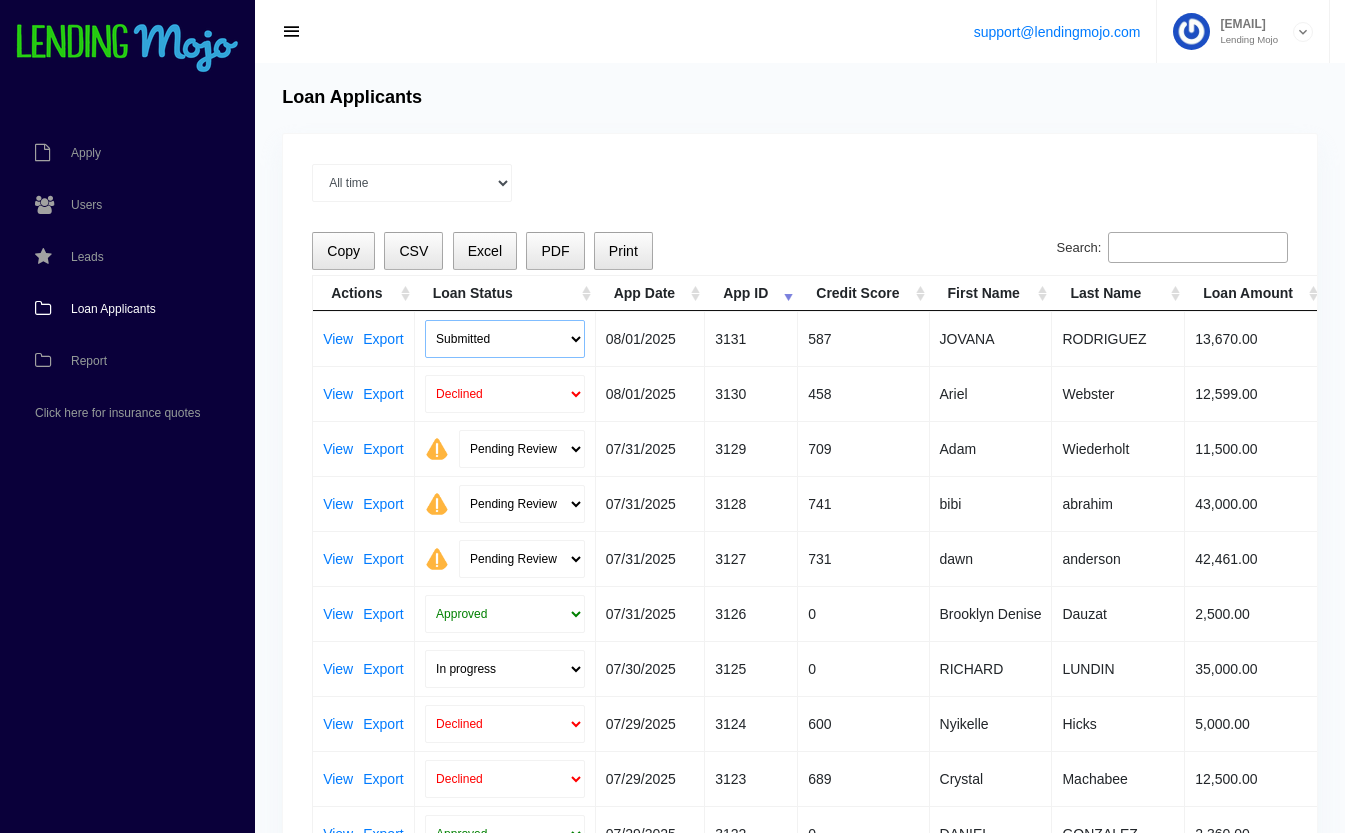 click on "Created Submitted" at bounding box center [505, 339] 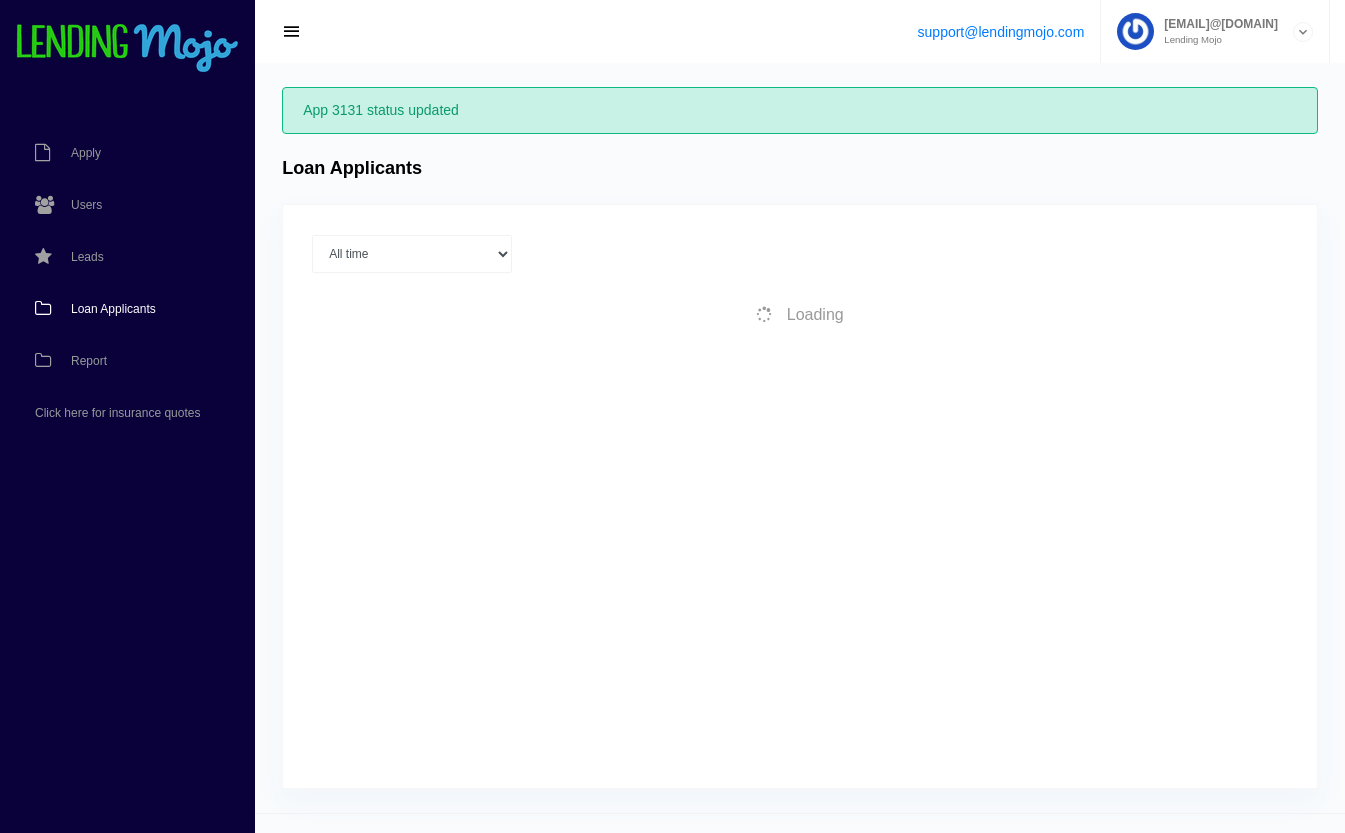 scroll, scrollTop: 0, scrollLeft: 0, axis: both 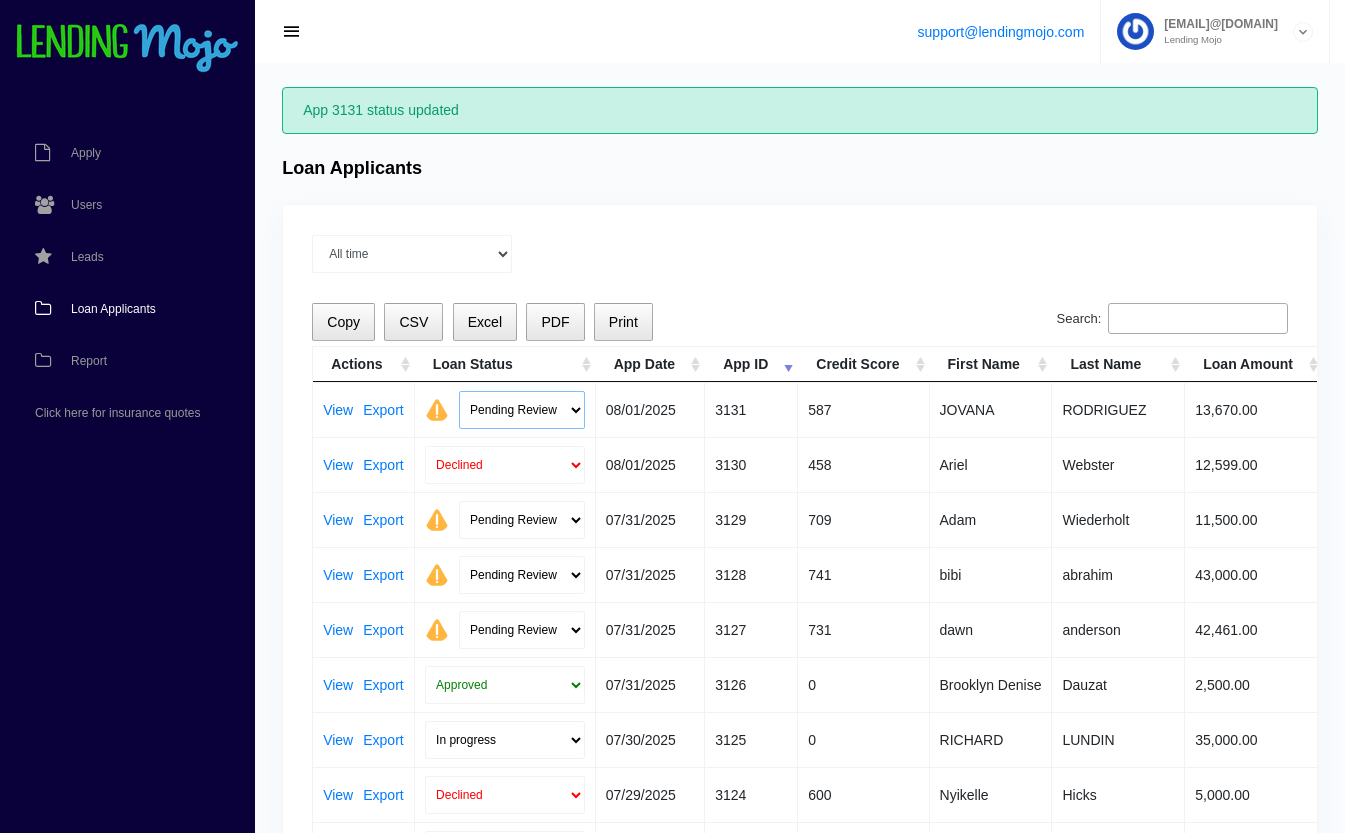 click on "Pending Review Approve Decline Unqualified" at bounding box center [522, 410] 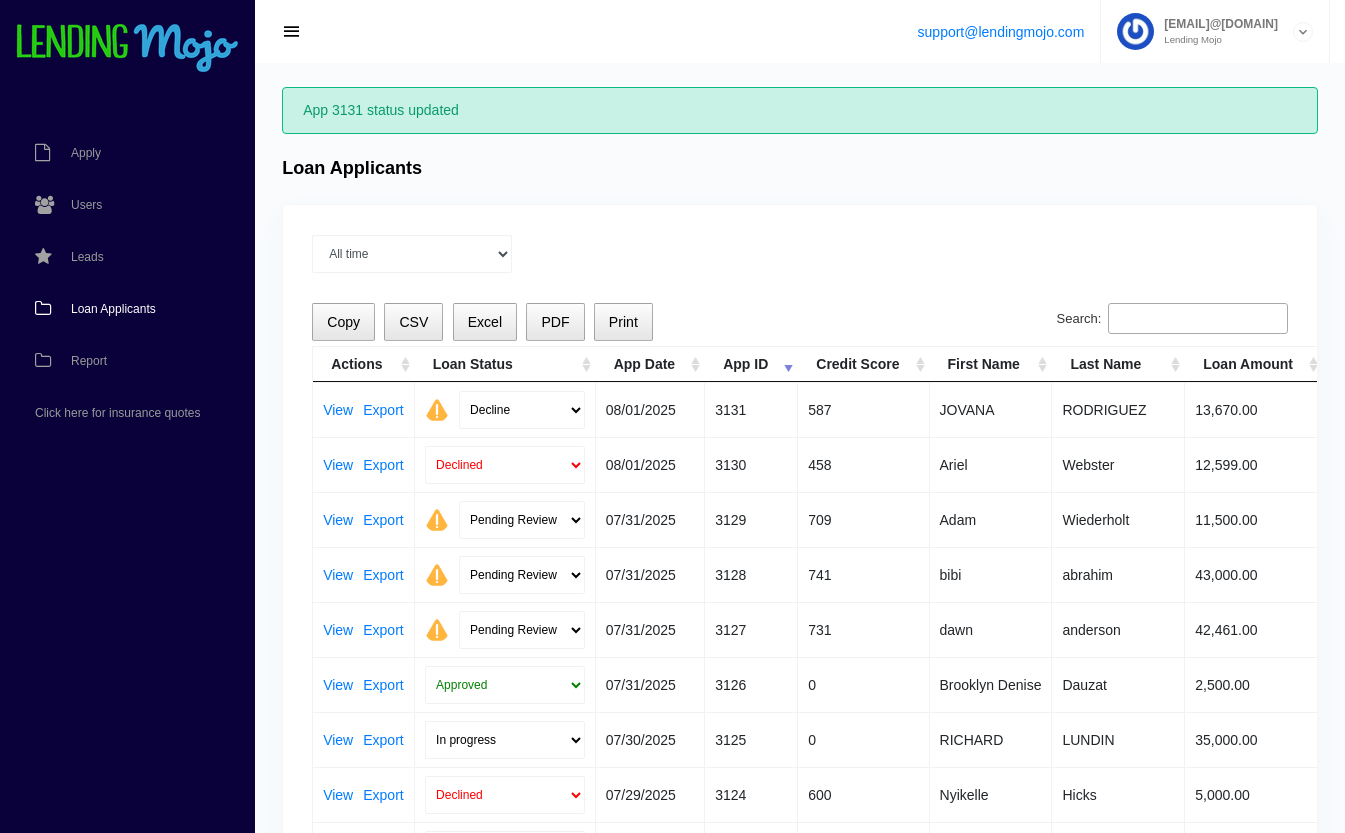 click on "Pending Review Approve Decline Unqualified" at bounding box center [522, 410] 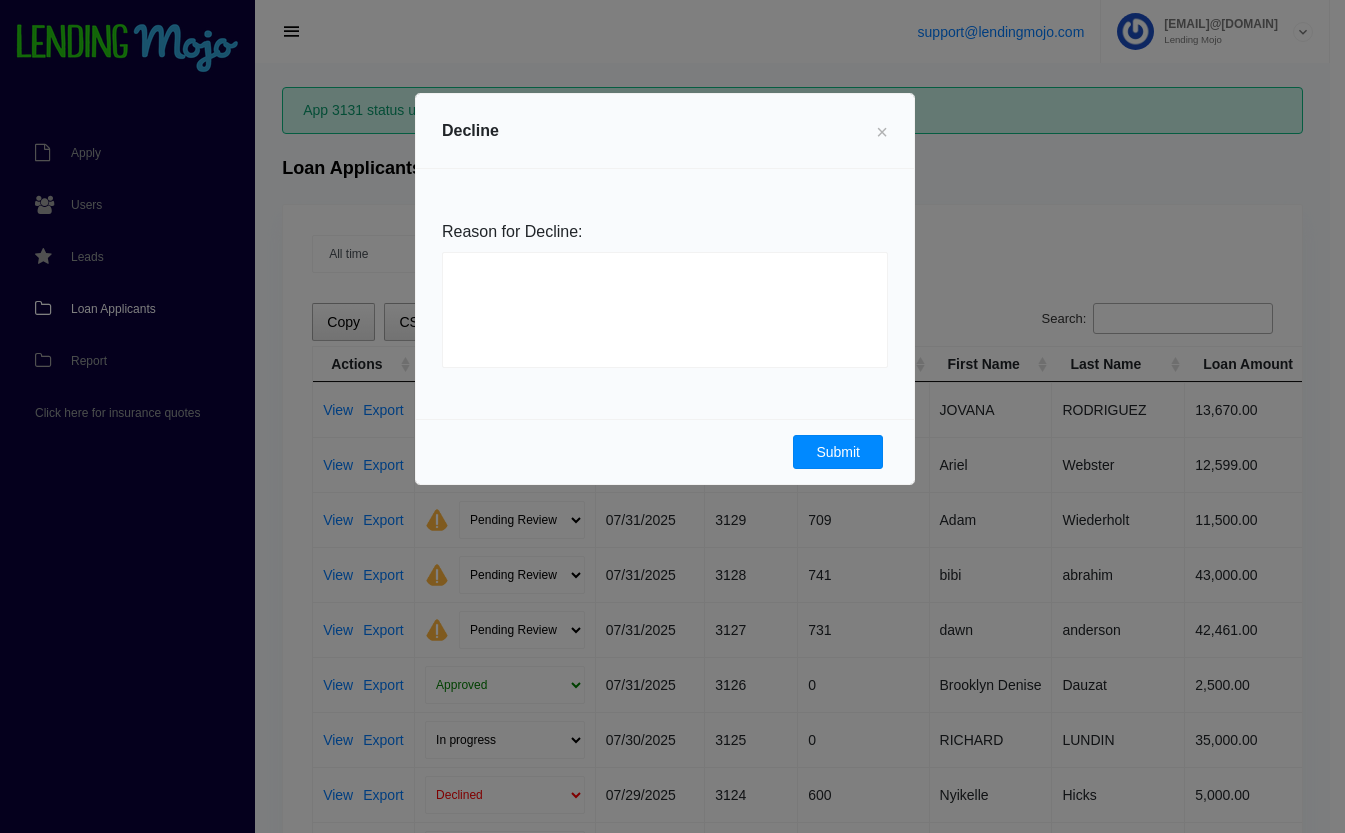 click on "Submit" at bounding box center [838, 452] 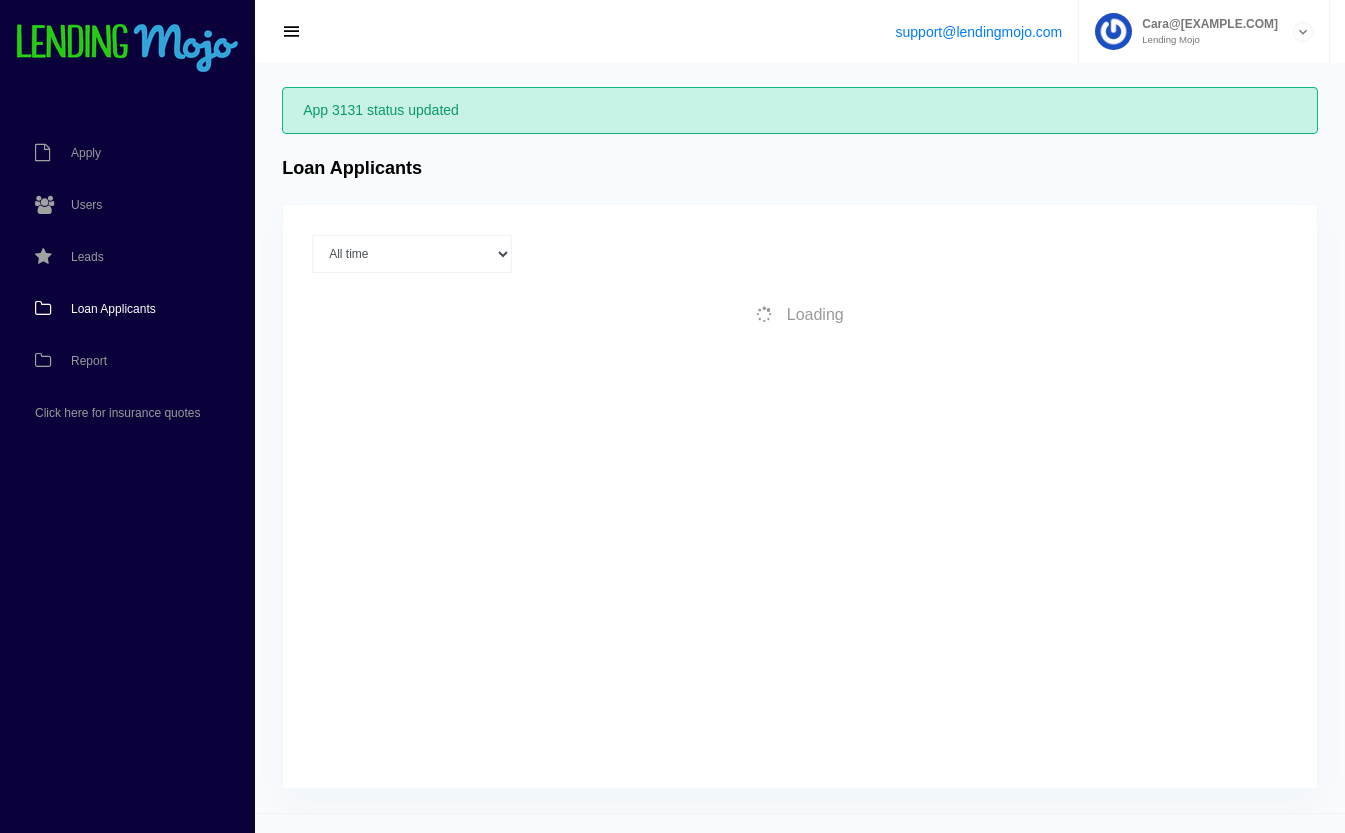 scroll, scrollTop: 0, scrollLeft: 0, axis: both 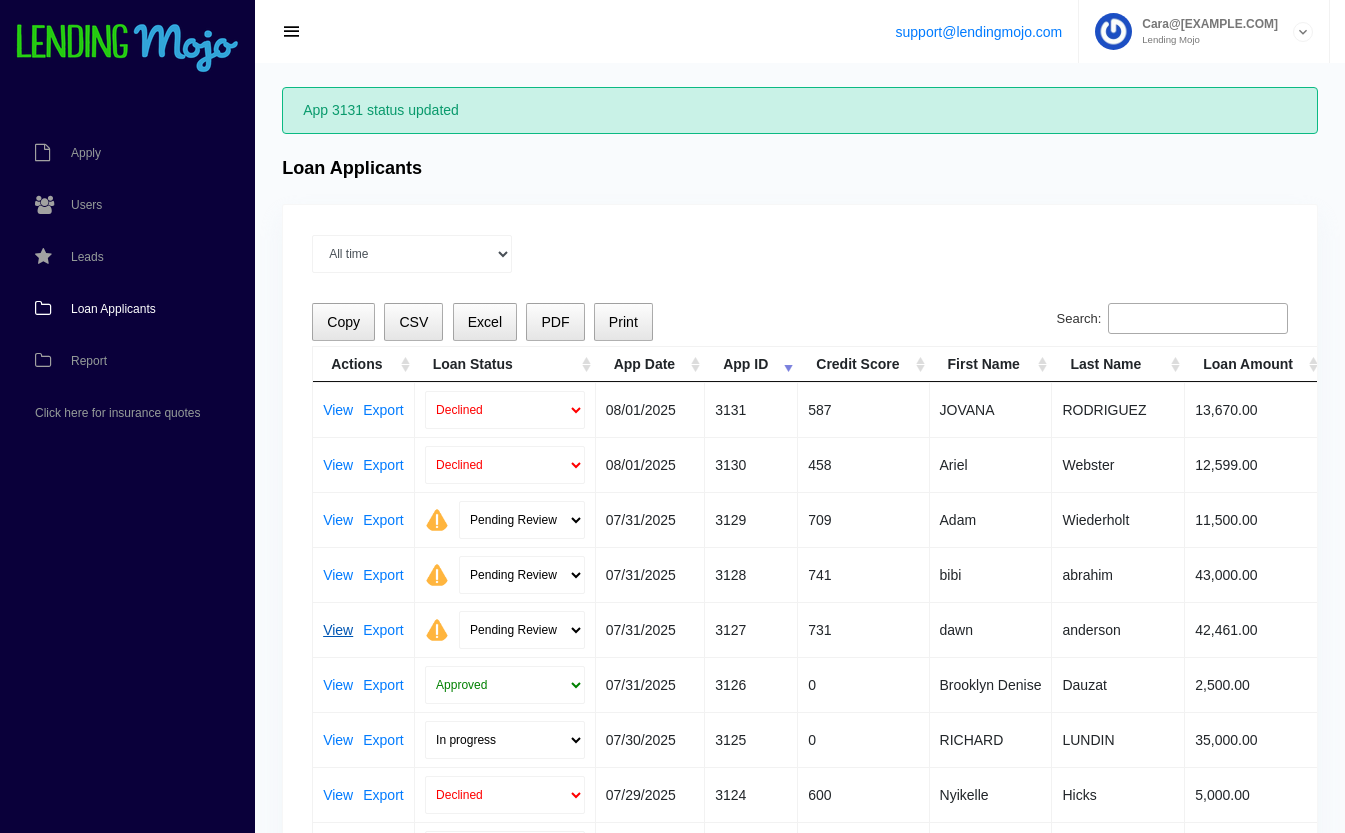 click on "View" at bounding box center (338, 630) 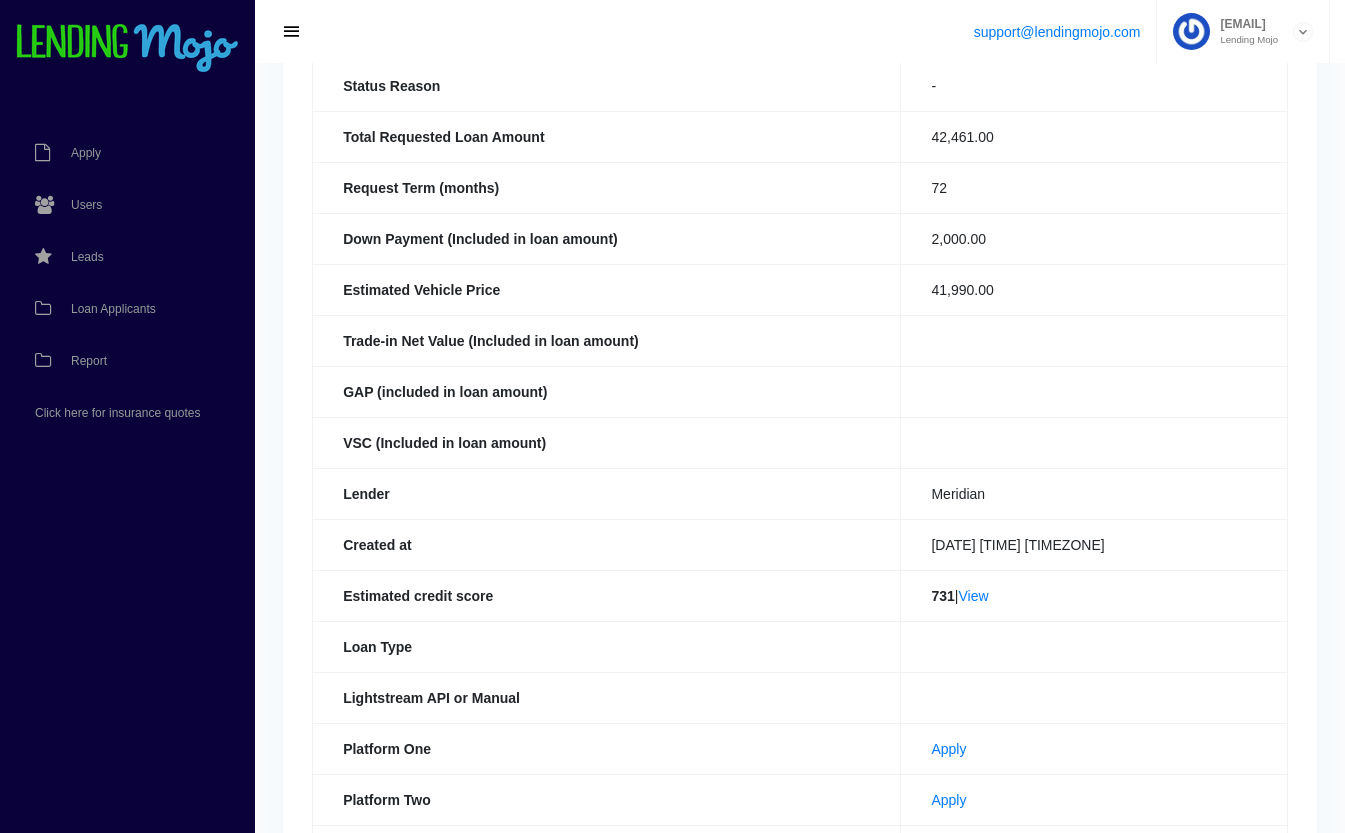scroll, scrollTop: 437, scrollLeft: 0, axis: vertical 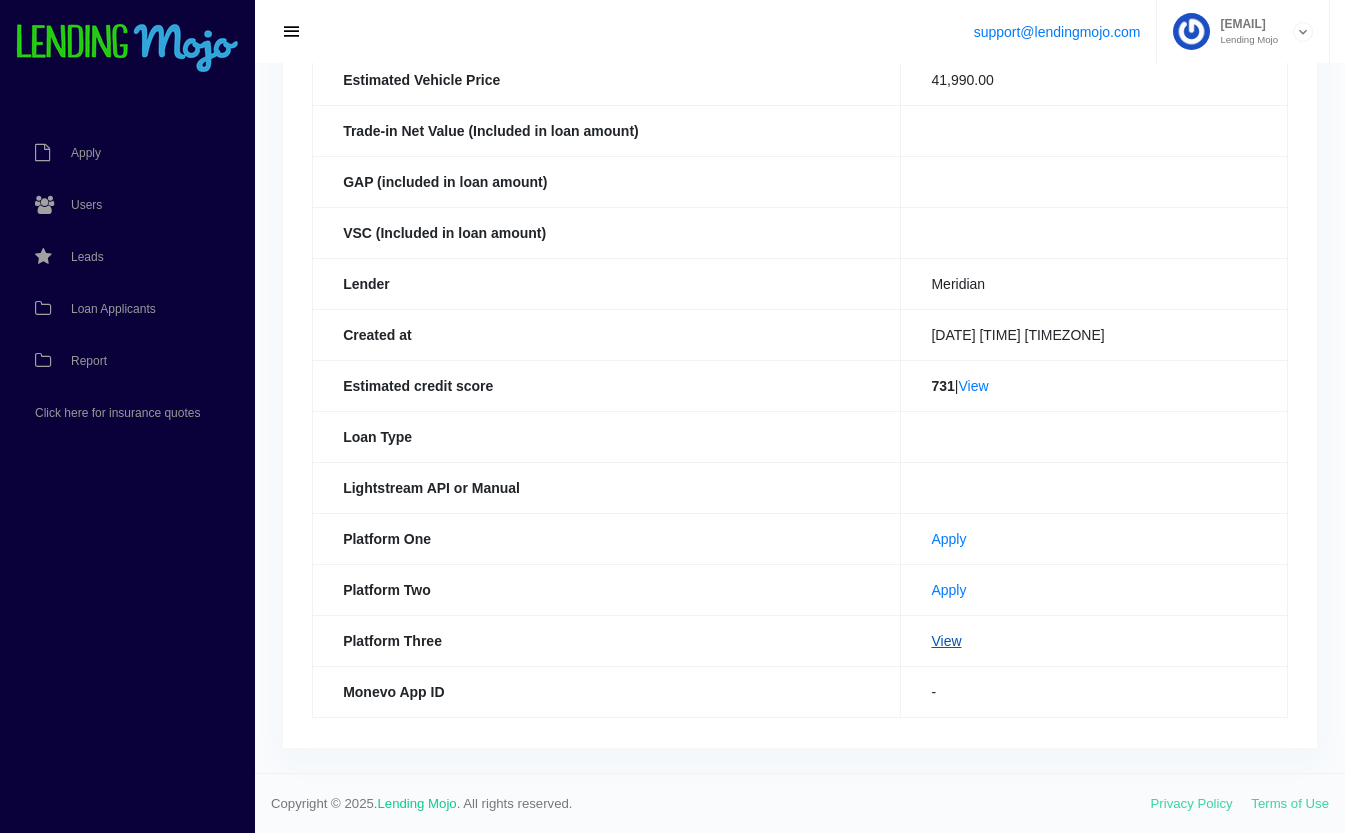 click on "View" at bounding box center [946, 641] 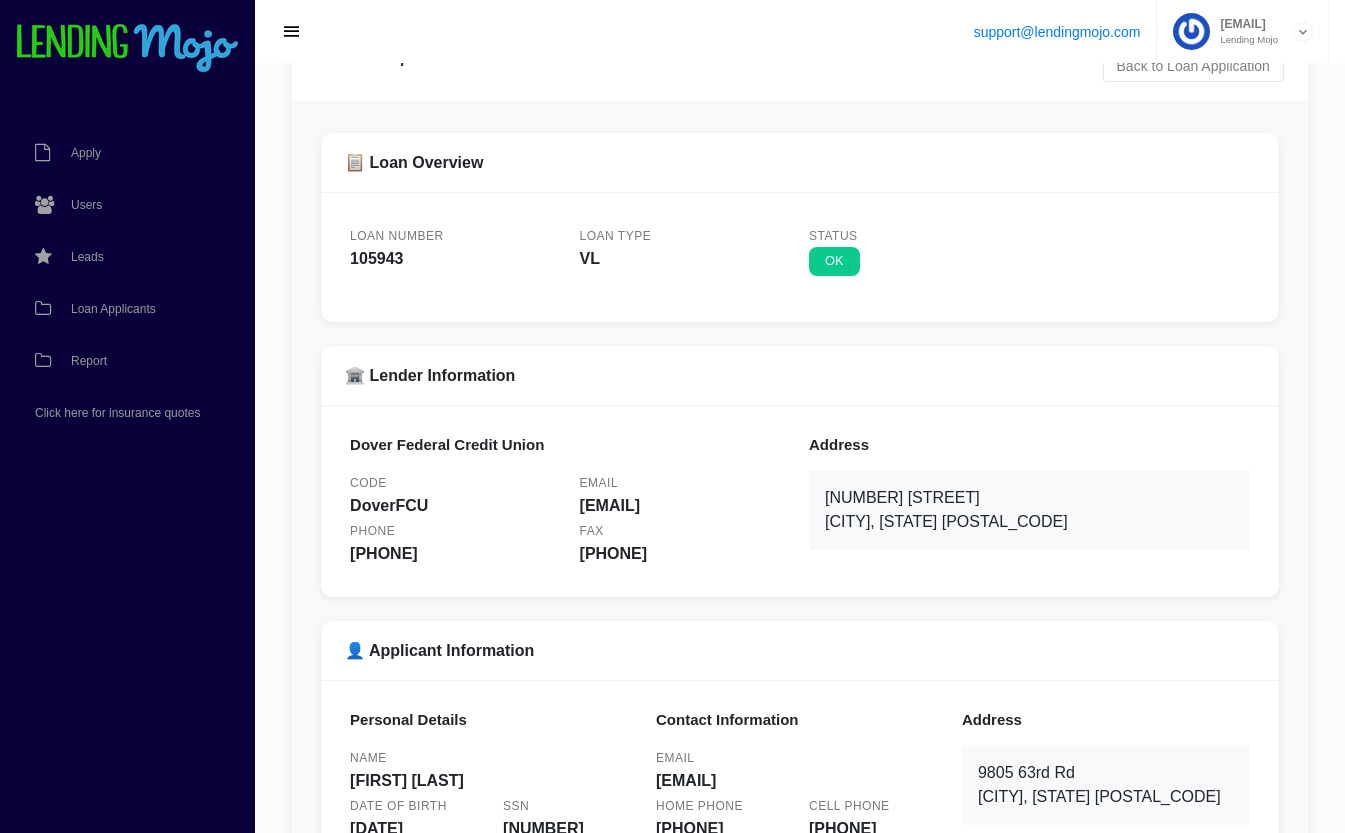 scroll, scrollTop: 0, scrollLeft: 0, axis: both 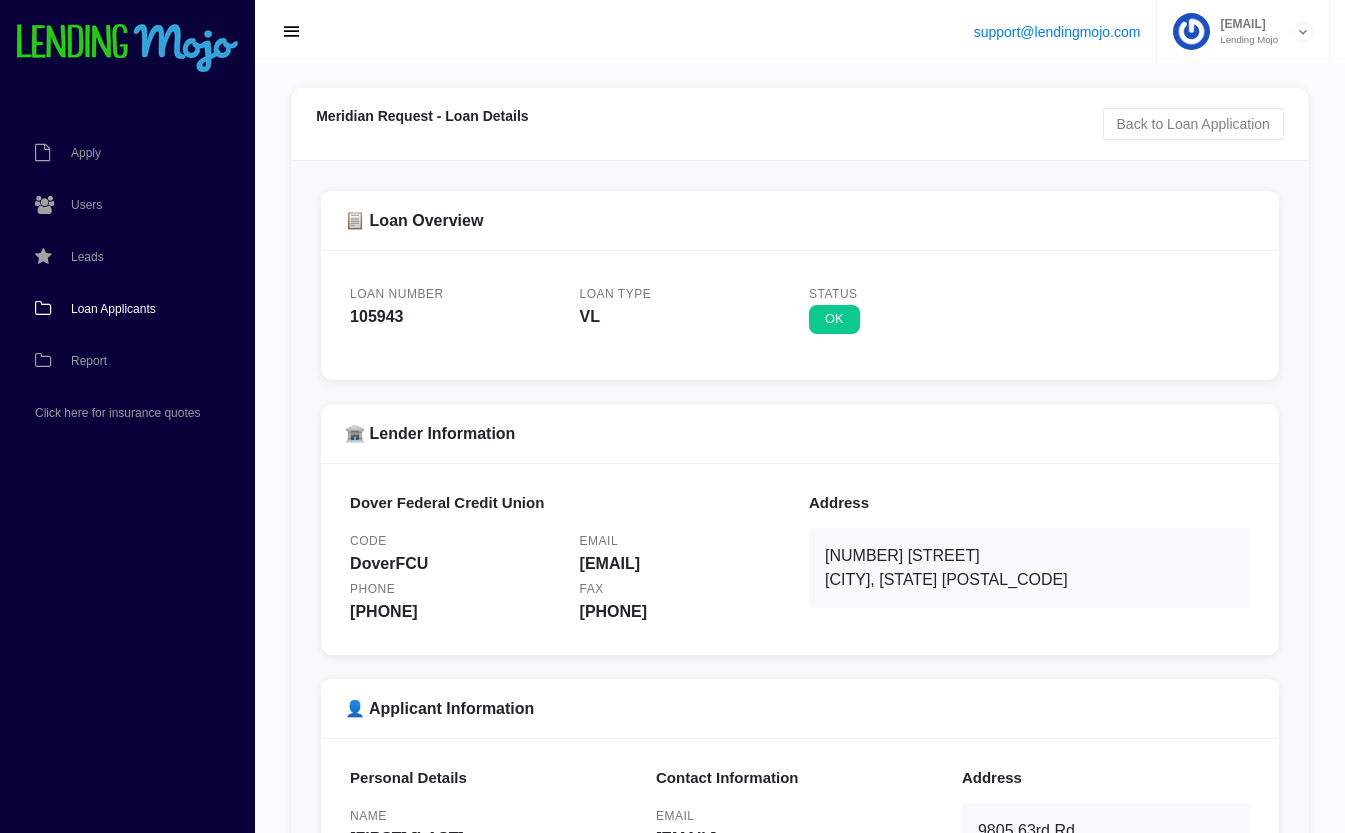 click on "Loan Applicants" at bounding box center (113, 309) 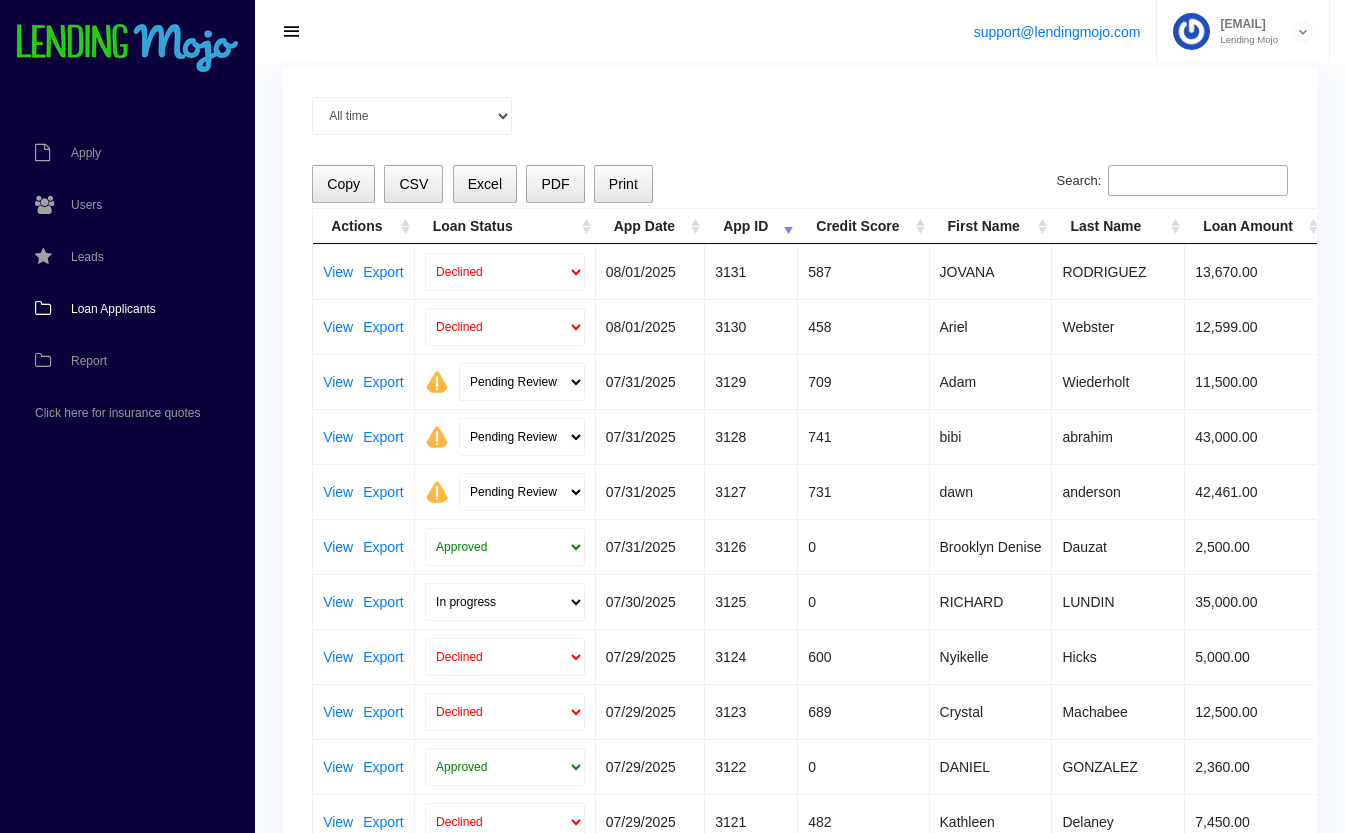 scroll, scrollTop: 178, scrollLeft: 0, axis: vertical 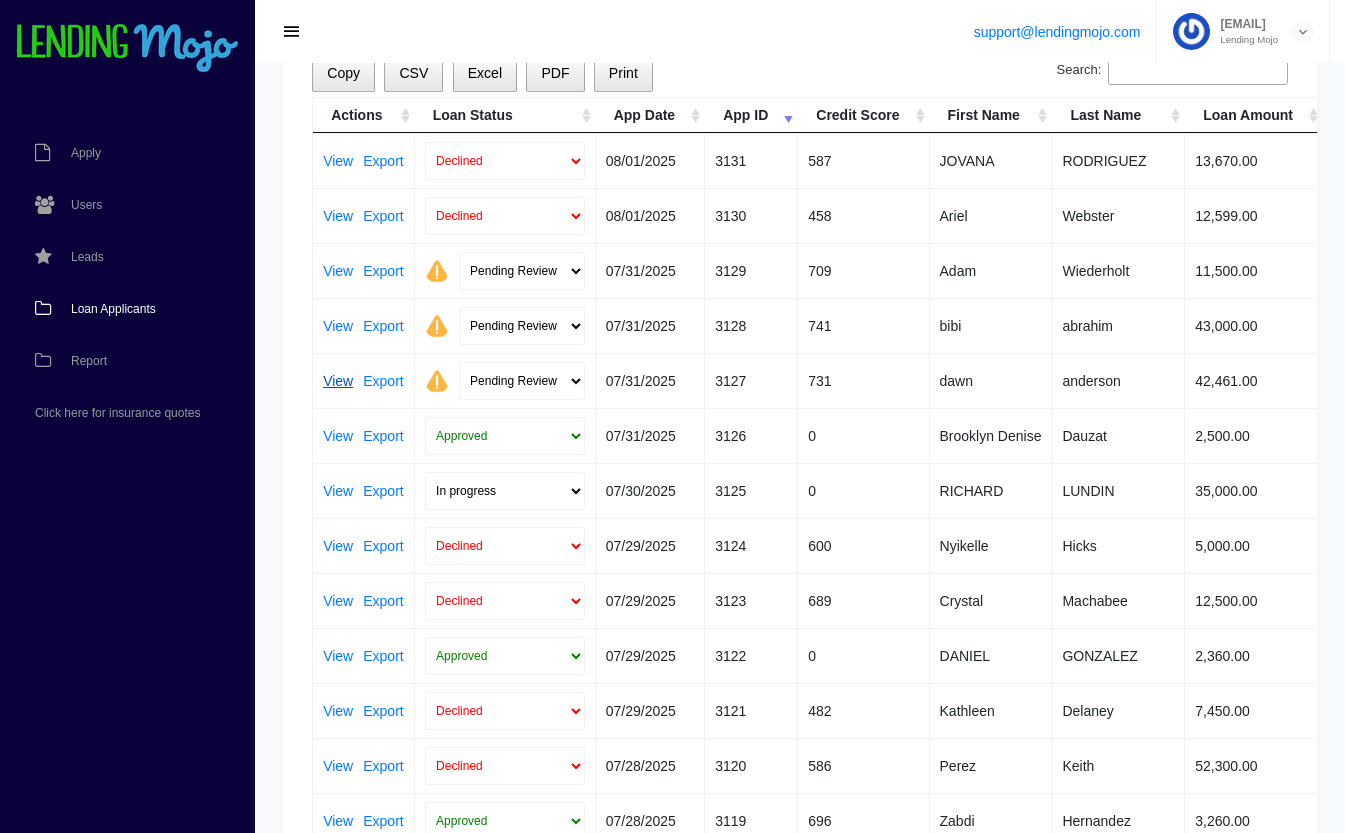 click on "View" at bounding box center (338, 381) 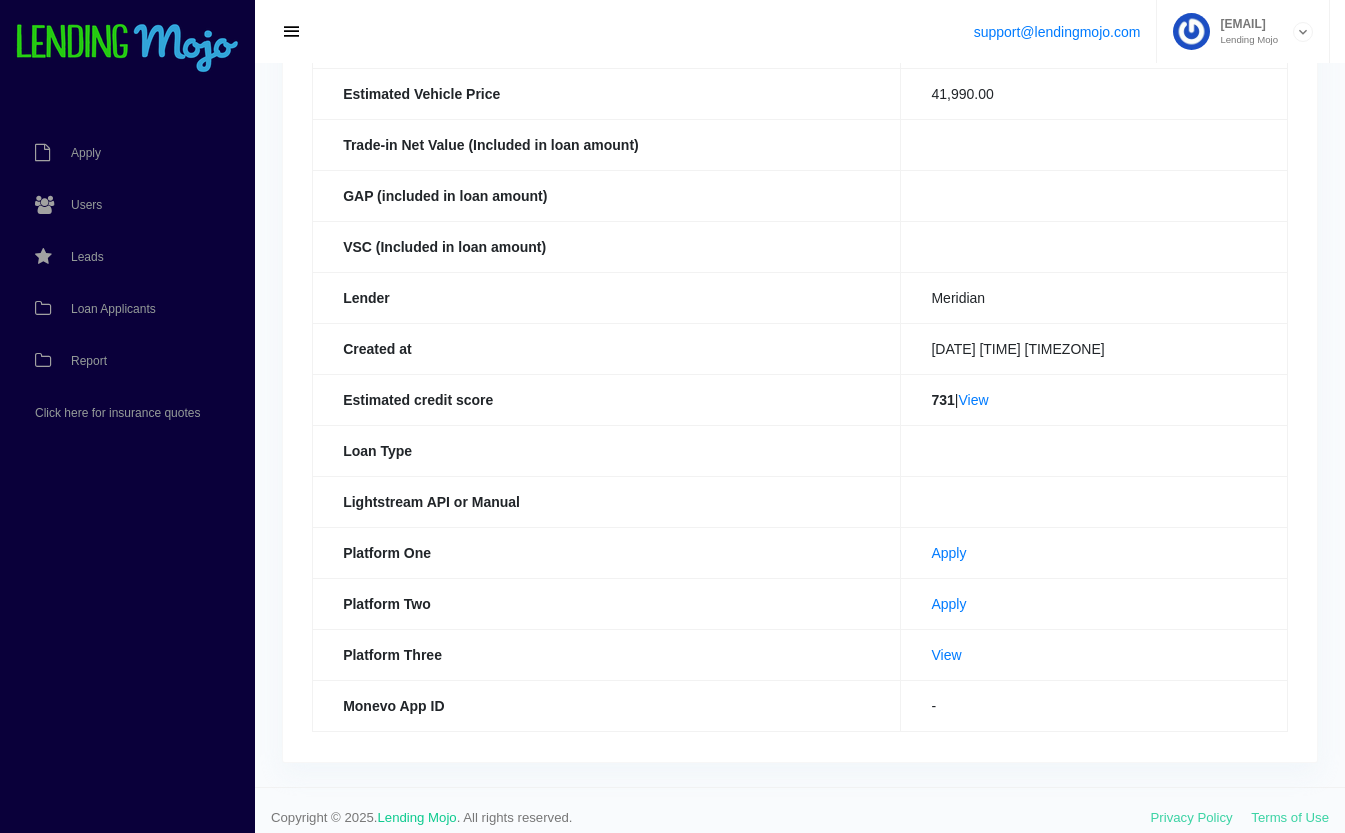 scroll, scrollTop: 437, scrollLeft: 0, axis: vertical 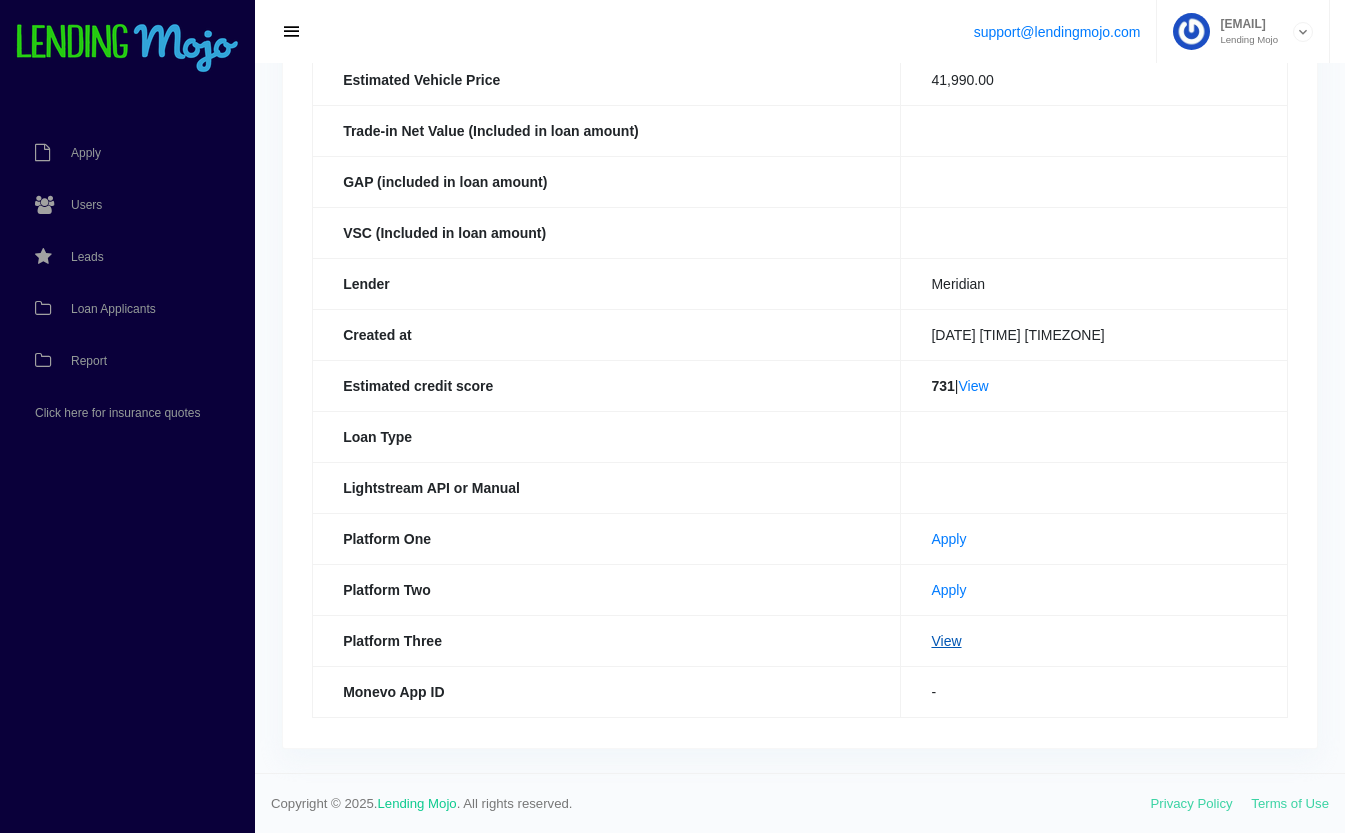 click on "View" at bounding box center (946, 641) 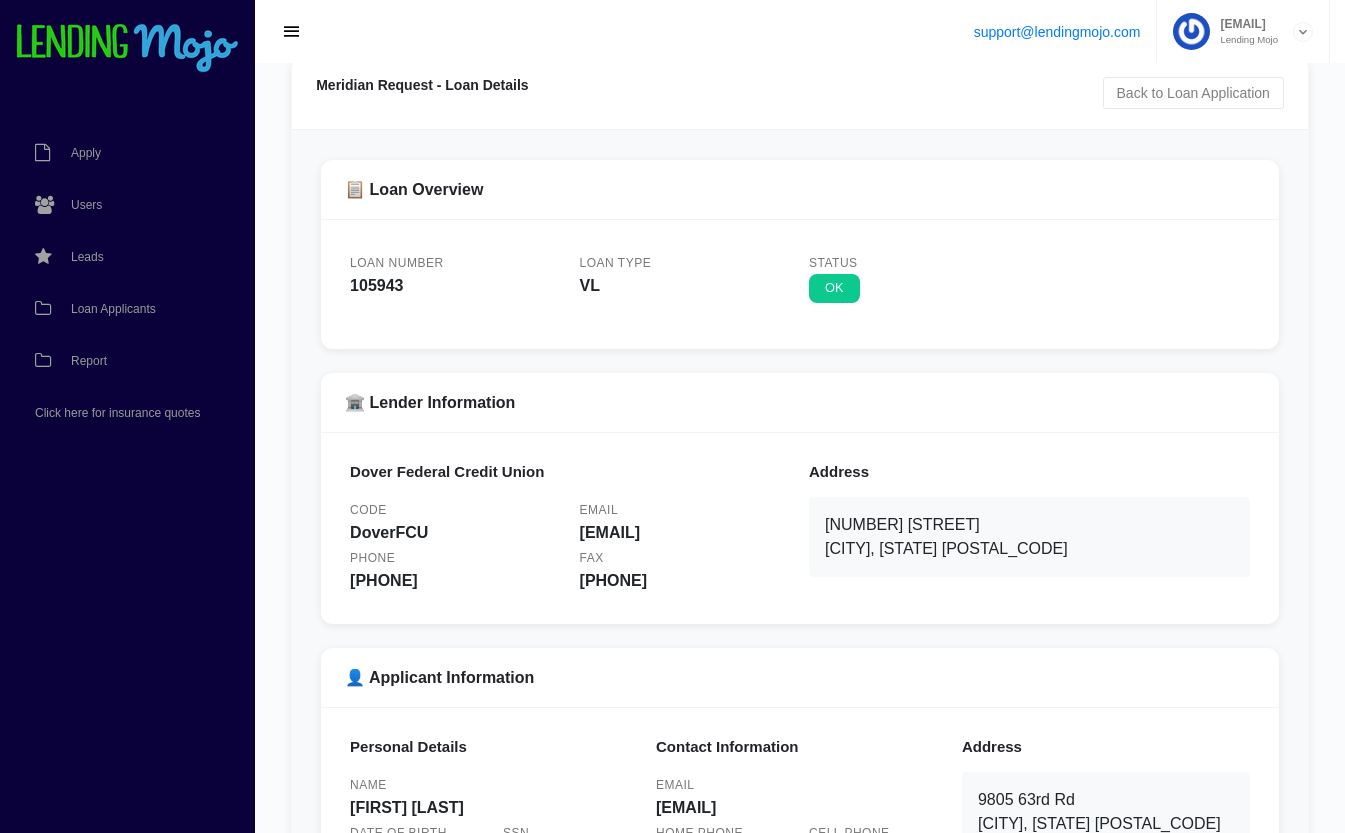 scroll, scrollTop: 0, scrollLeft: 0, axis: both 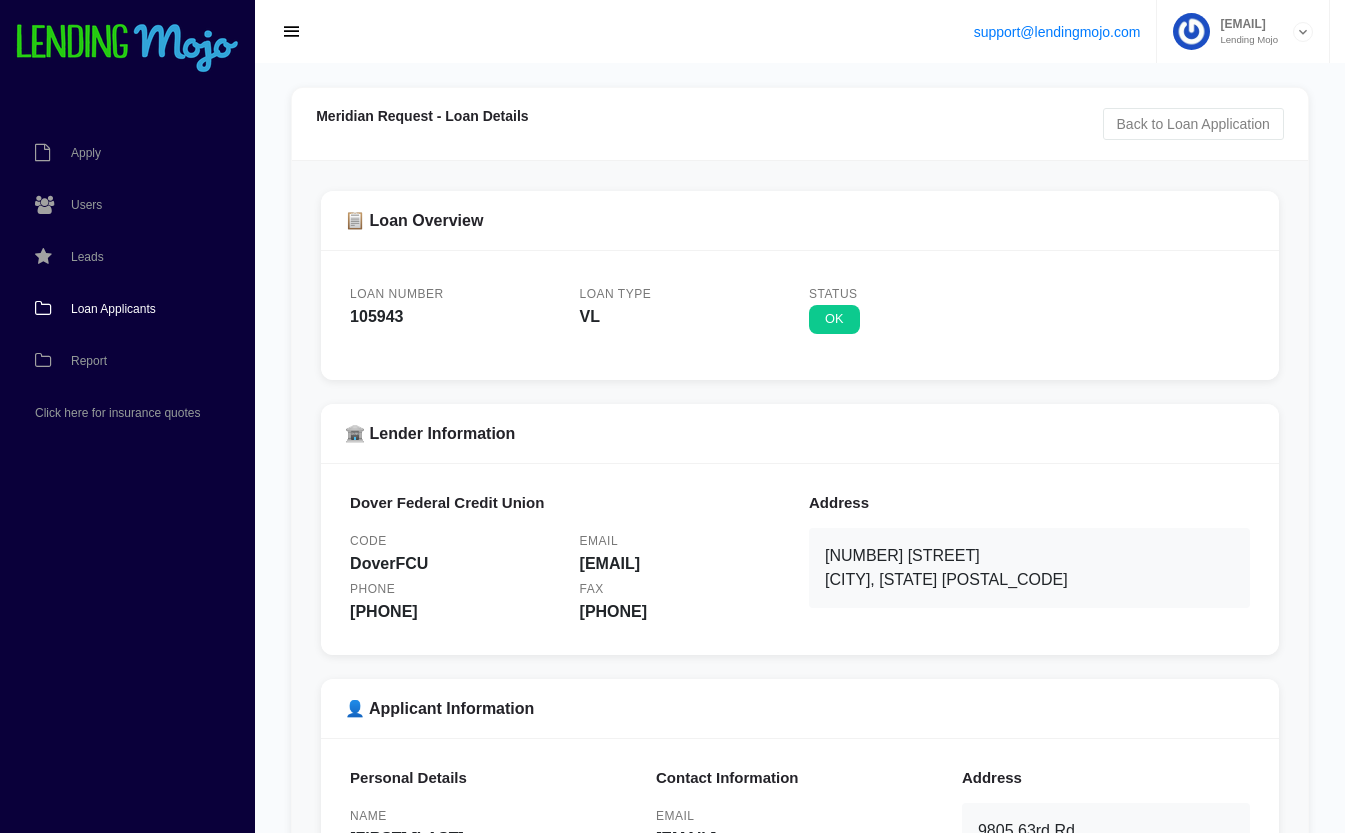 click on "Loan Applicants" at bounding box center (113, 309) 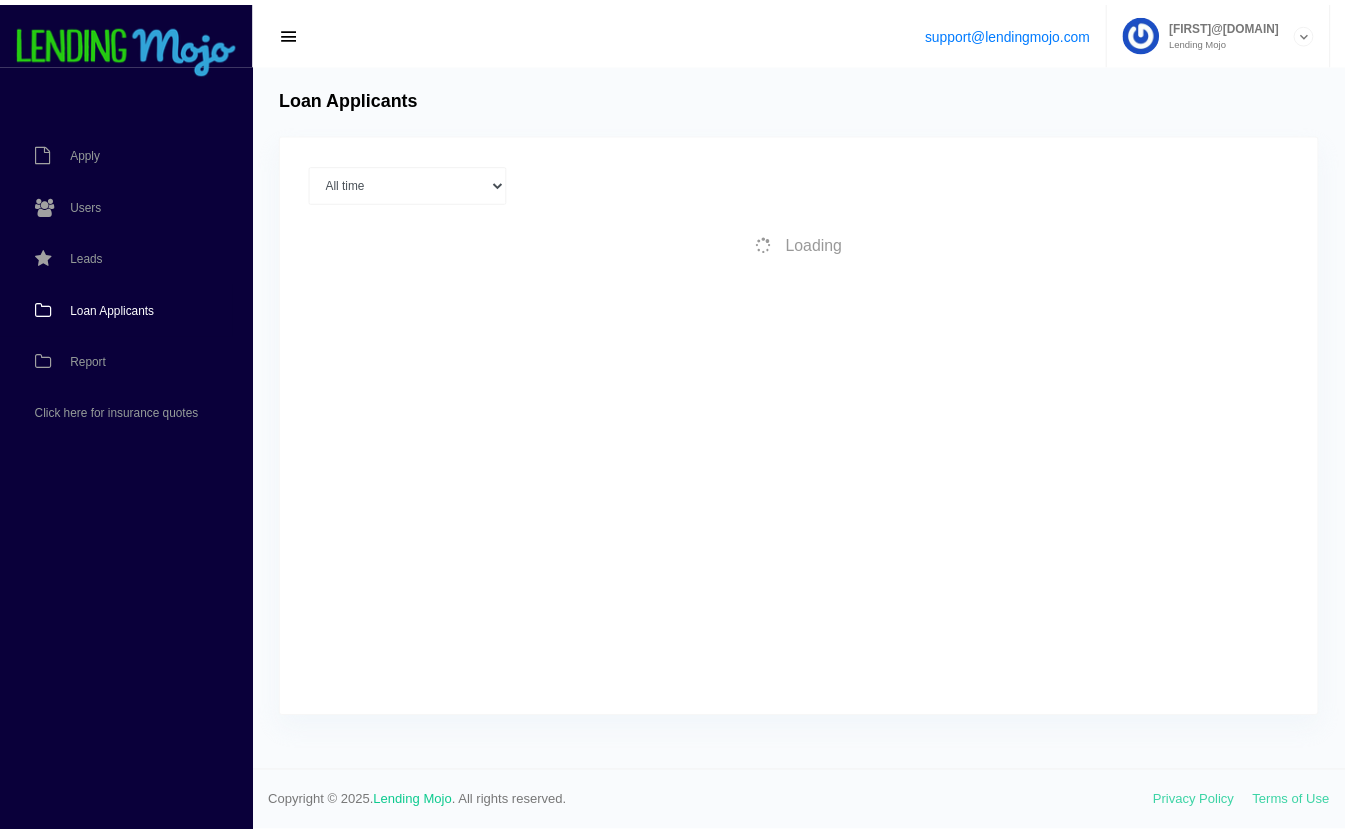 scroll, scrollTop: 0, scrollLeft: 0, axis: both 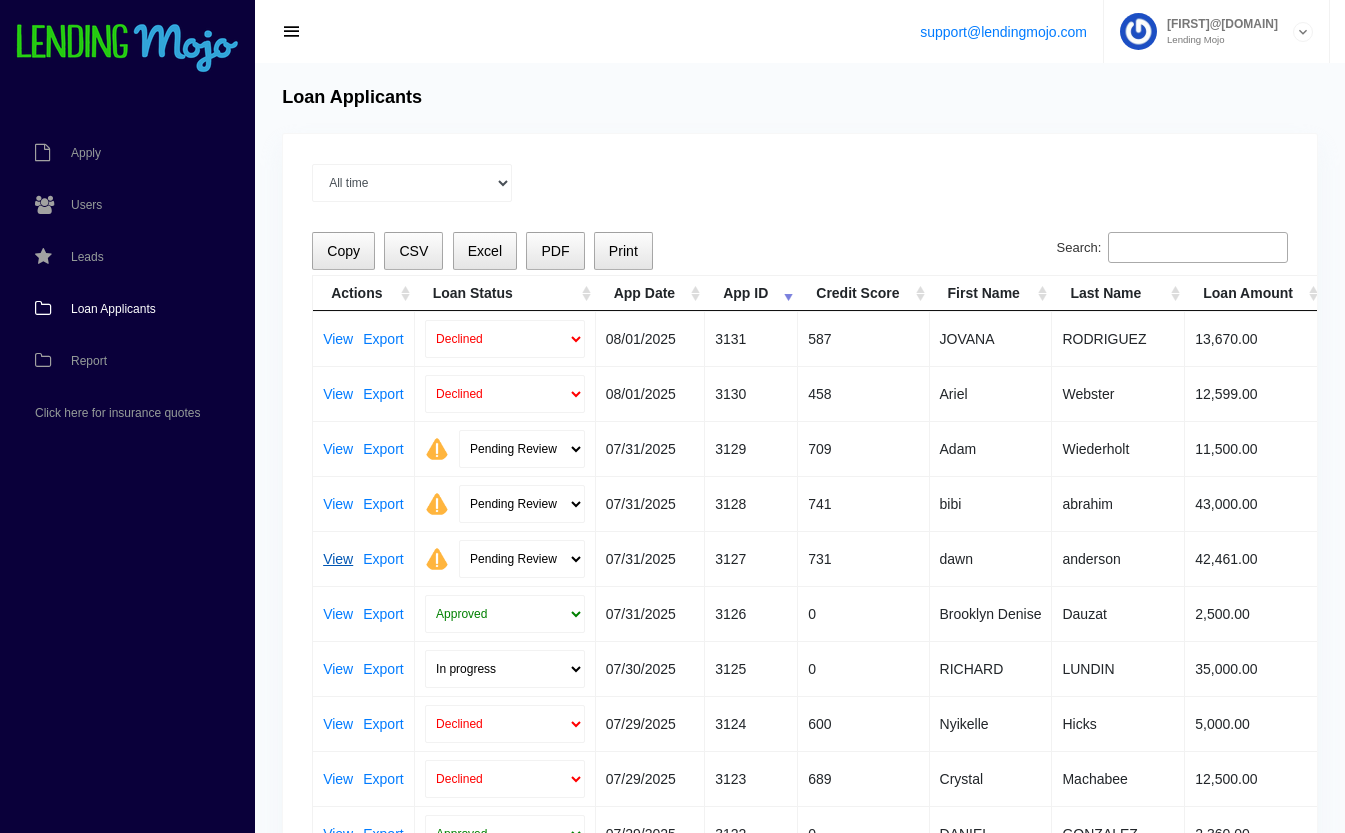 click on "View" at bounding box center [338, 559] 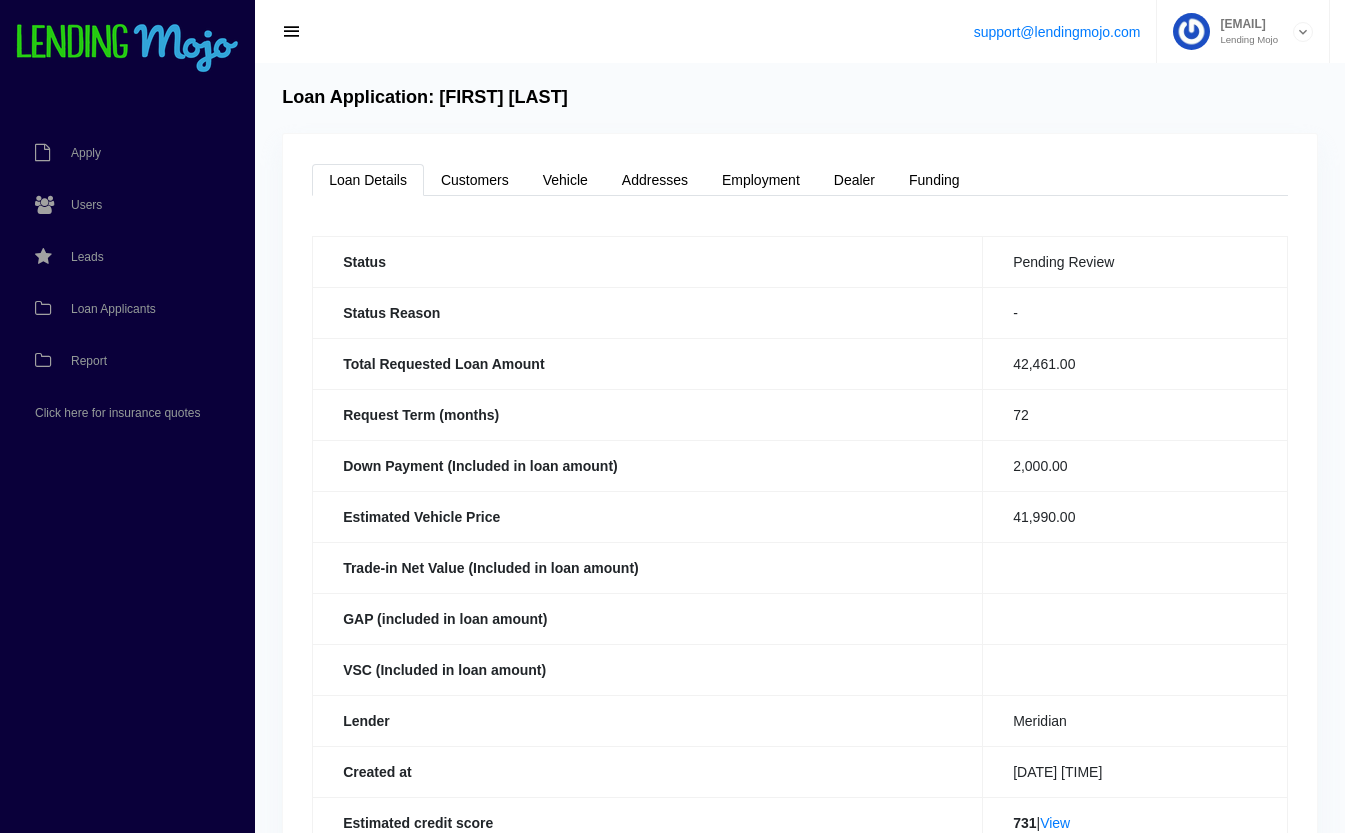 scroll, scrollTop: 0, scrollLeft: 0, axis: both 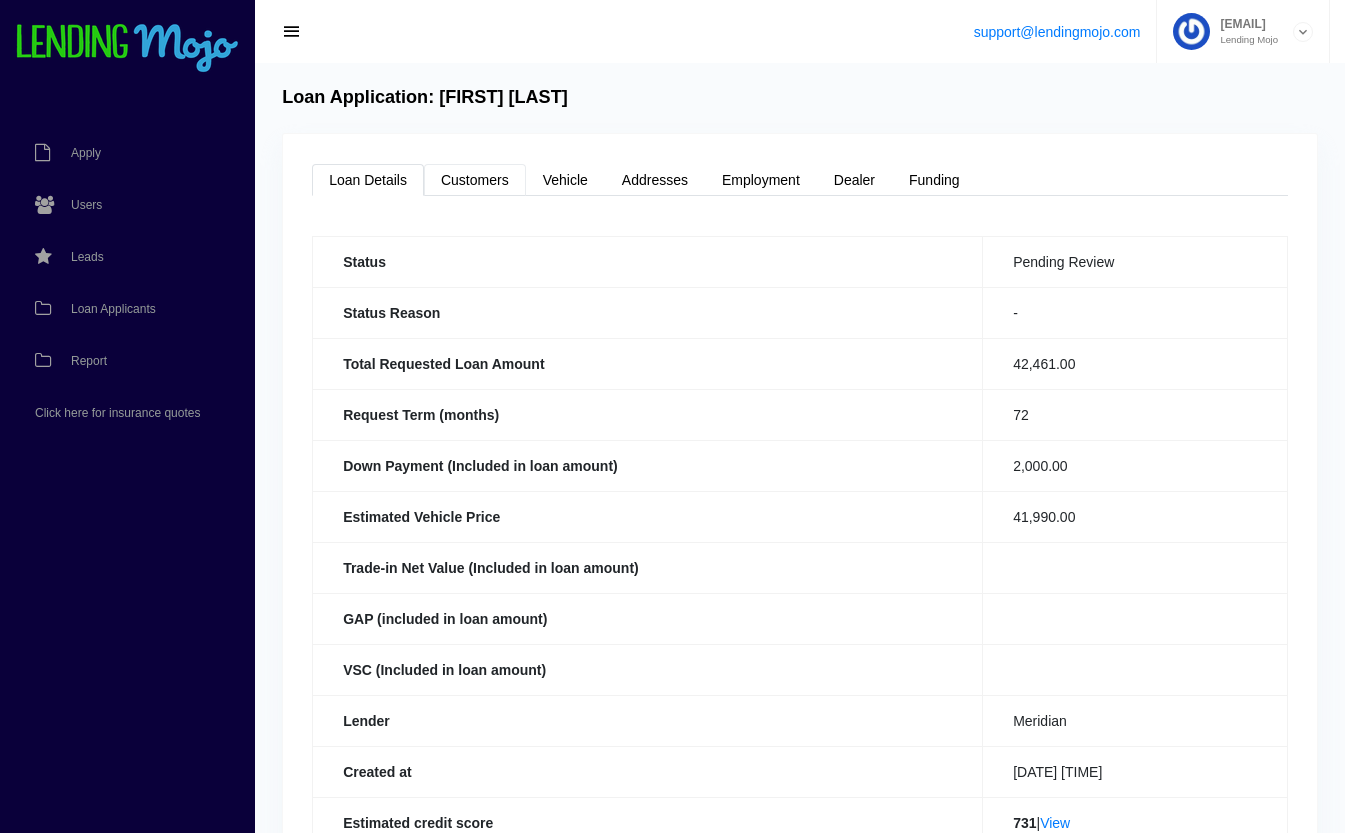 click on "Customers" at bounding box center (475, 180) 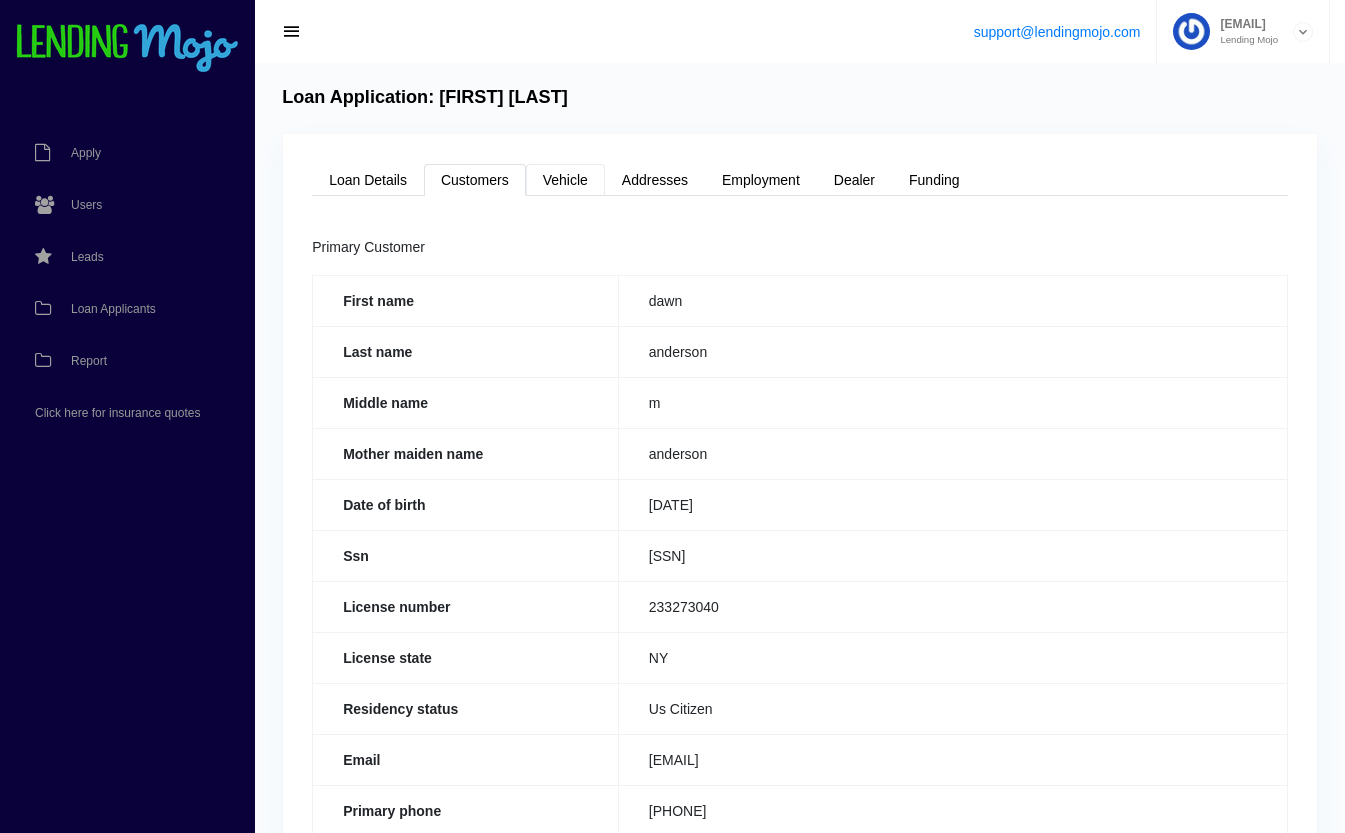 click on "Vehicle" at bounding box center (565, 180) 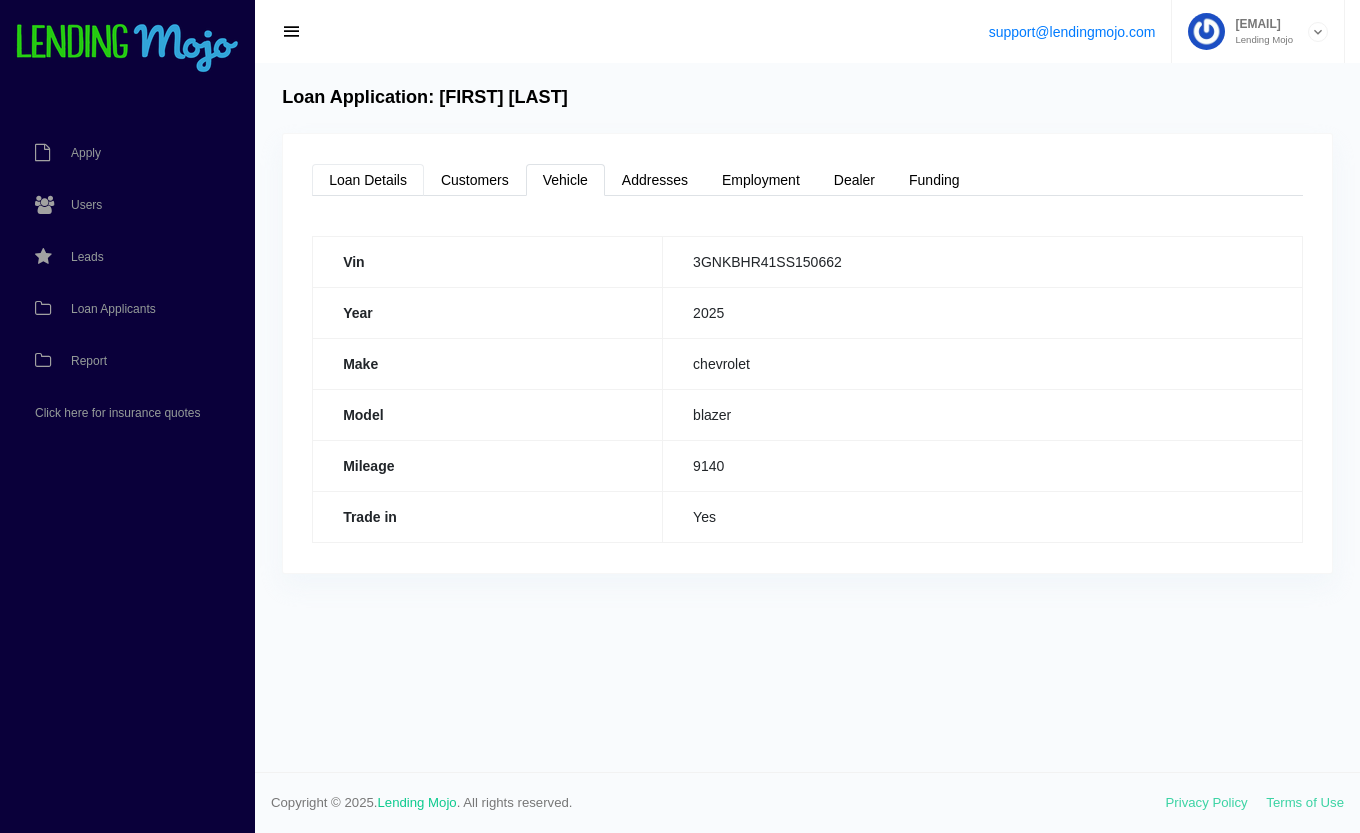 click on "Loan Details" at bounding box center (368, 180) 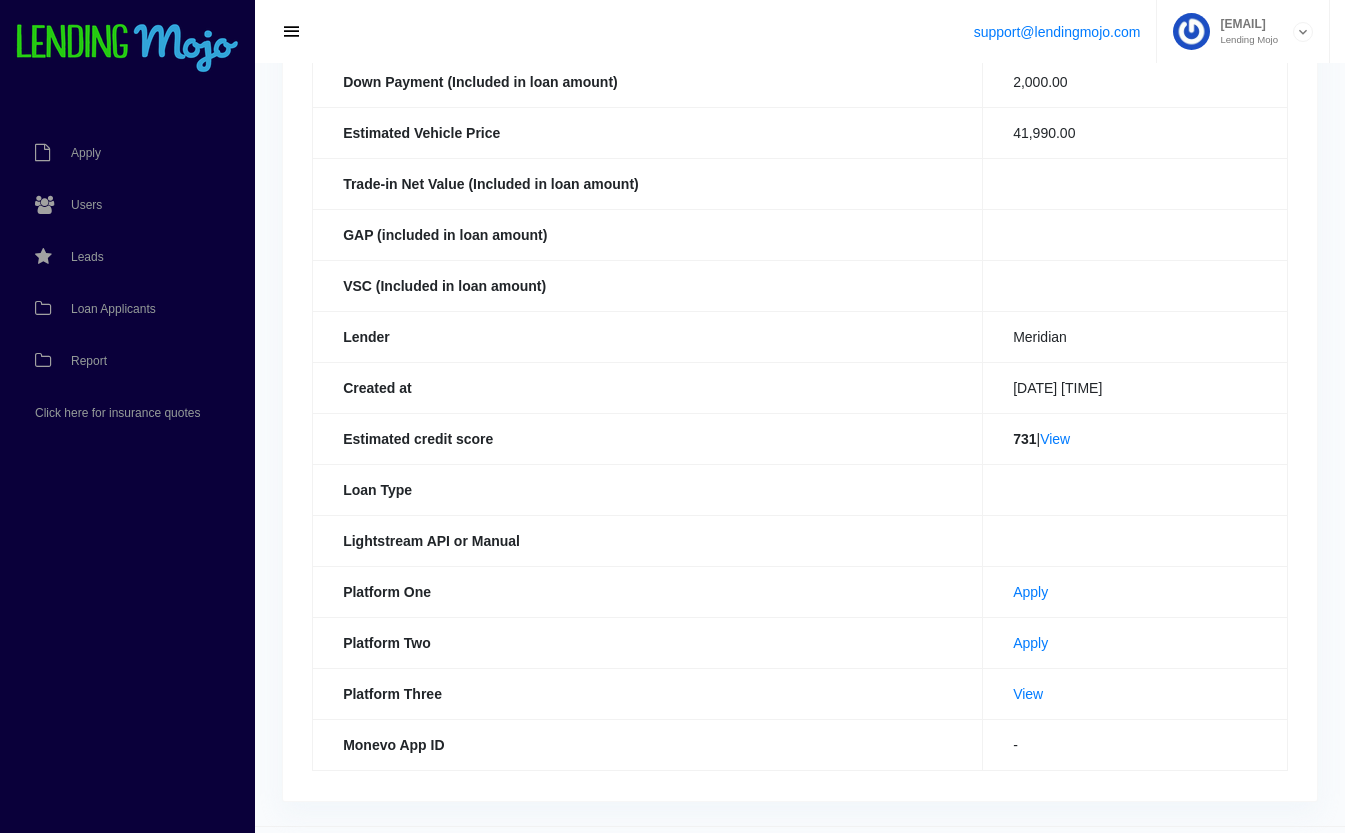 scroll, scrollTop: 388, scrollLeft: 0, axis: vertical 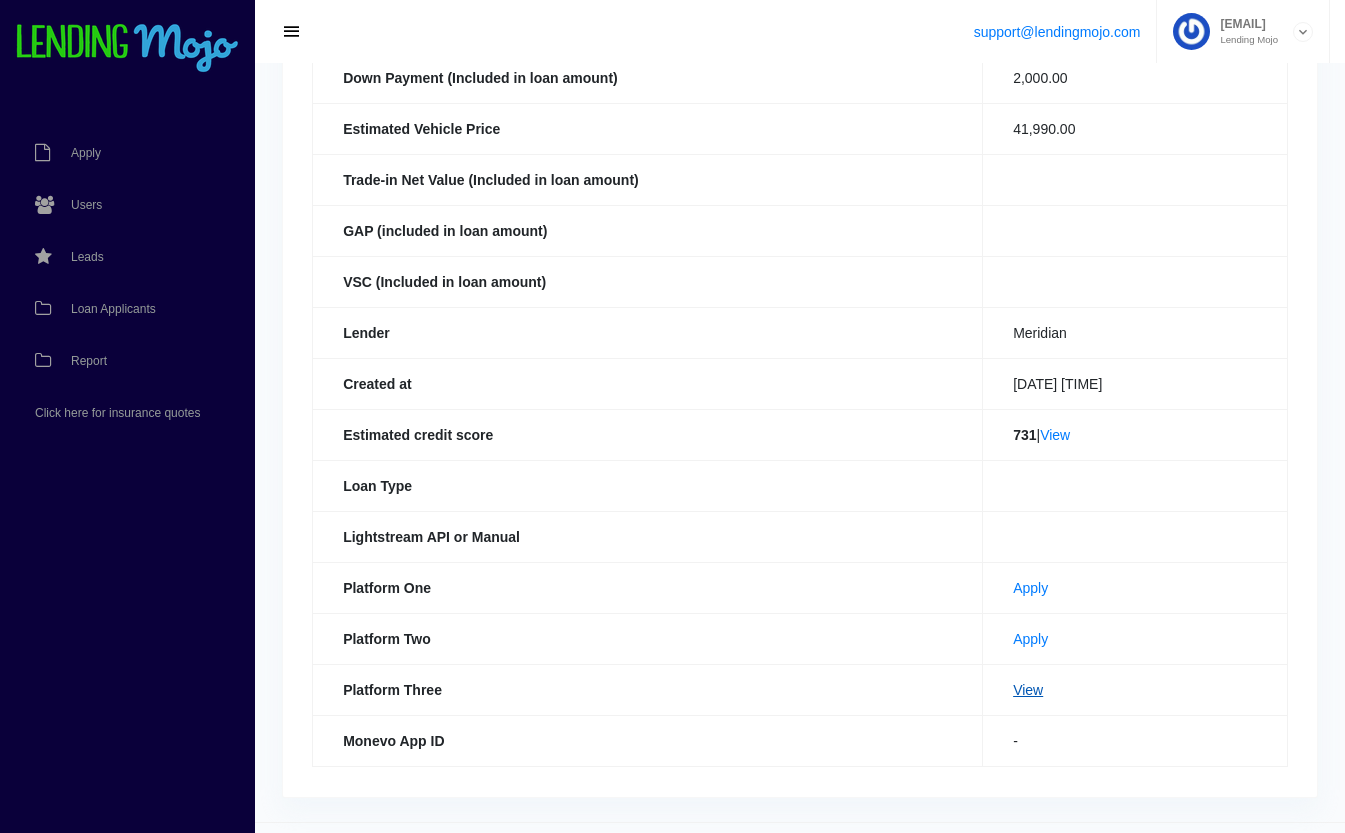 click on "View" at bounding box center (1028, 690) 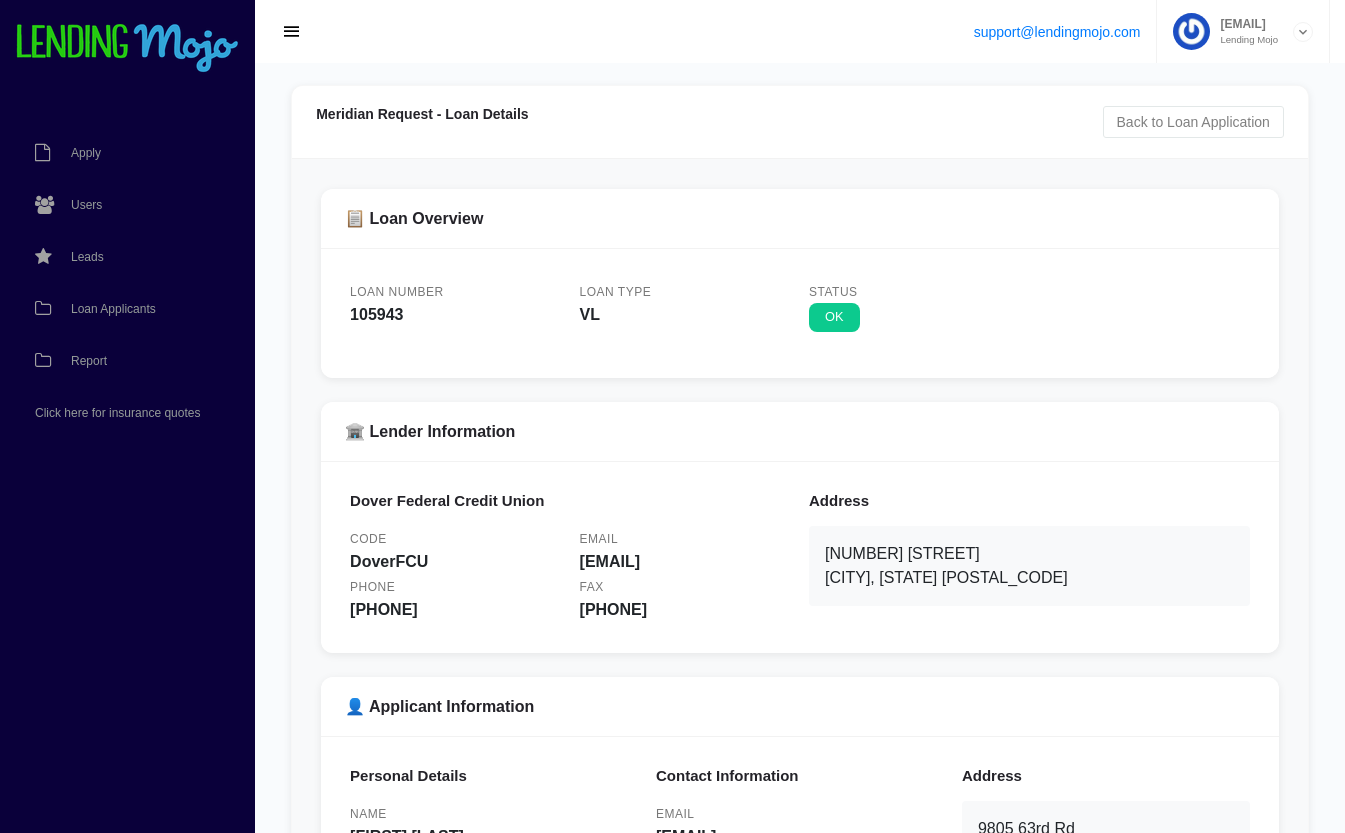 scroll, scrollTop: 0, scrollLeft: 0, axis: both 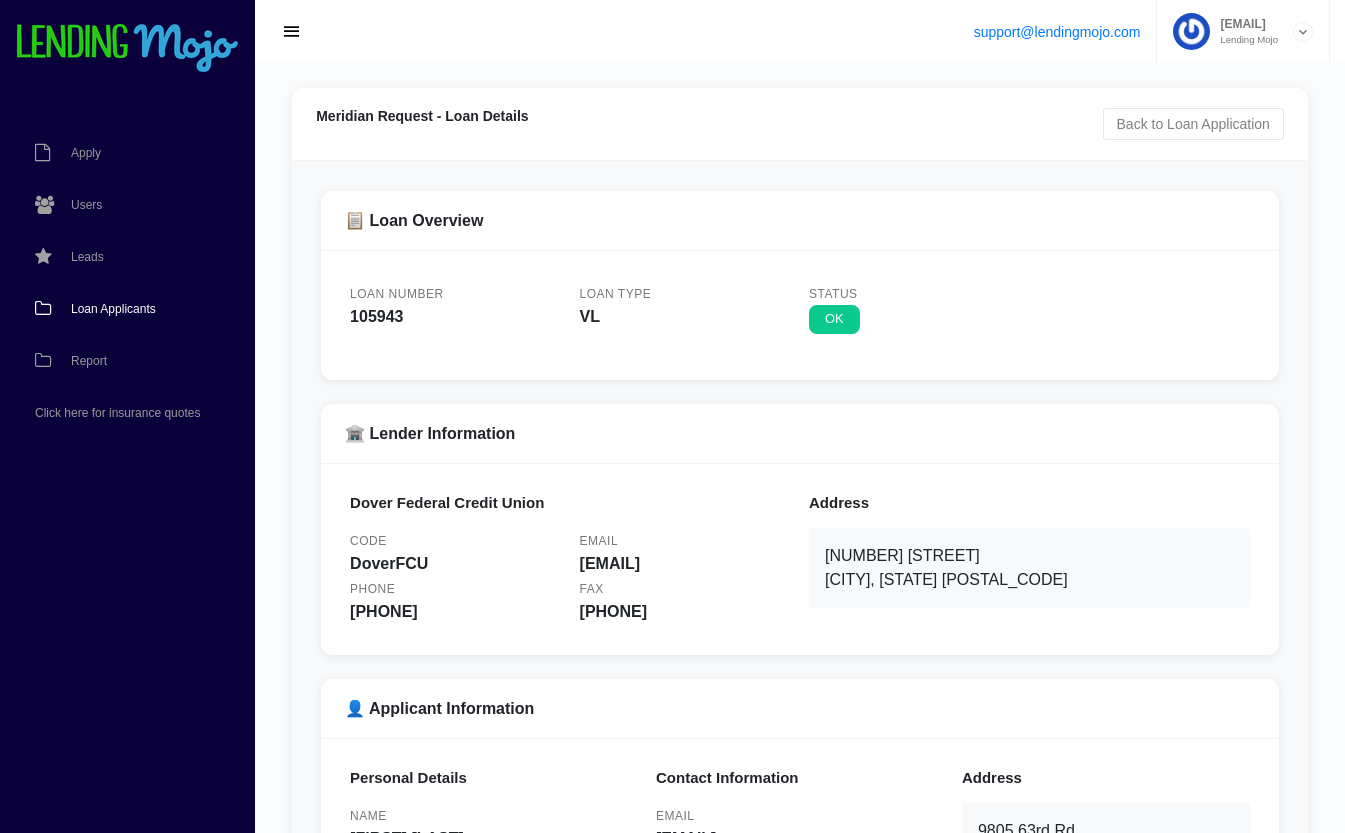 click on "Loan Applicants" at bounding box center [113, 309] 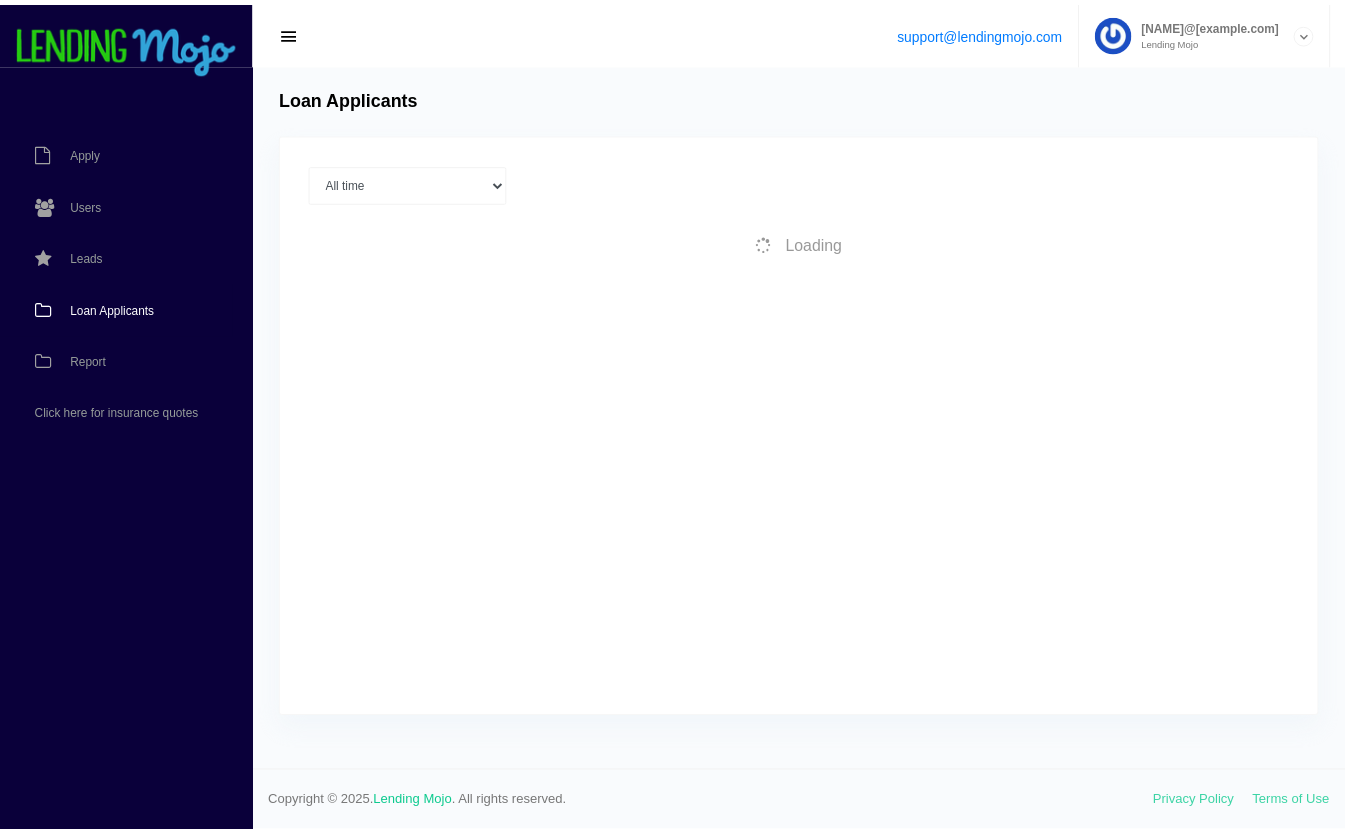 scroll, scrollTop: 0, scrollLeft: 0, axis: both 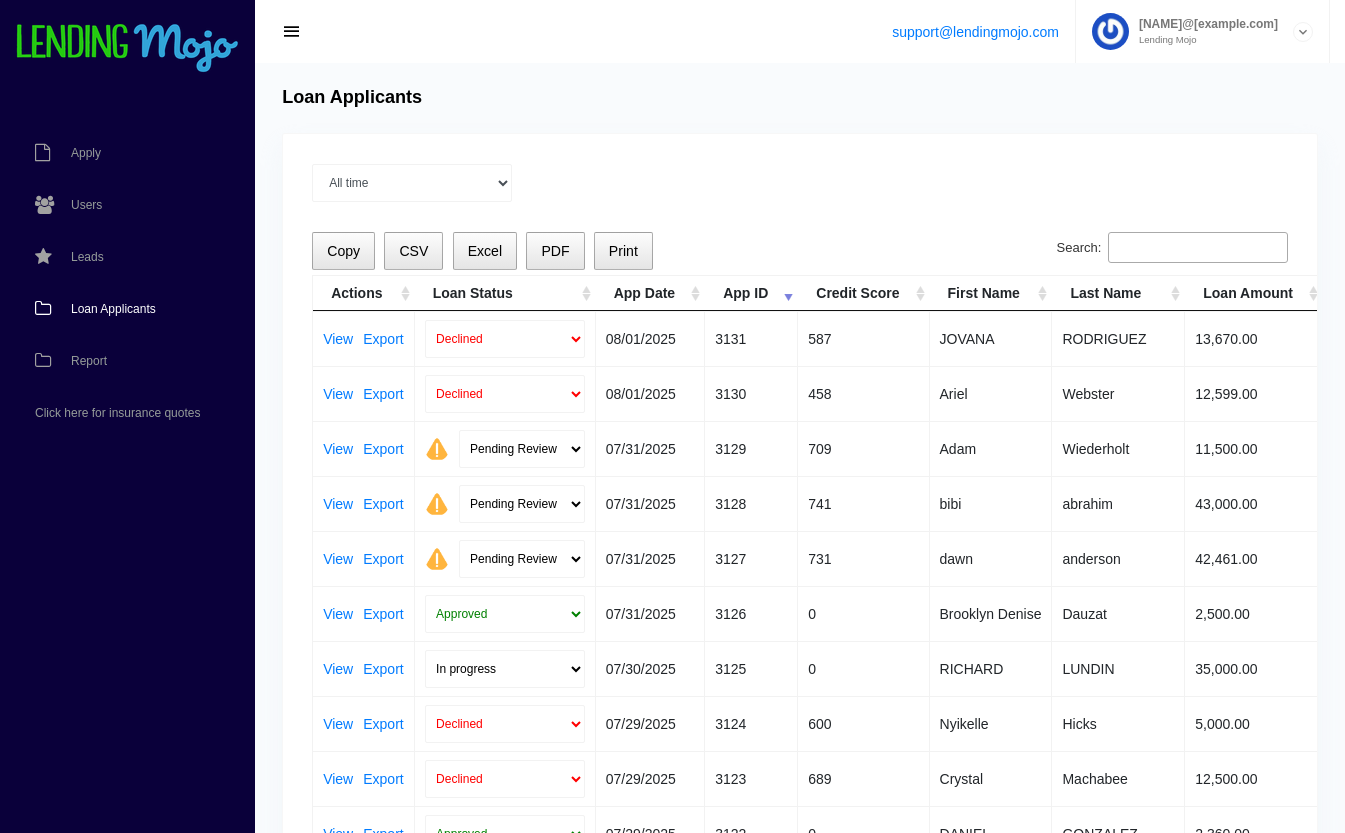click on "Loan Applicants" at bounding box center [113, 309] 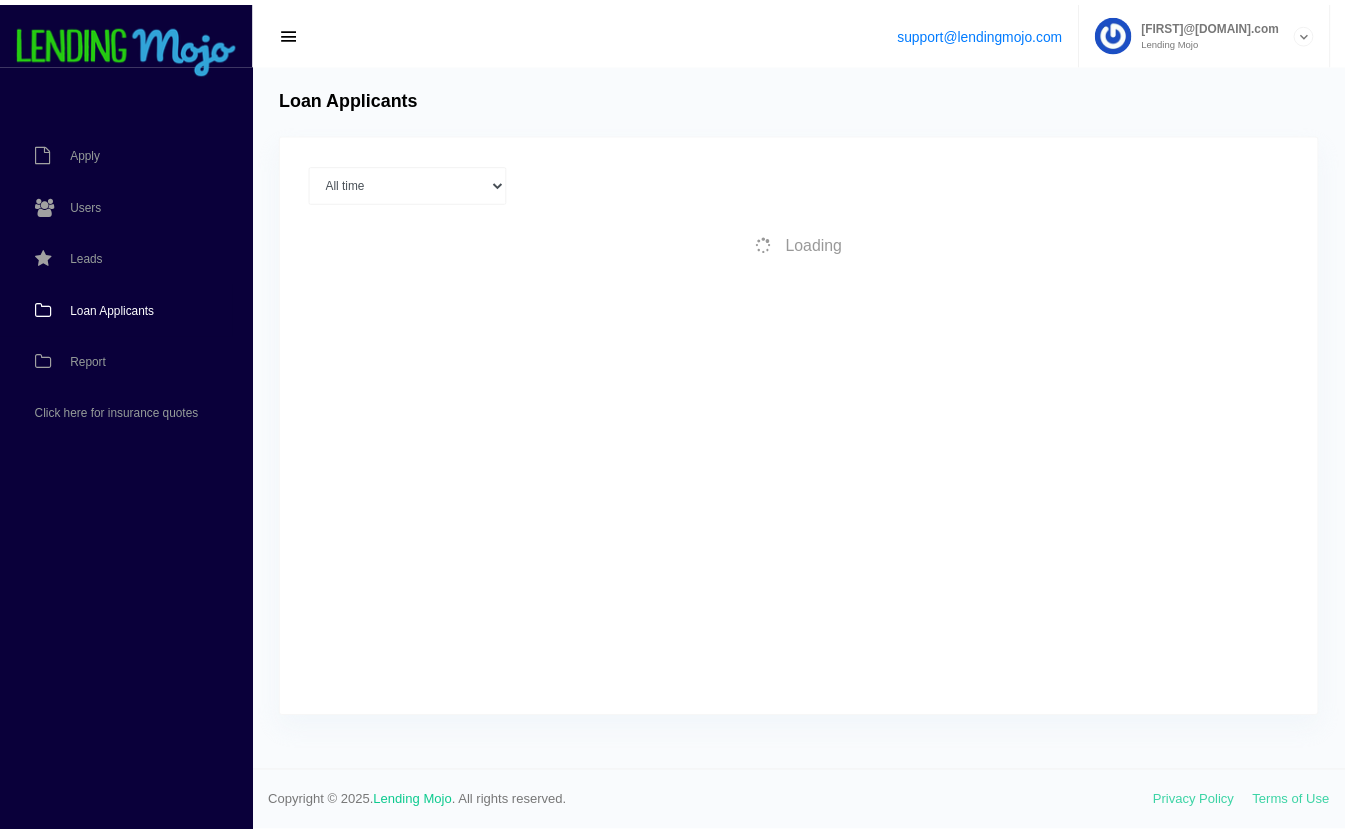 scroll, scrollTop: 0, scrollLeft: 0, axis: both 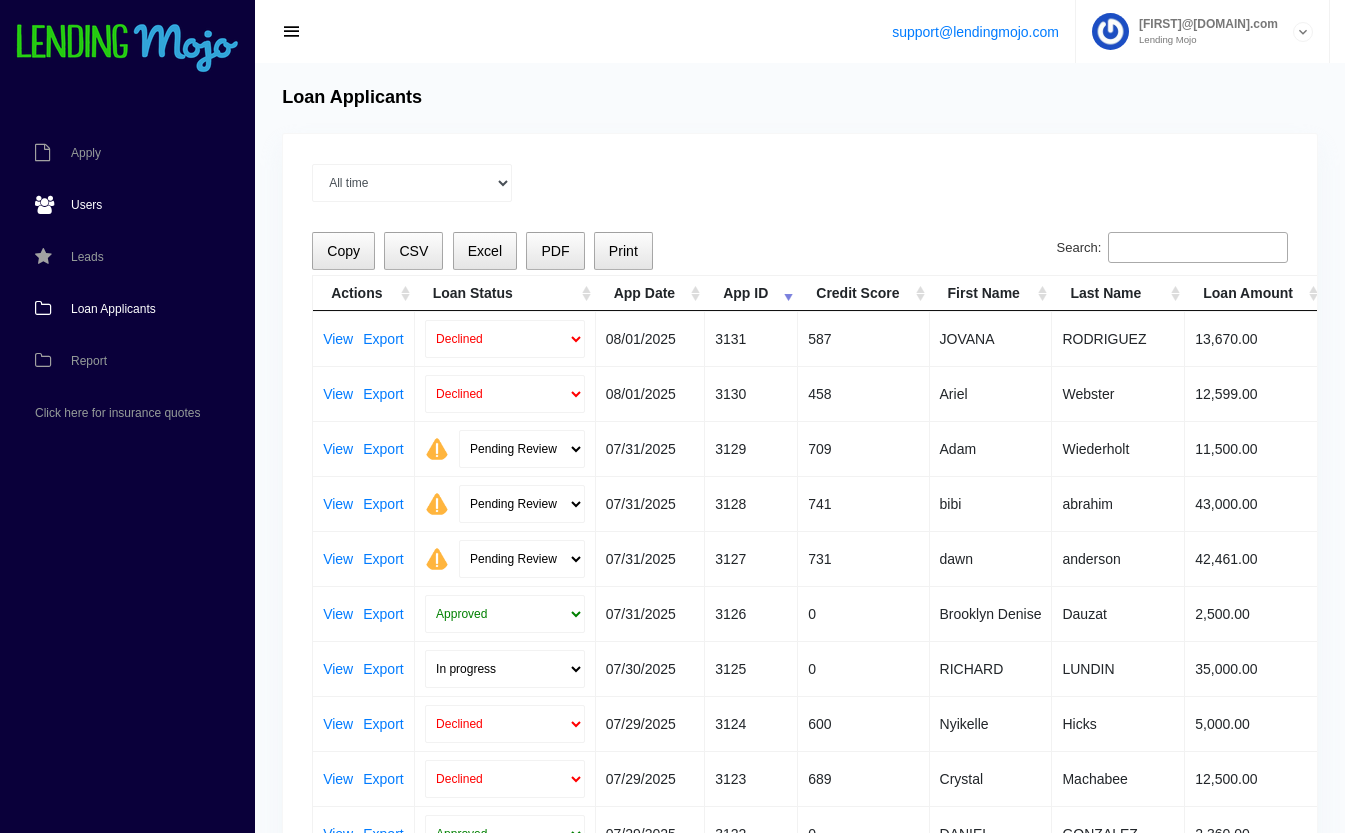 click on "Users" at bounding box center (86, 205) 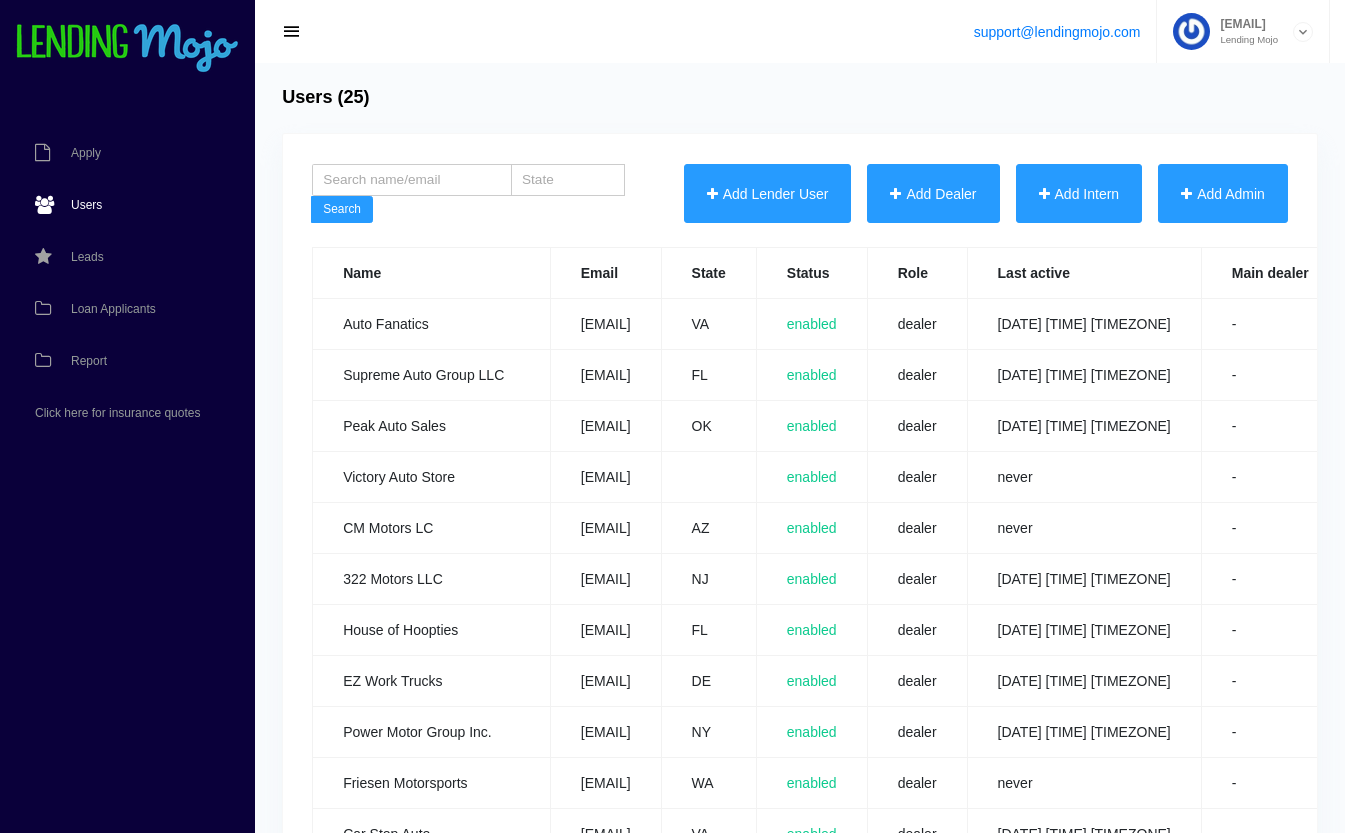 scroll, scrollTop: 0, scrollLeft: 0, axis: both 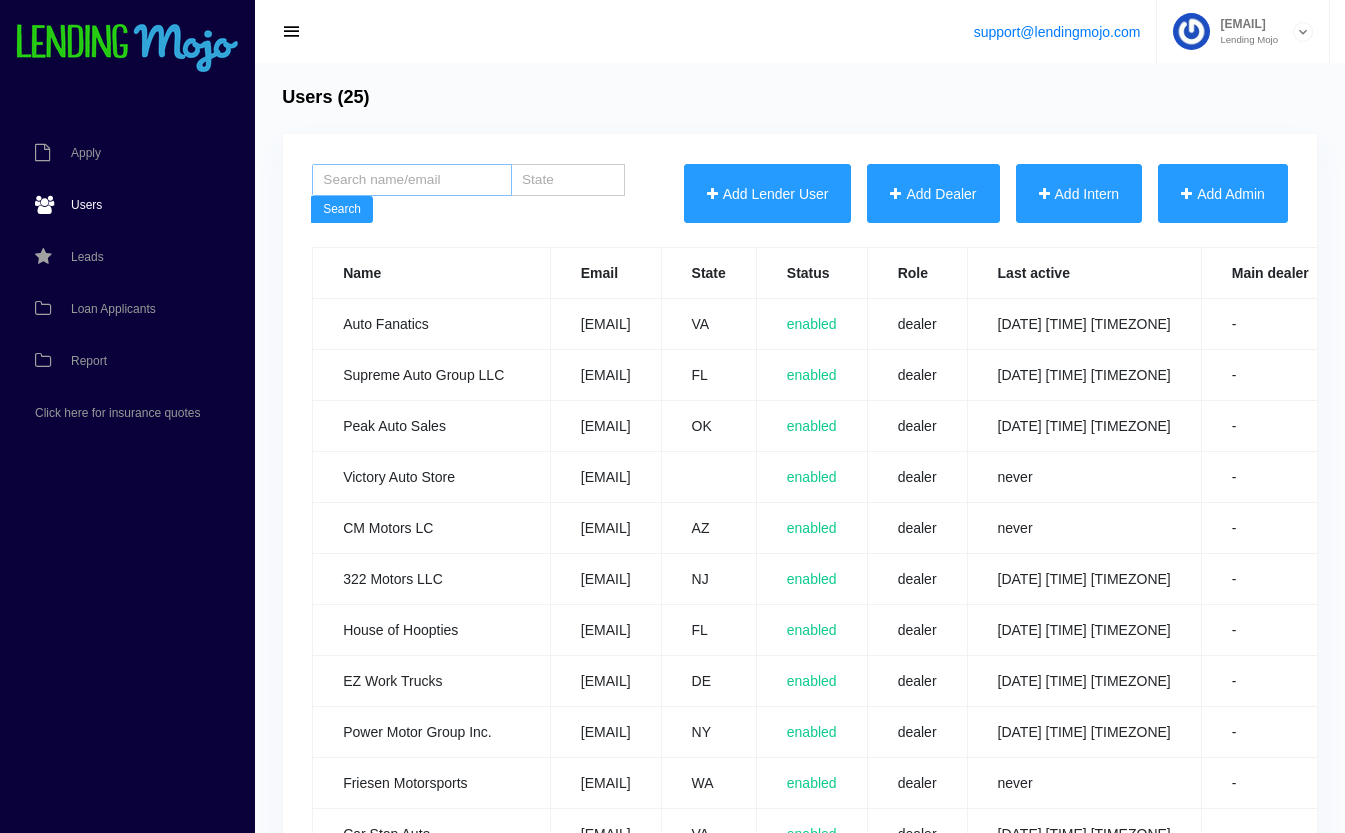 click at bounding box center [412, 180] 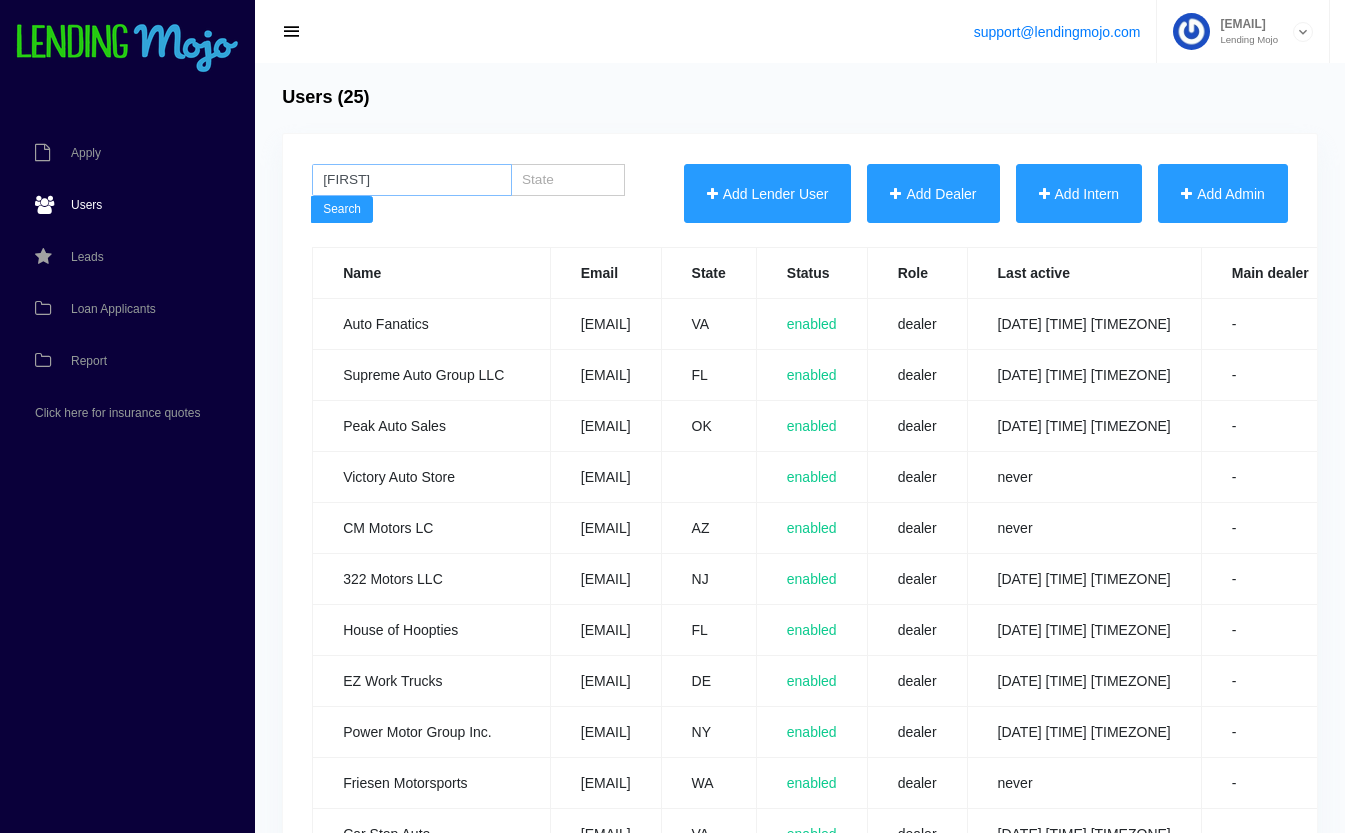 type on "brittney" 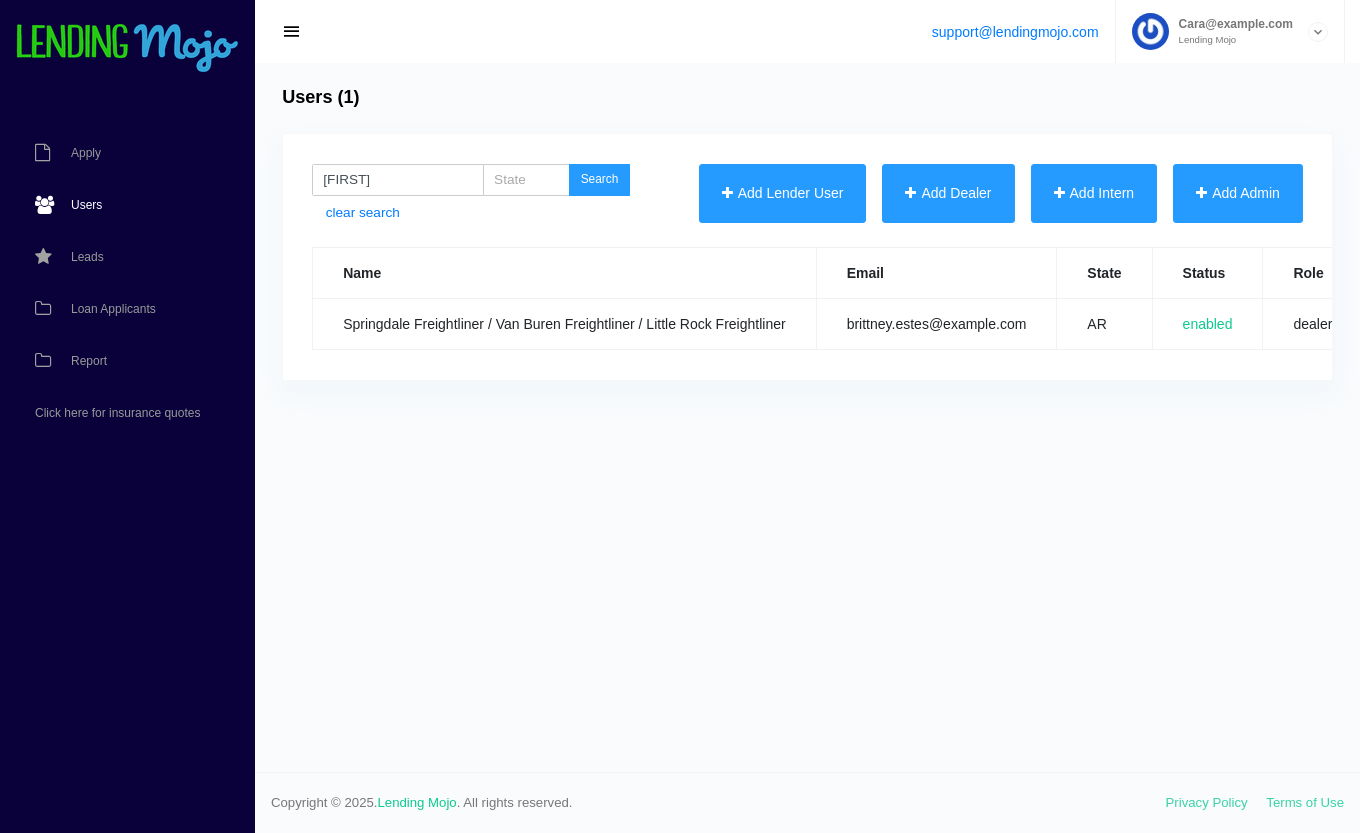 scroll, scrollTop: 0, scrollLeft: 0, axis: both 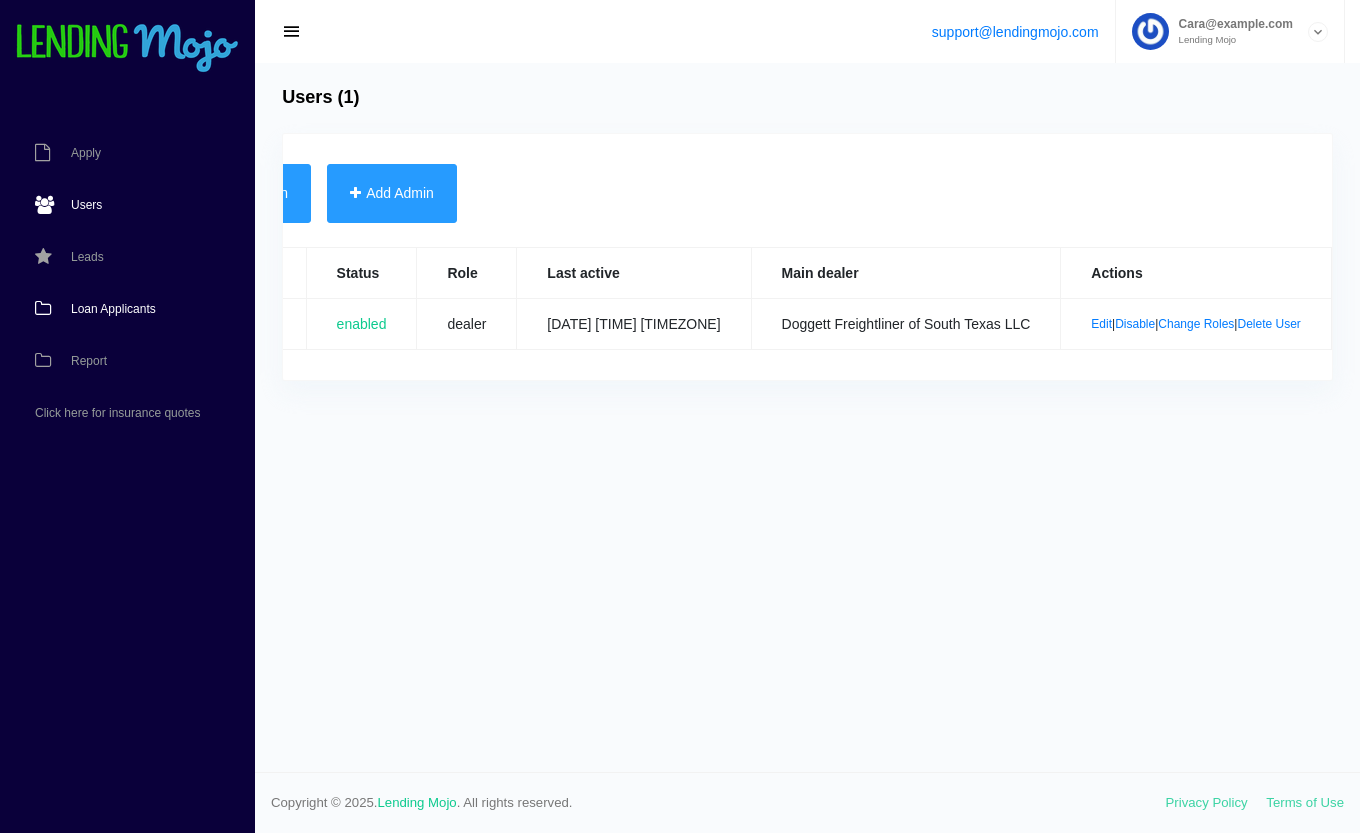 click on "Loan Applicants" at bounding box center [113, 309] 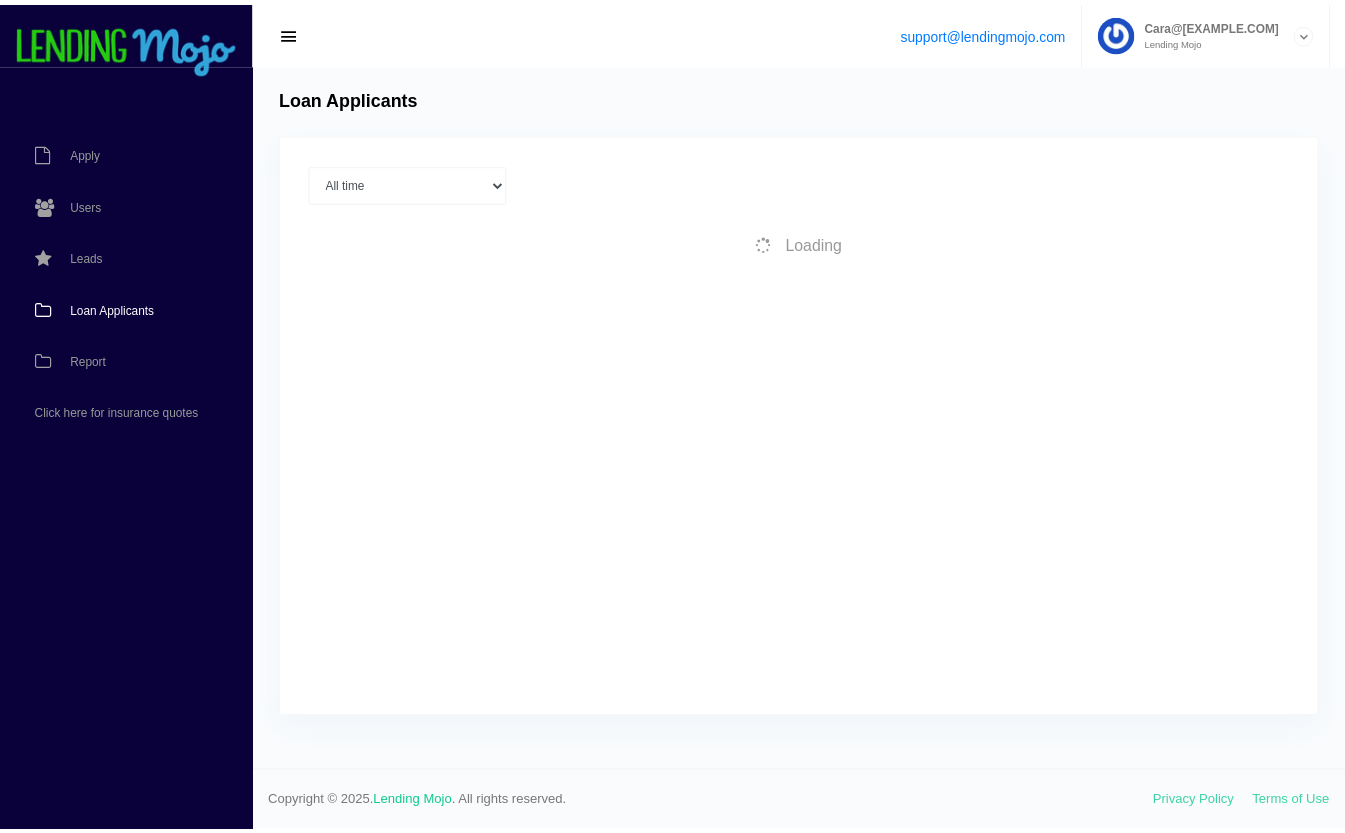 scroll, scrollTop: 0, scrollLeft: 0, axis: both 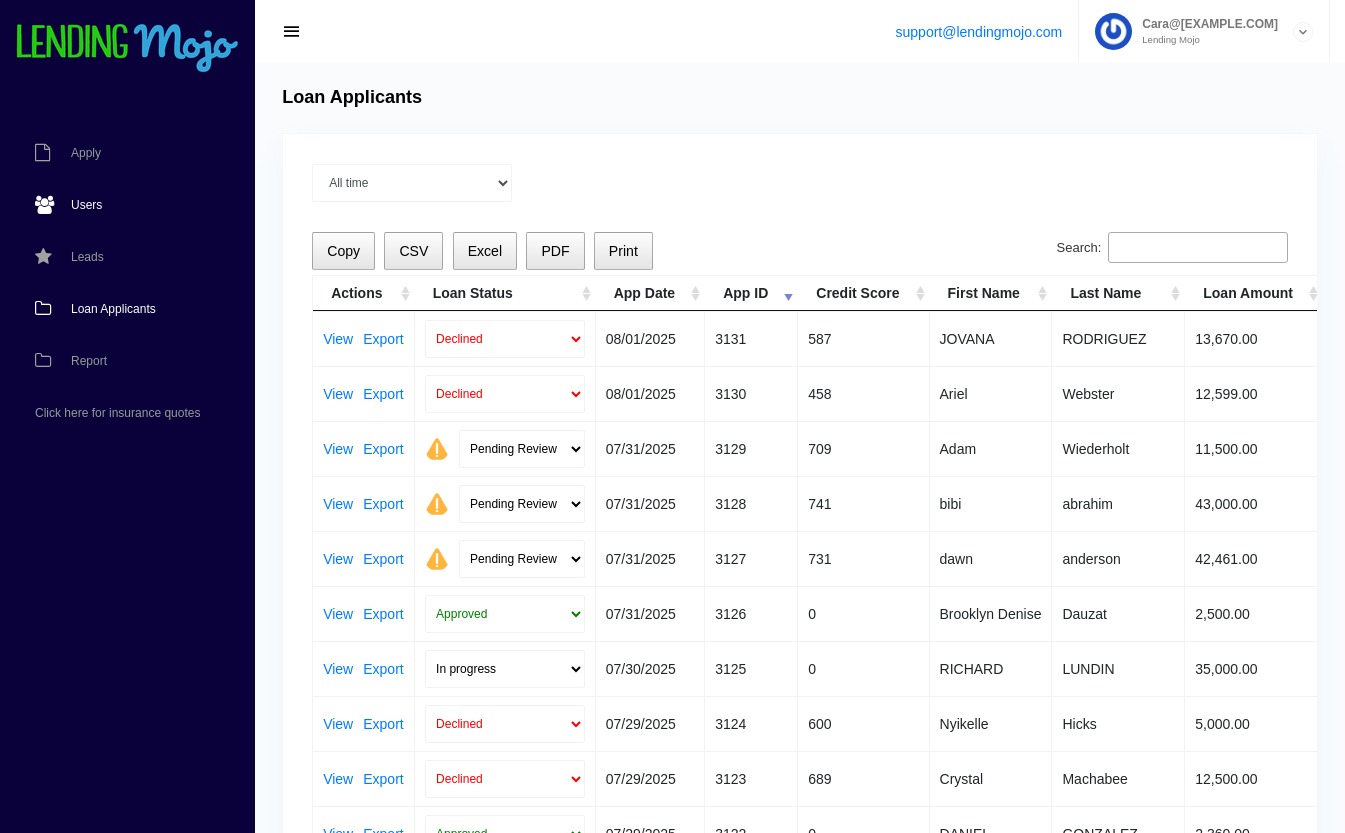 click on "Users" at bounding box center [86, 205] 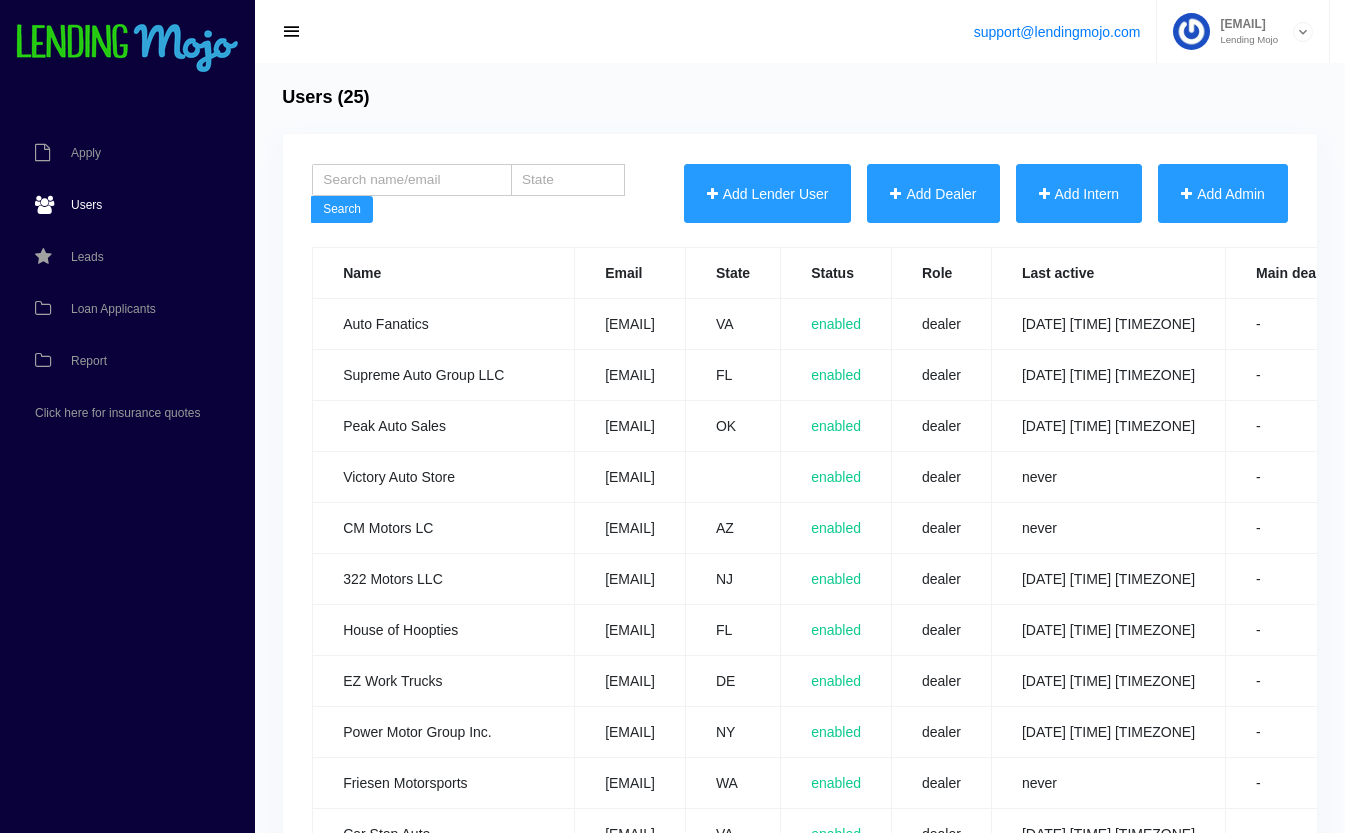 scroll, scrollTop: 0, scrollLeft: 0, axis: both 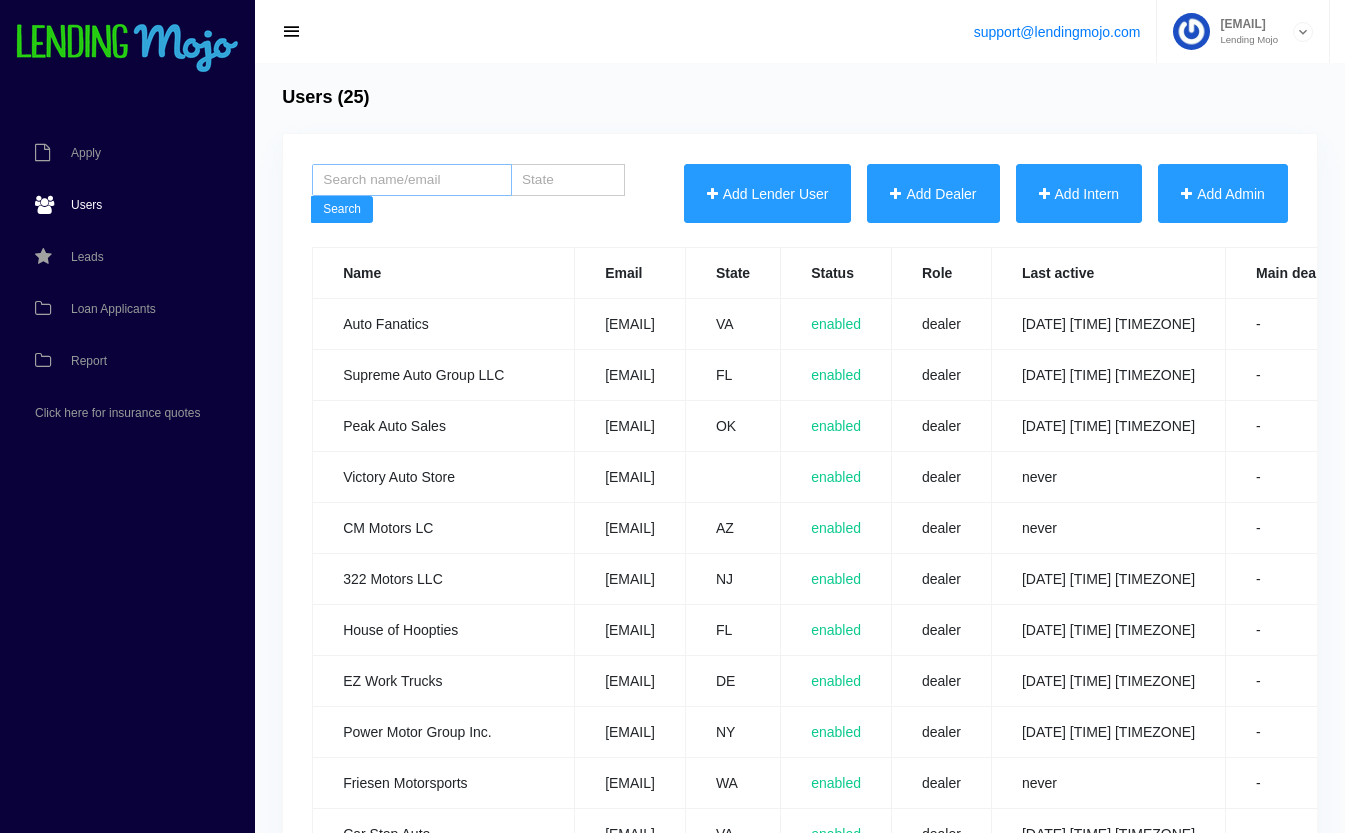 click at bounding box center [412, 180] 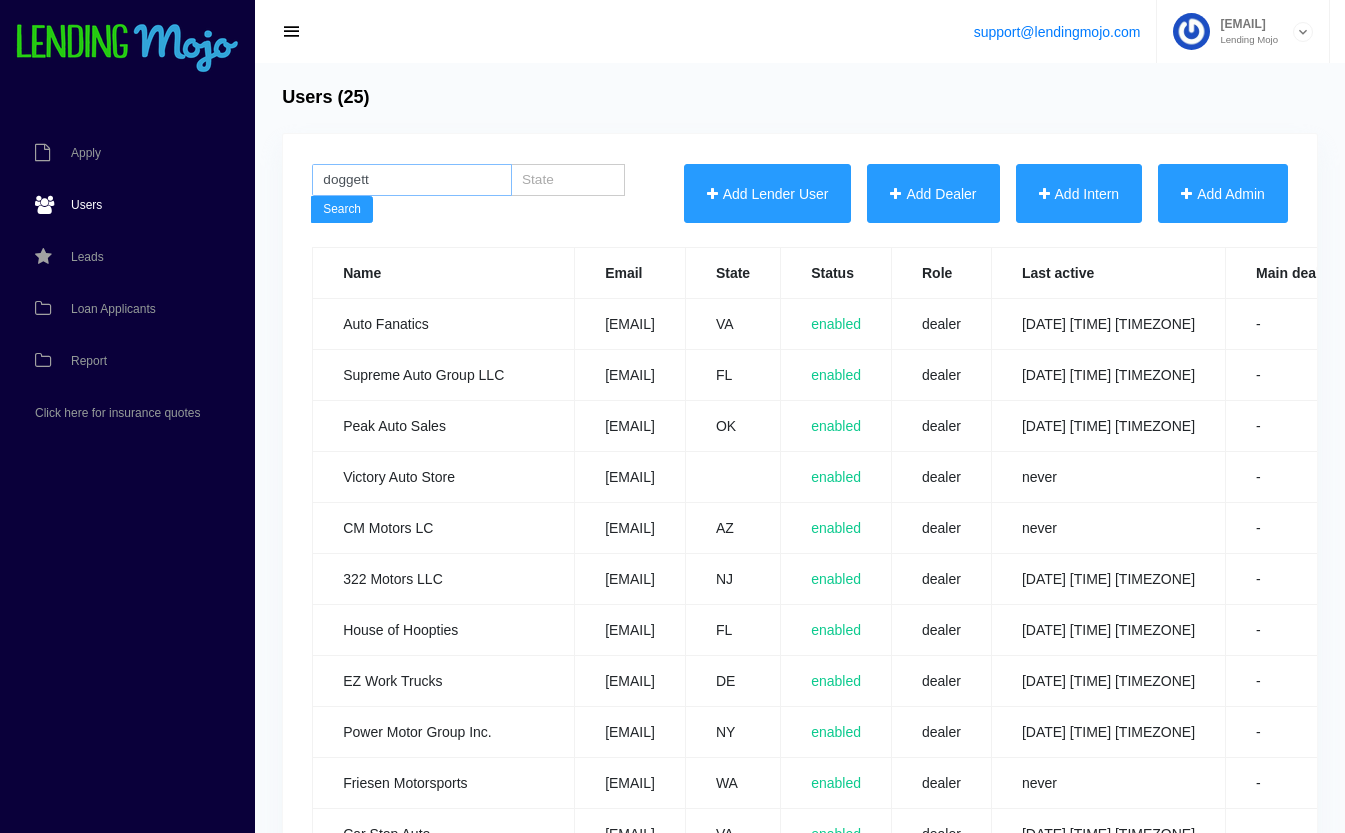 type on "doggett" 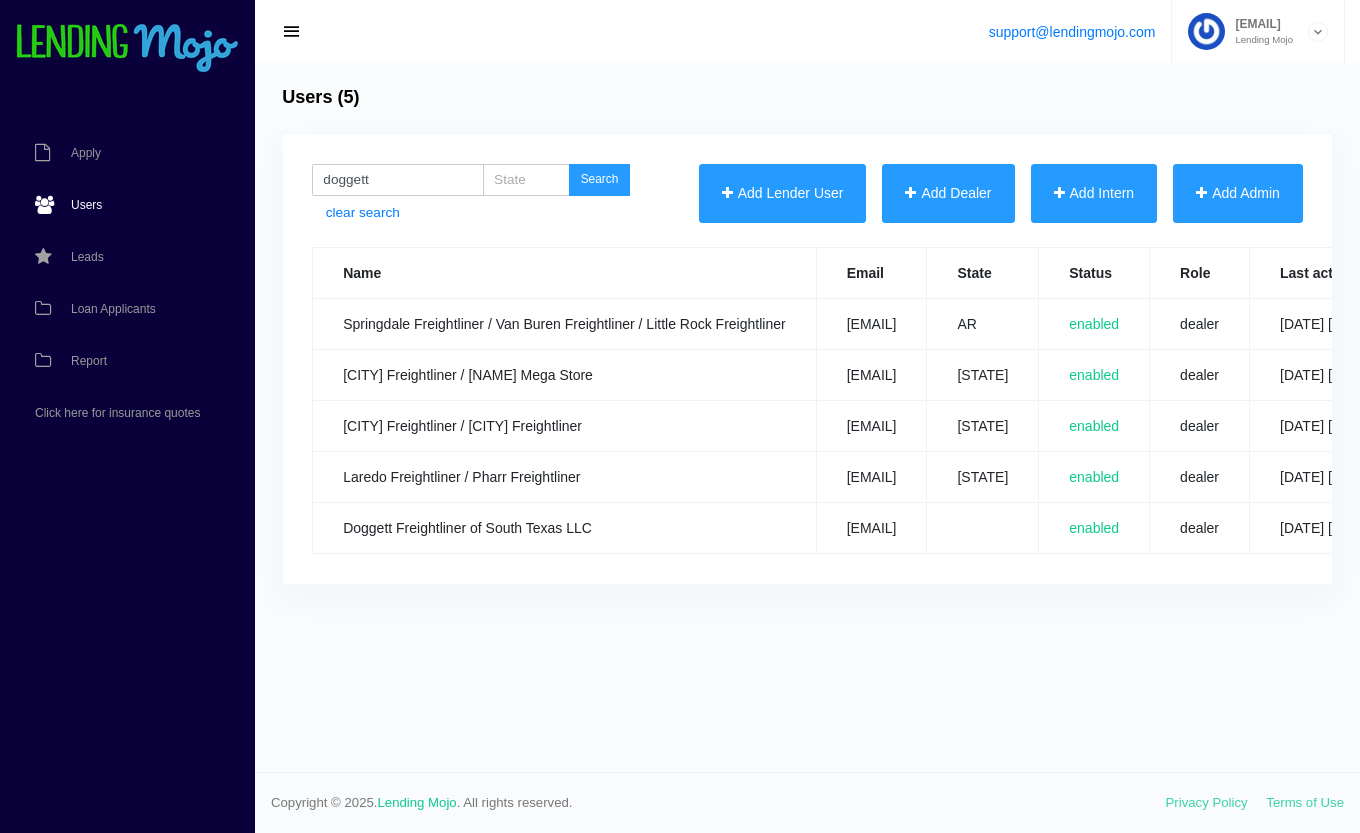 scroll, scrollTop: 0, scrollLeft: 0, axis: both 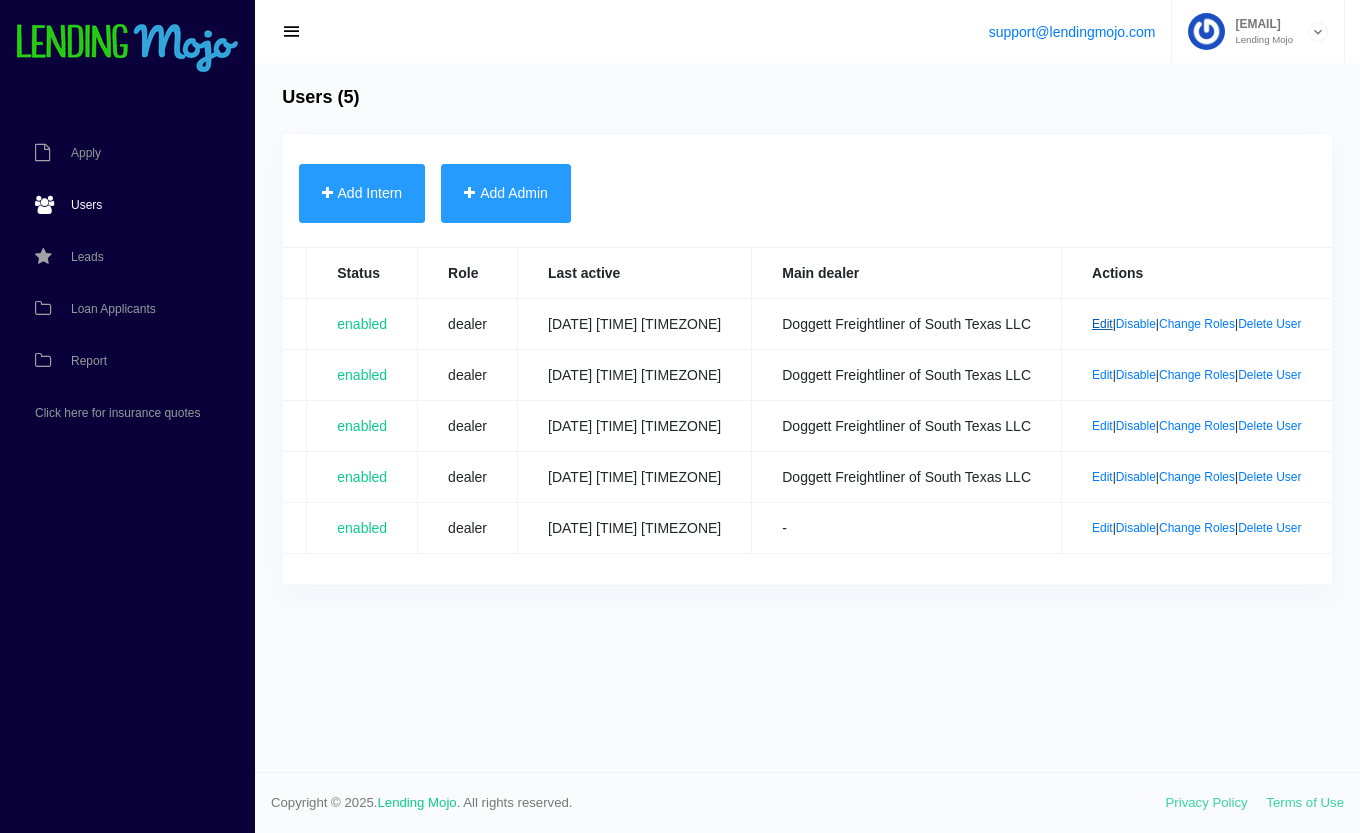 click on "Edit" at bounding box center [1102, 324] 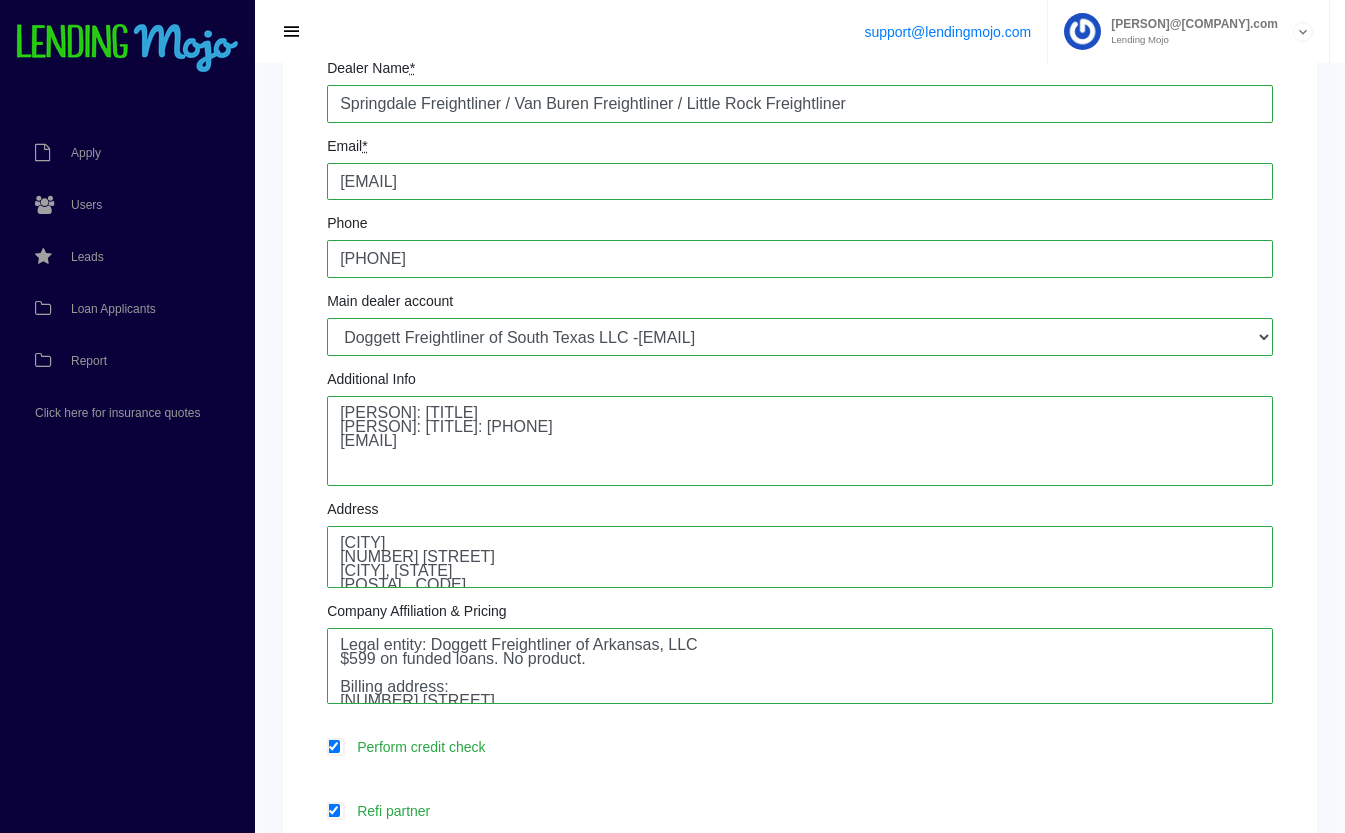 scroll, scrollTop: 248, scrollLeft: 0, axis: vertical 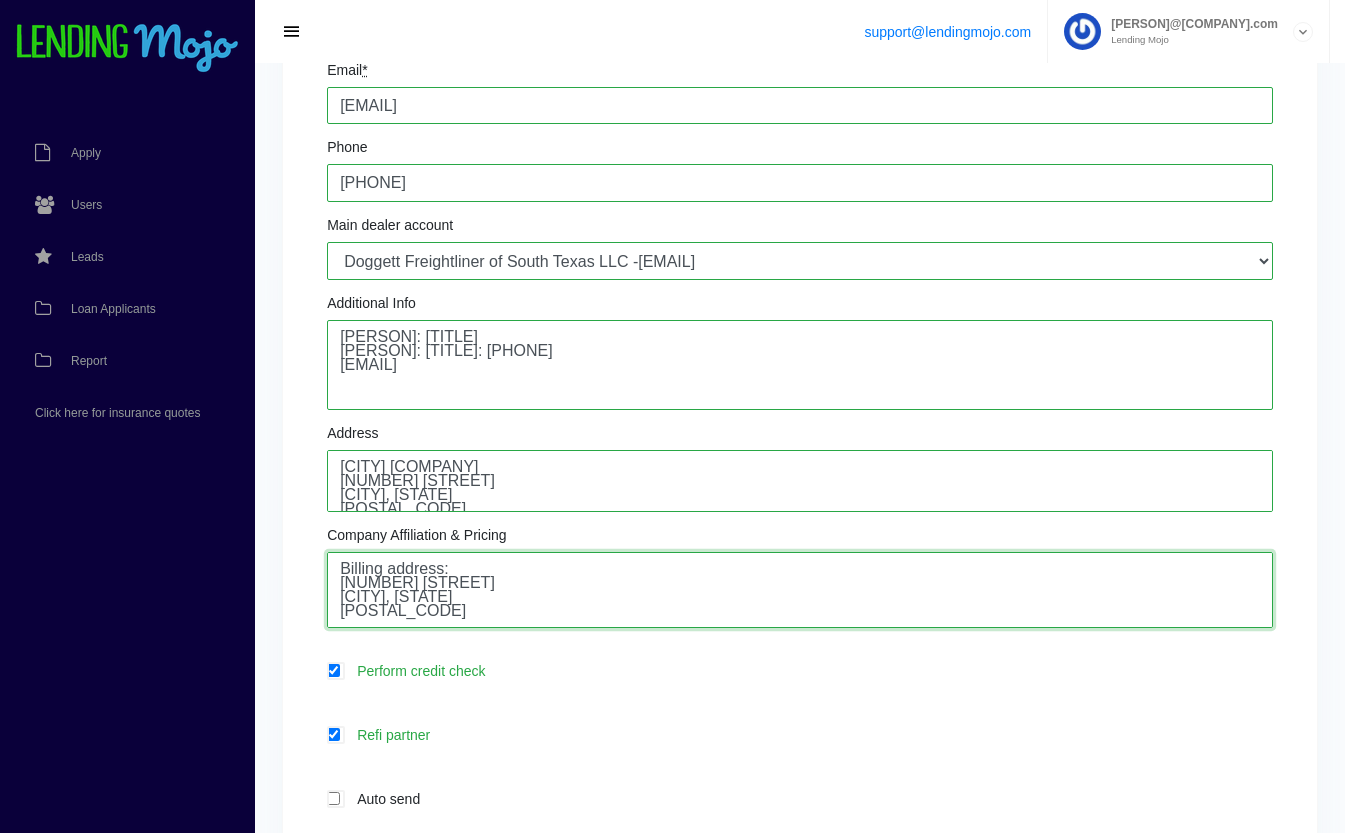 click on "Legal entity: Doggett Freightliner of Arkansas, LLC
$599 on funded loans. No product.
Billing address:
9111 North Freeway
Houston, TX
77037" at bounding box center (800, 590) 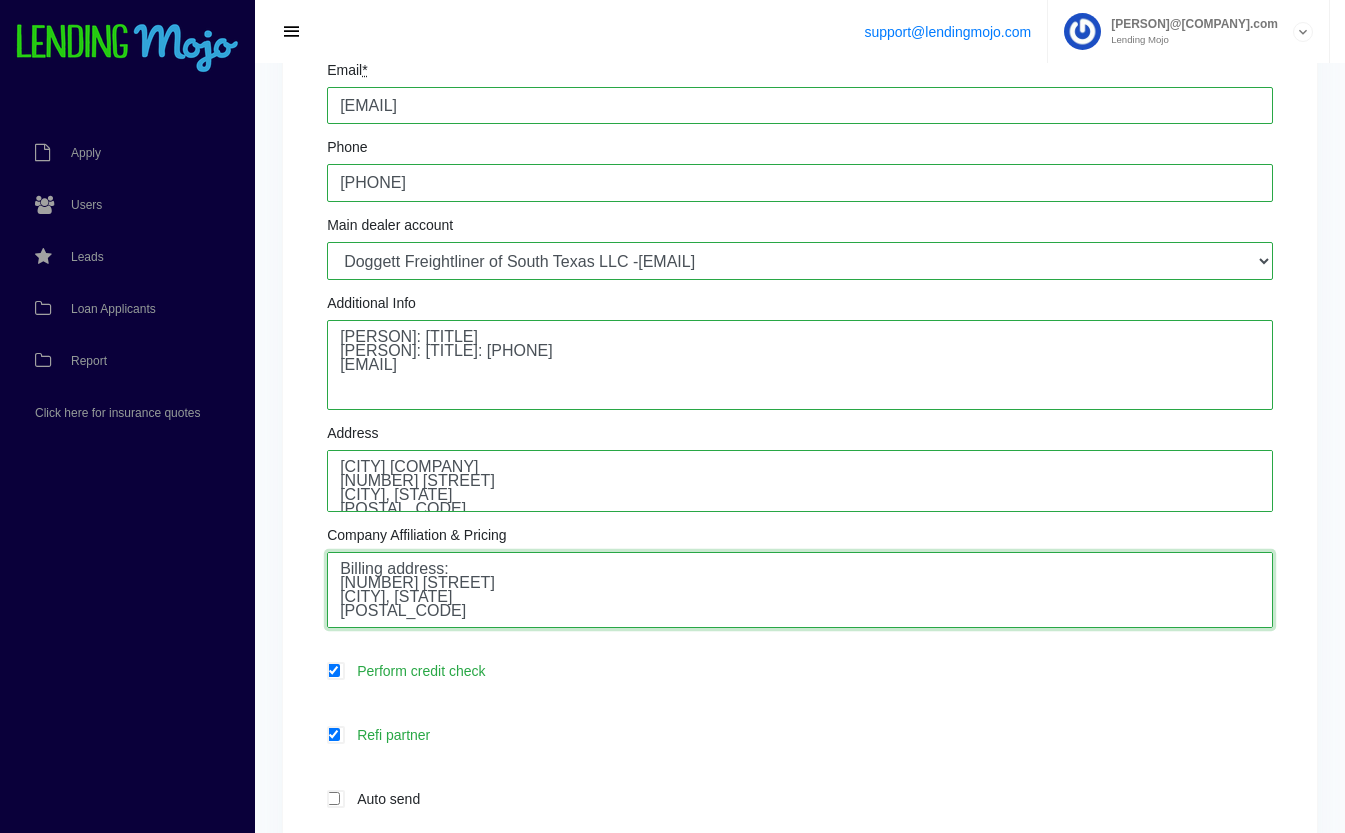click on "Legal entity: Doggett Freightliner of Arkansas, LLC
$599 on funded loans. No product.
Billing address:
9111 North Freeway
Houston, TX
77037" at bounding box center (800, 590) 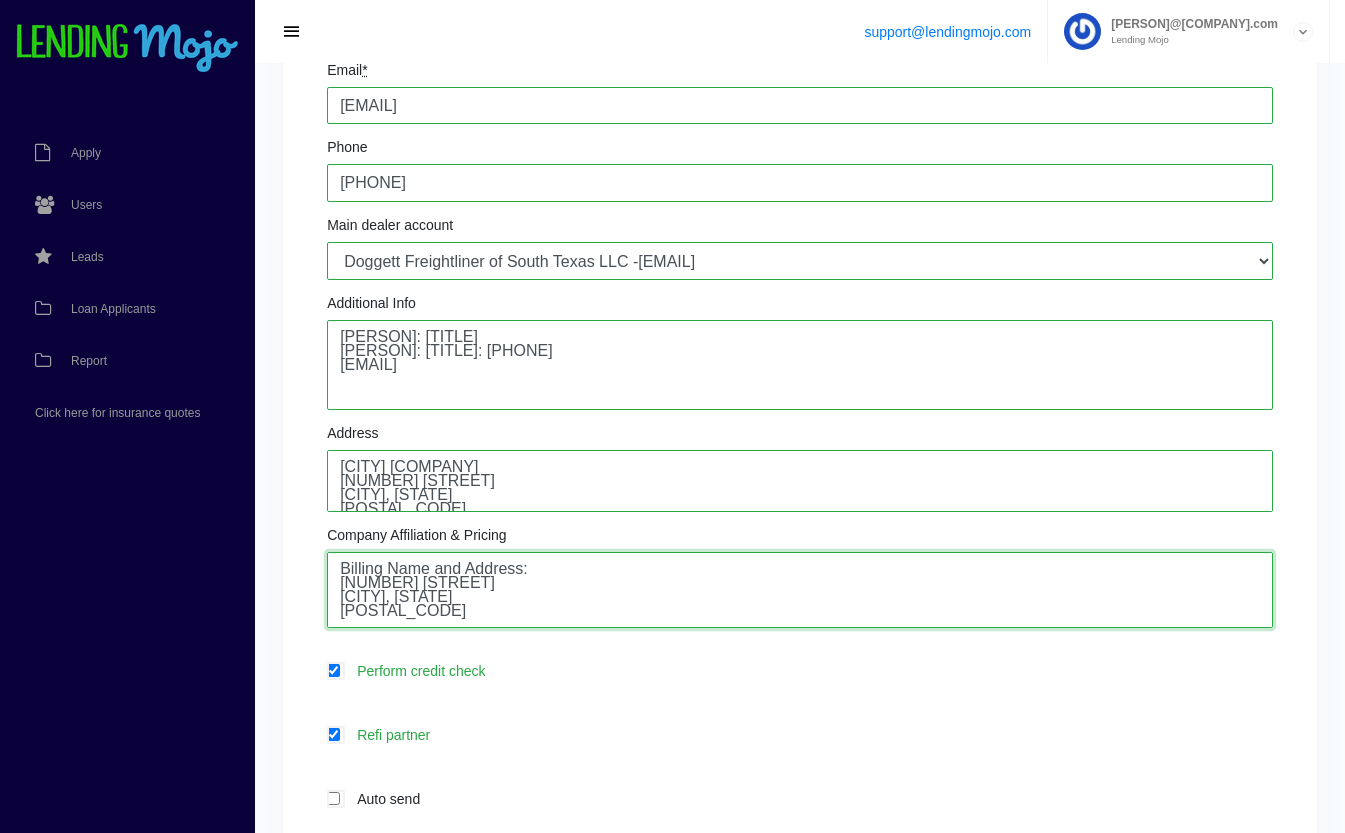 click on "Legal entity: Doggett Freightliner of Arkansas, LLC
$599 on funded loans. No product.
Billing address:
9111 North Freeway
Houston, TX
77037" at bounding box center [800, 590] 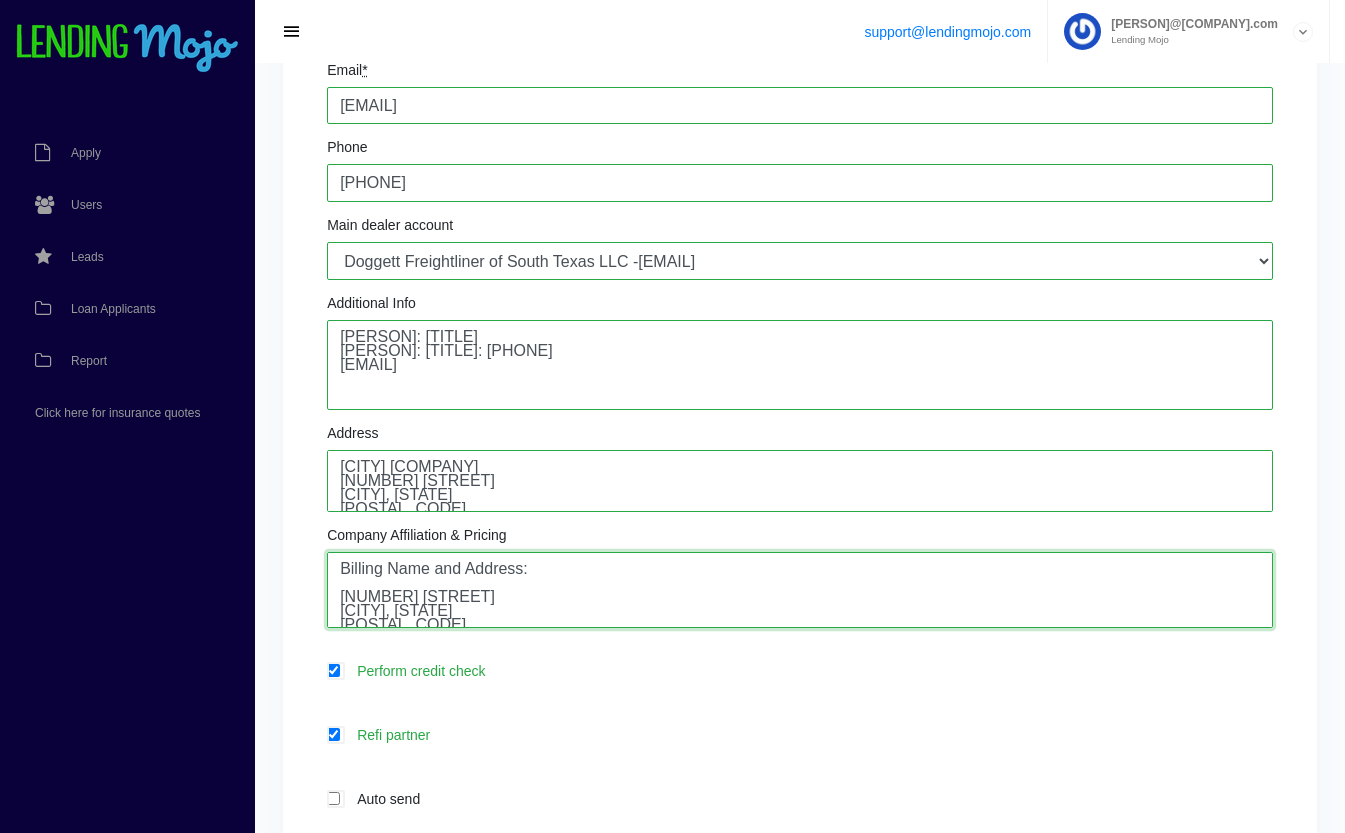 scroll, scrollTop: 56, scrollLeft: 0, axis: vertical 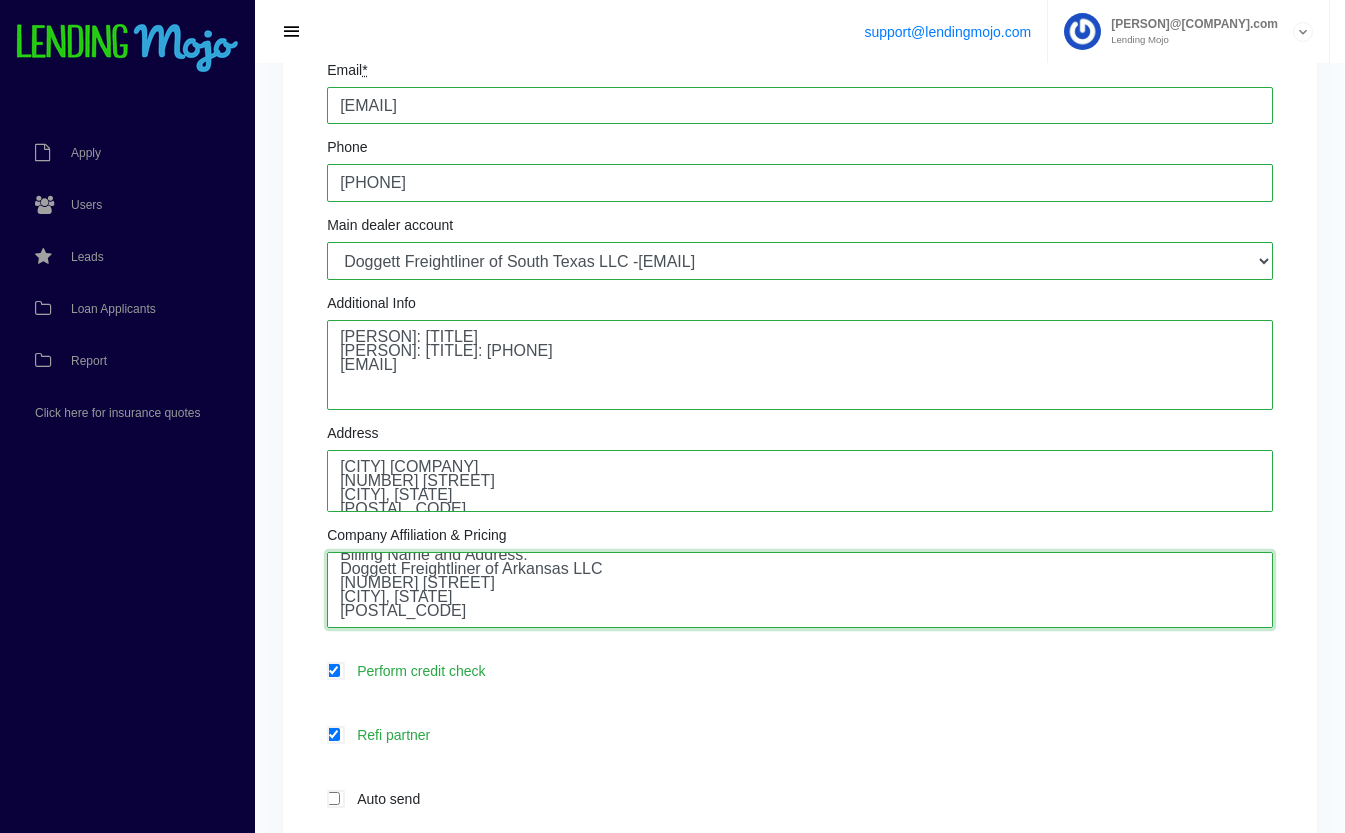 click on "Legal entity: Doggett Freightliner of Arkansas, LLC
$599 on funded loans. No product.
Billing address:
9111 North Freeway
Houston, TX
77037" at bounding box center (800, 590) 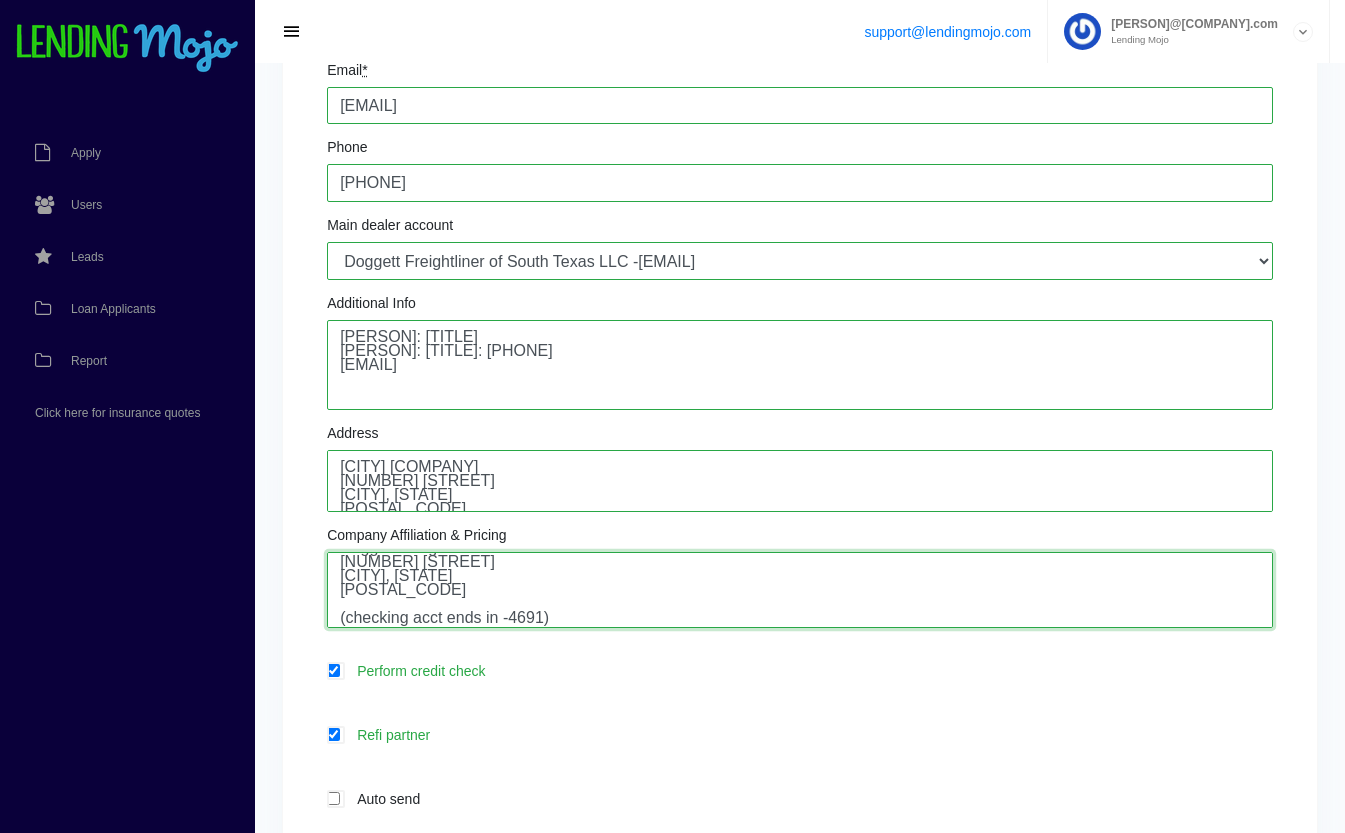scroll, scrollTop: 84, scrollLeft: 0, axis: vertical 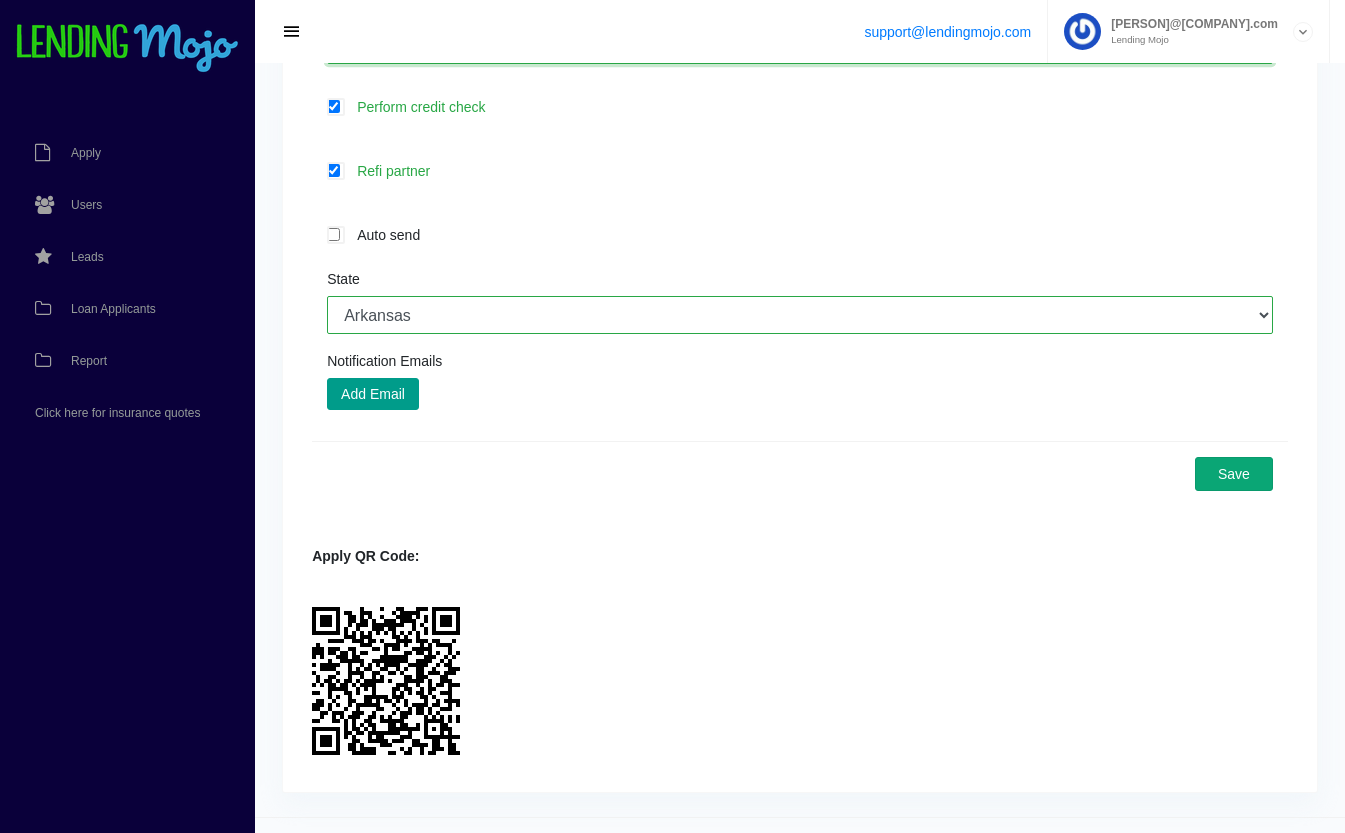 type on "Legal entity: Doggett Freightliner of Arkansas, LLC
$599 on funded loans. No product.
Billing Name and Address:
Doggett Freightliner of Arkansas LLC
9111 North Freeway
Houston, TX
77037
(checking acct ends in -4691)" 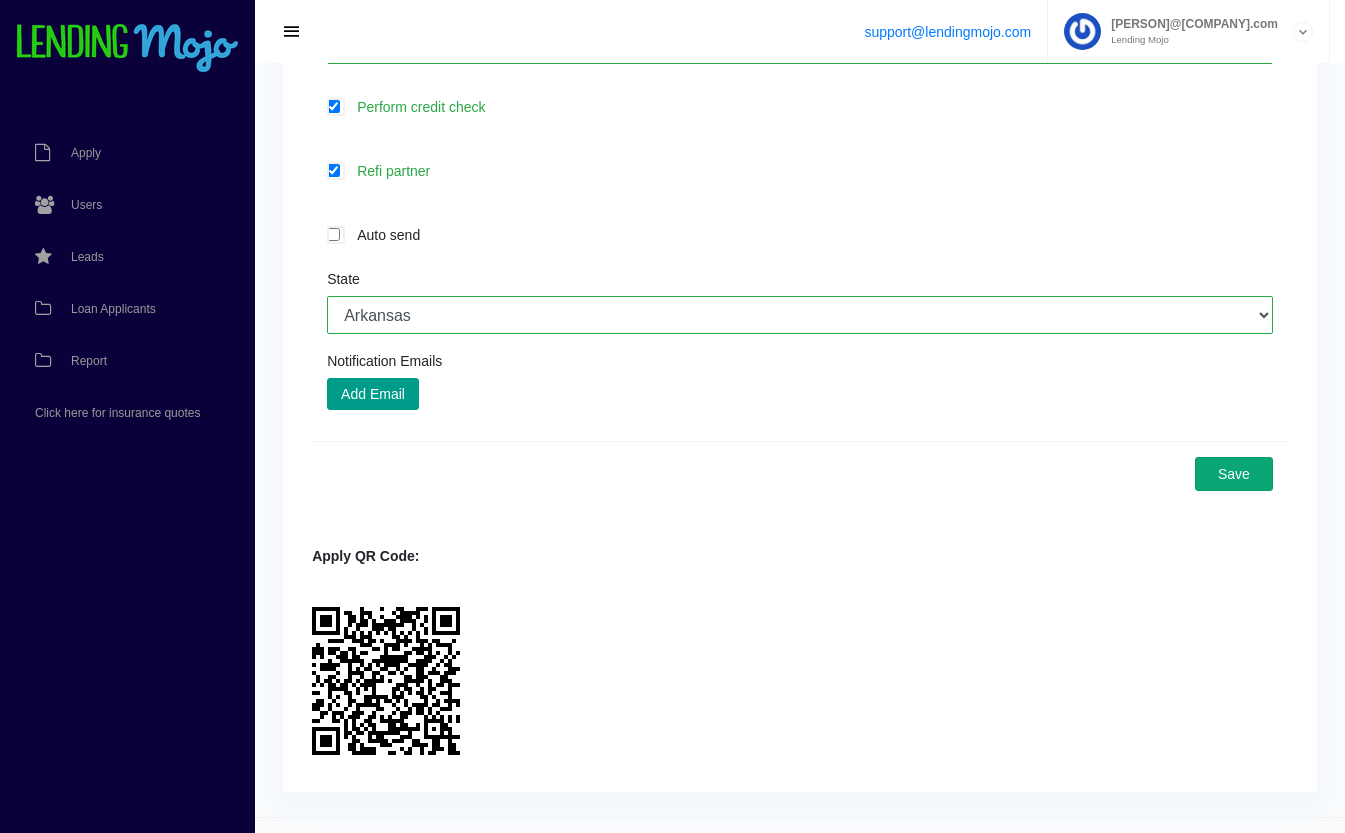 click on "Save" at bounding box center [1234, 474] 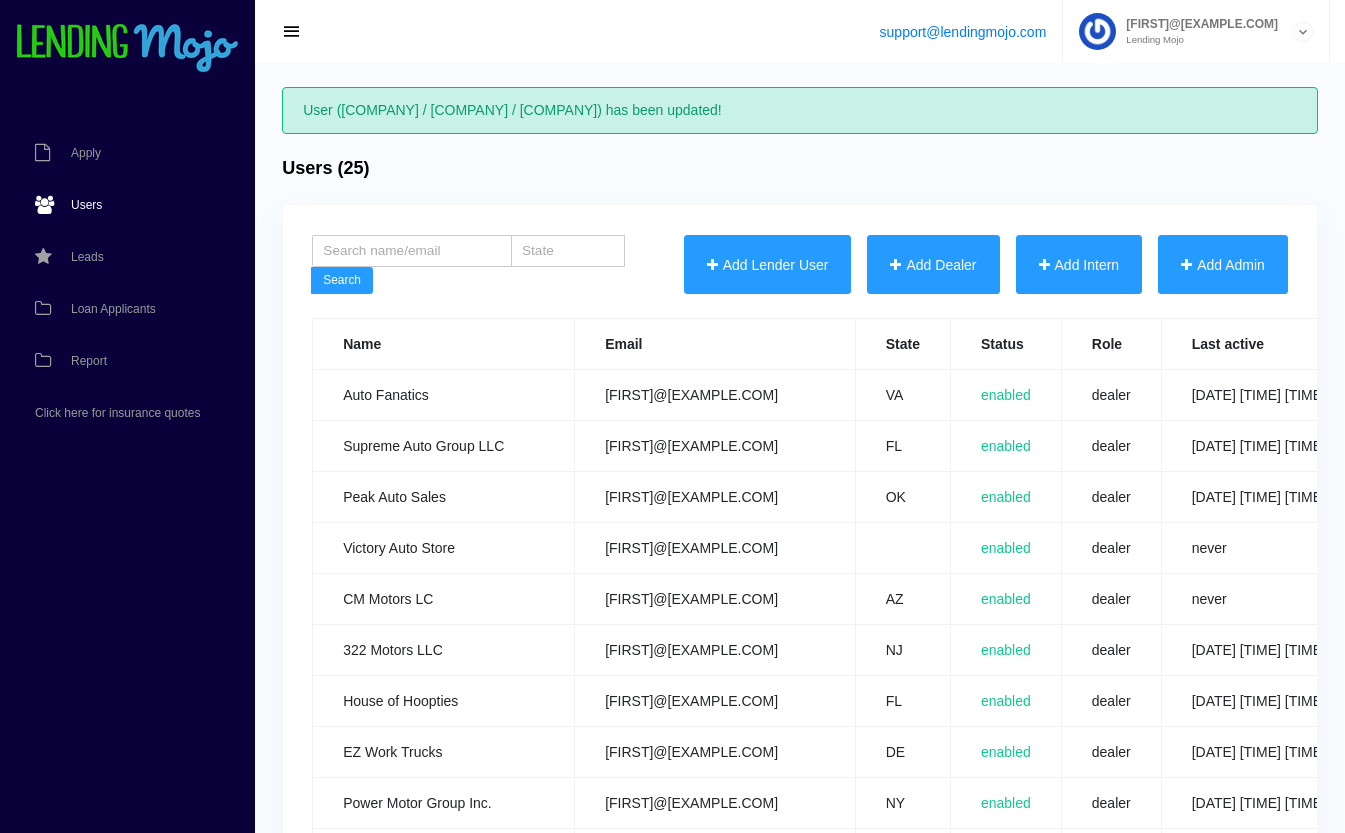 scroll, scrollTop: 0, scrollLeft: 0, axis: both 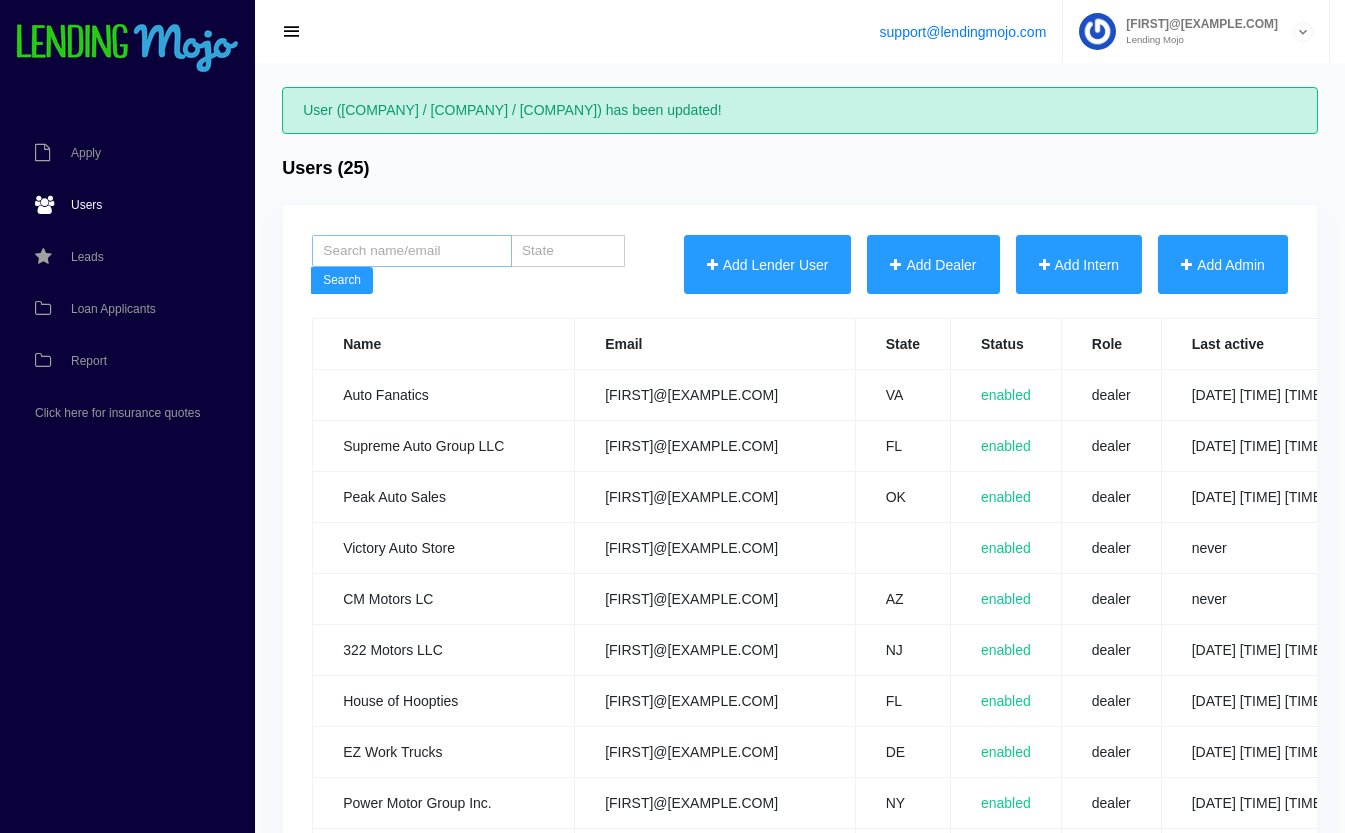 click at bounding box center [412, 251] 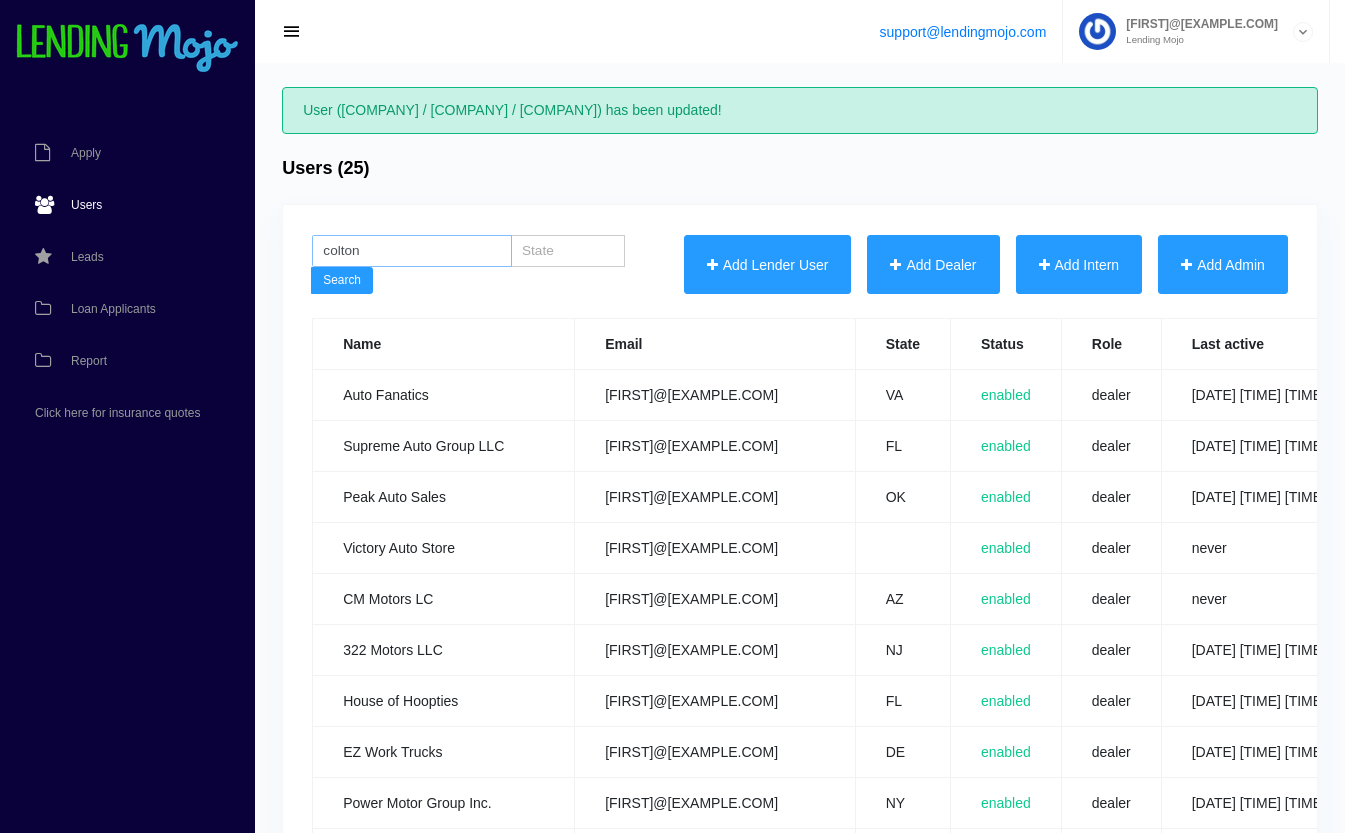 type on "colton" 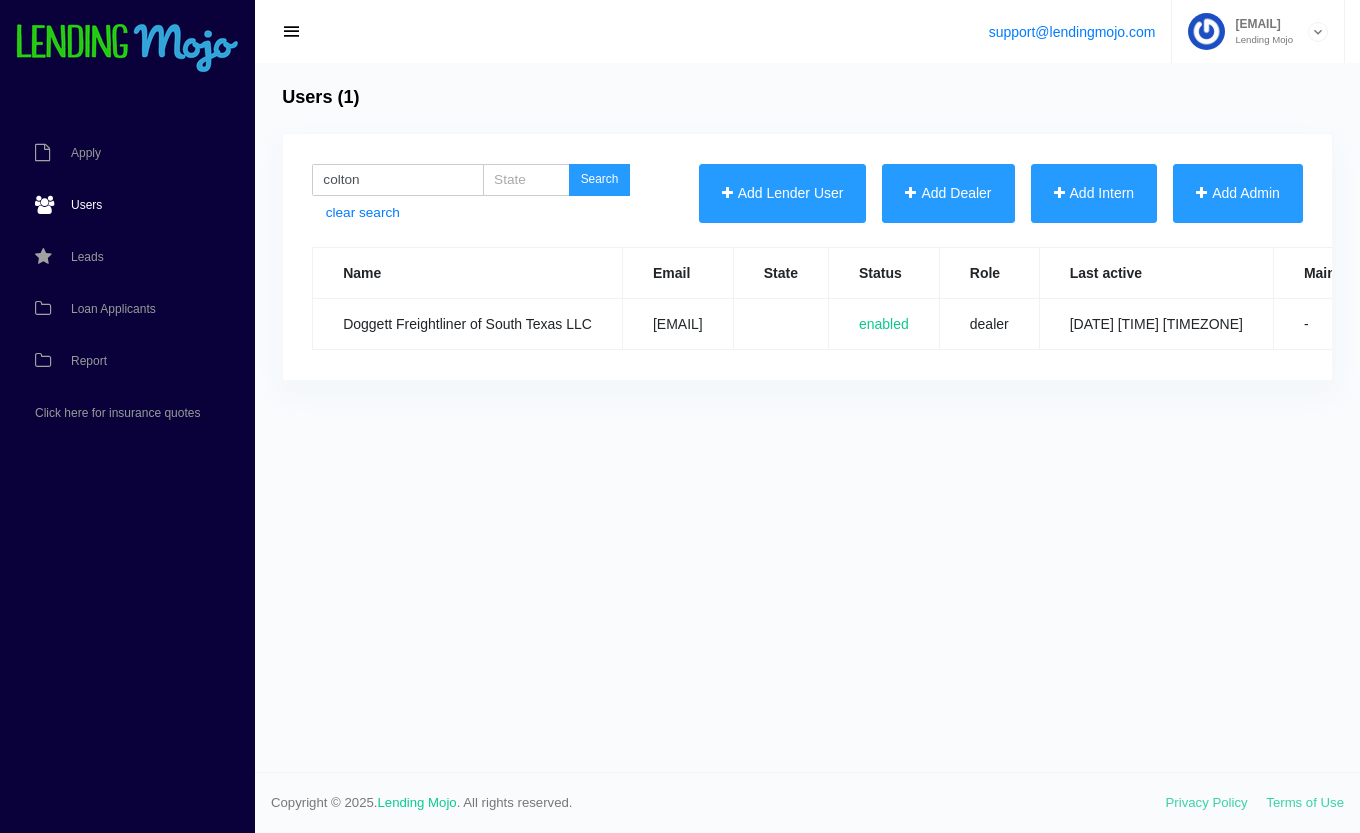 scroll, scrollTop: 0, scrollLeft: 0, axis: both 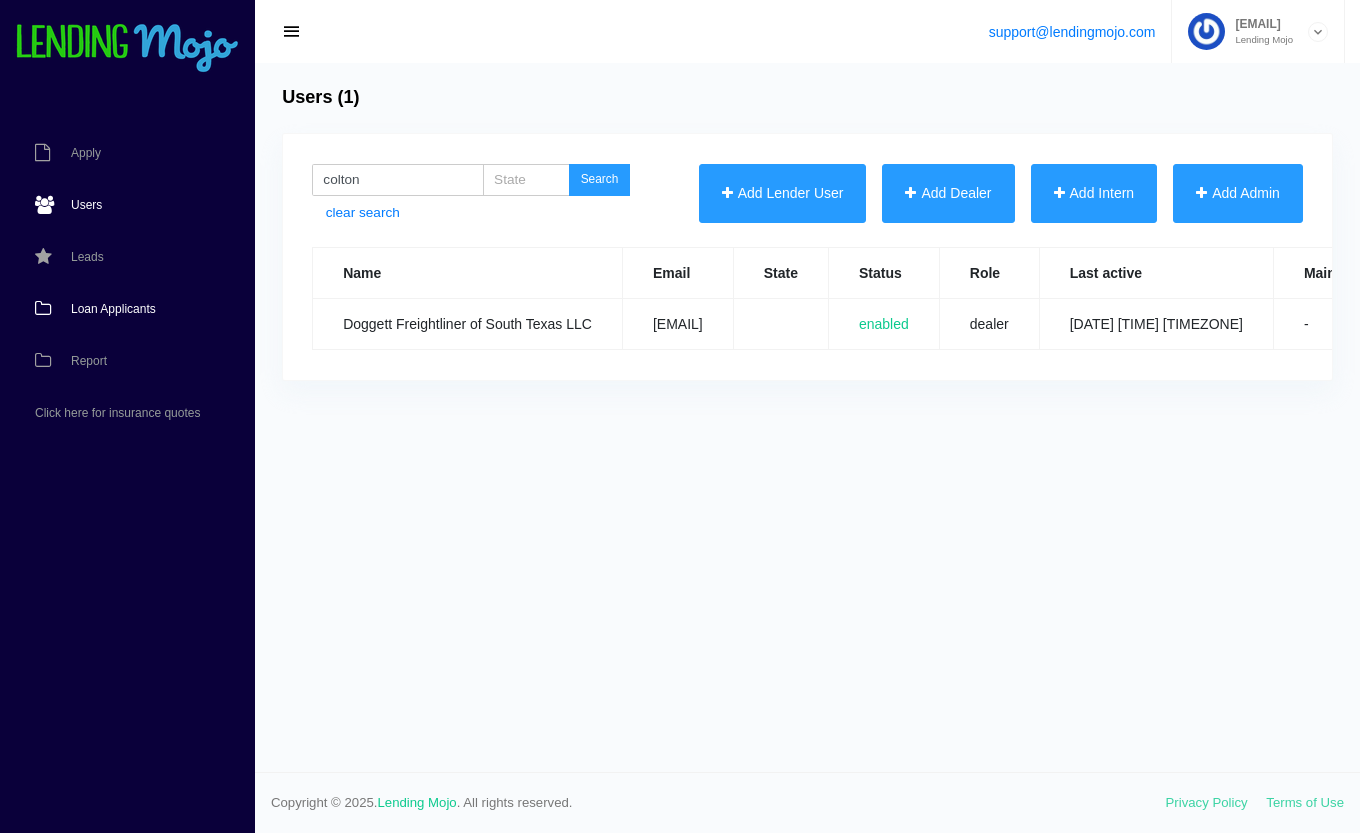 click on "Loan Applicants" at bounding box center (113, 309) 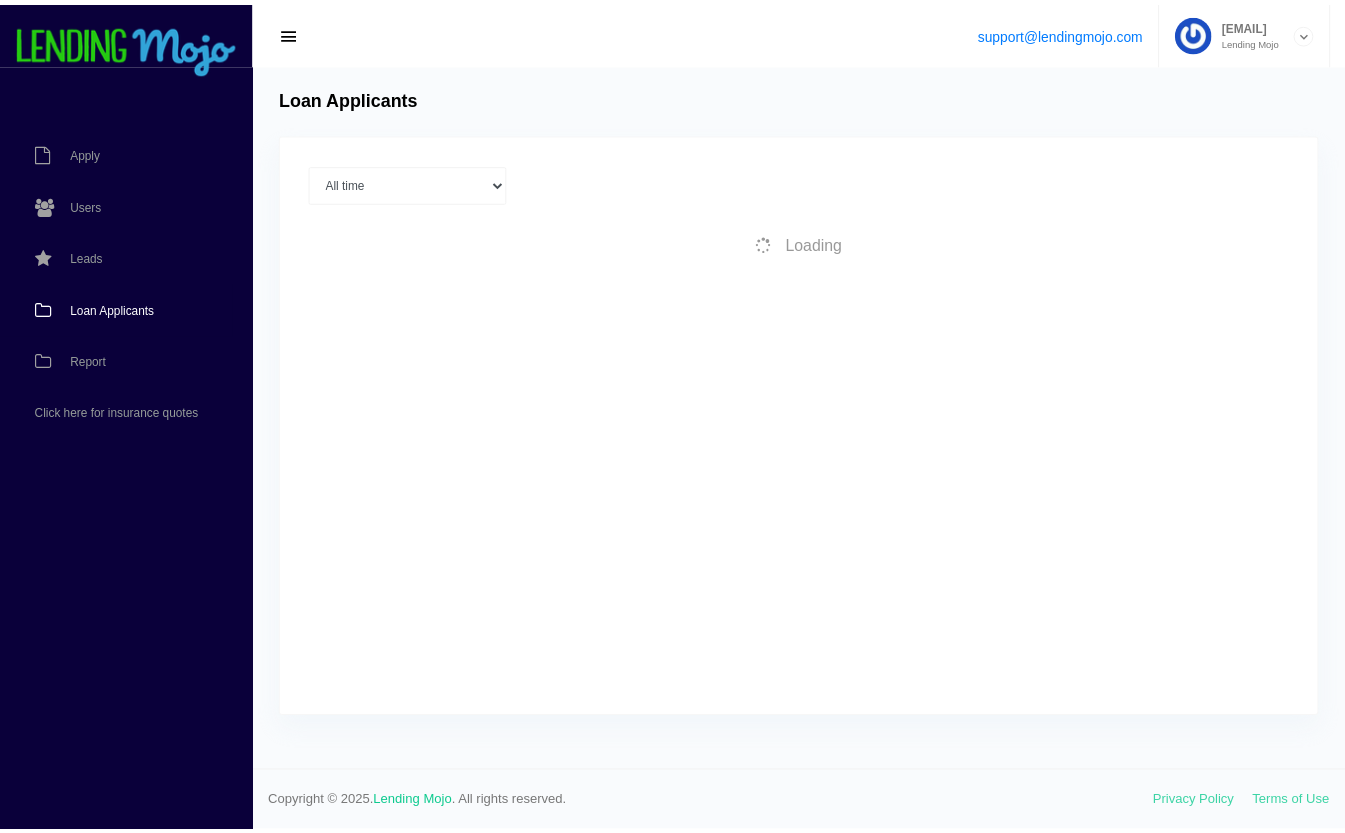 scroll, scrollTop: 0, scrollLeft: 0, axis: both 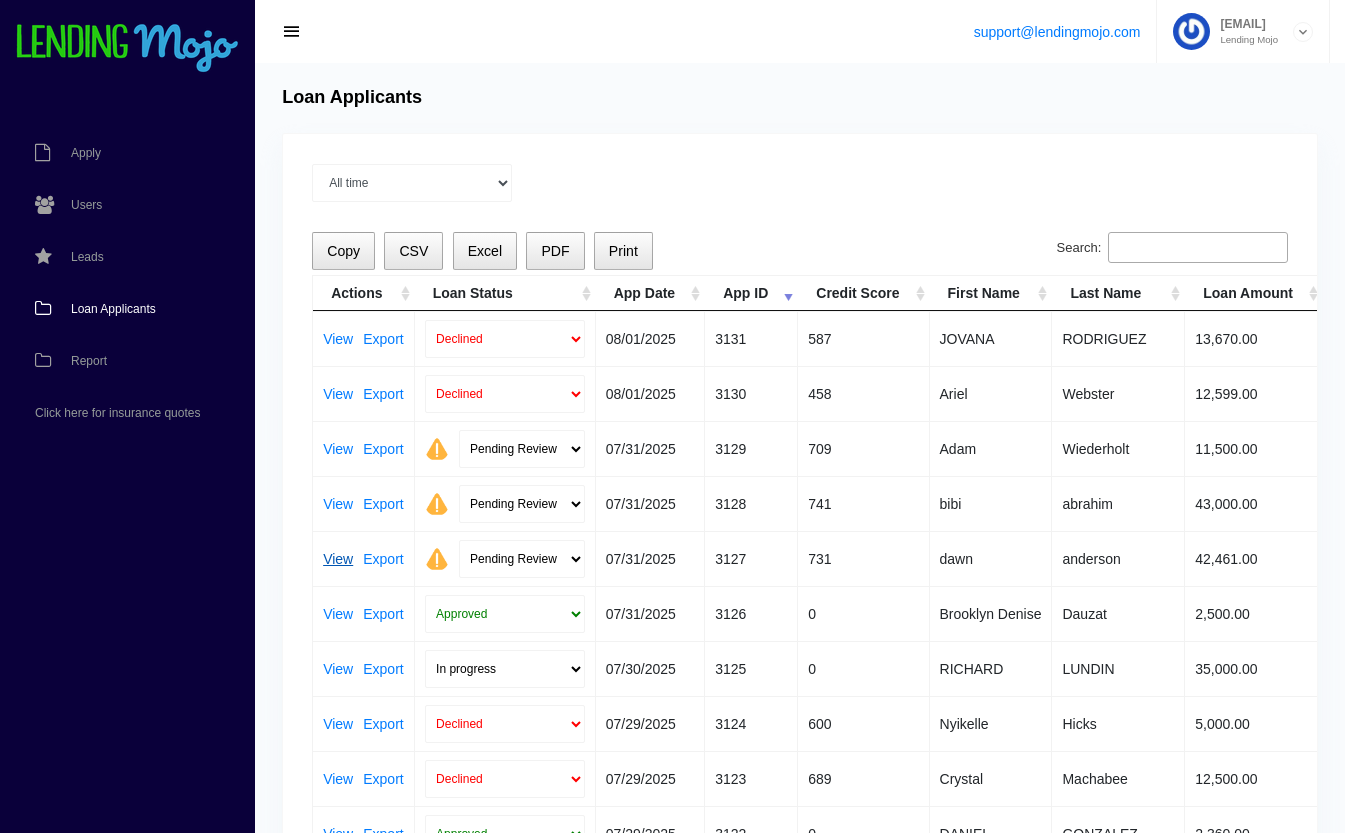 click on "View" at bounding box center [338, 559] 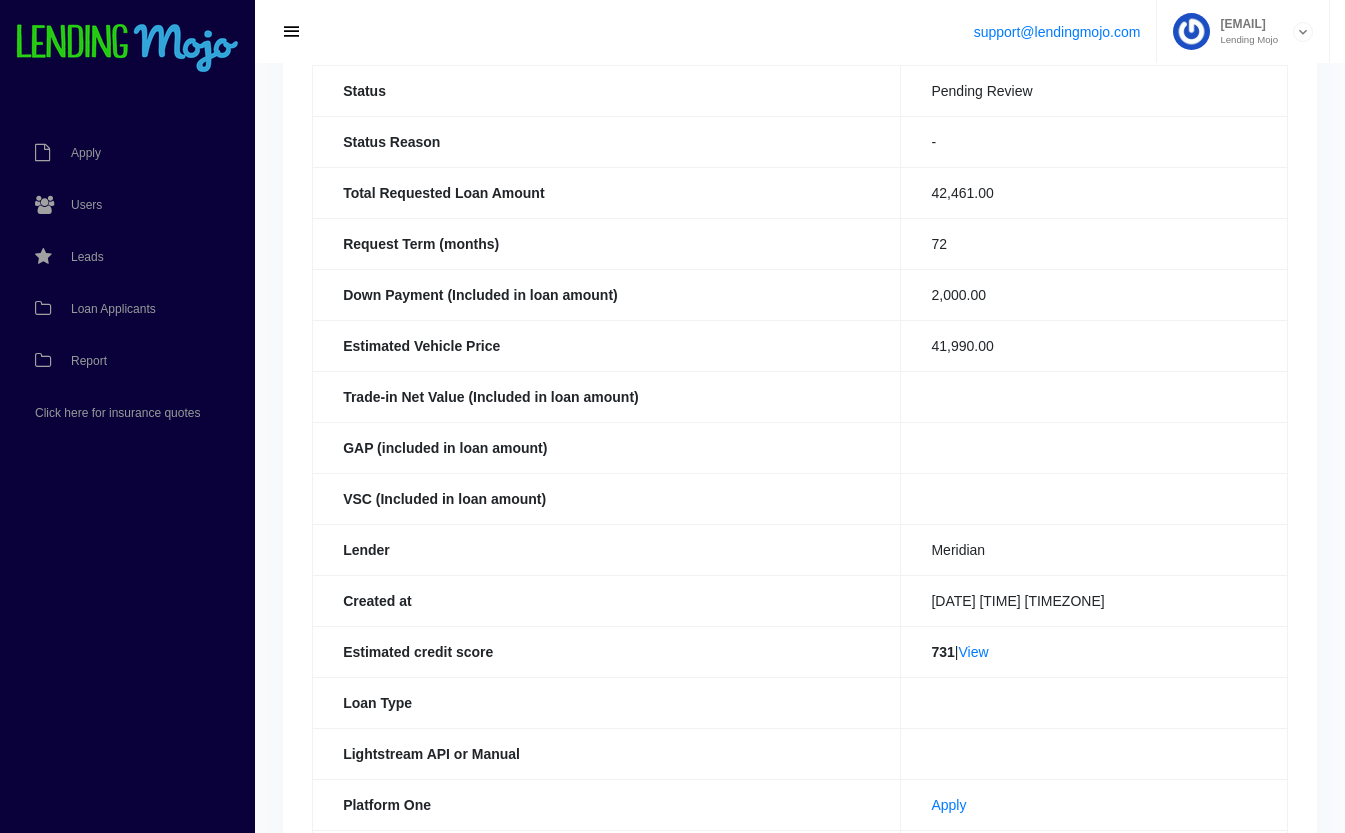 scroll, scrollTop: 437, scrollLeft: 0, axis: vertical 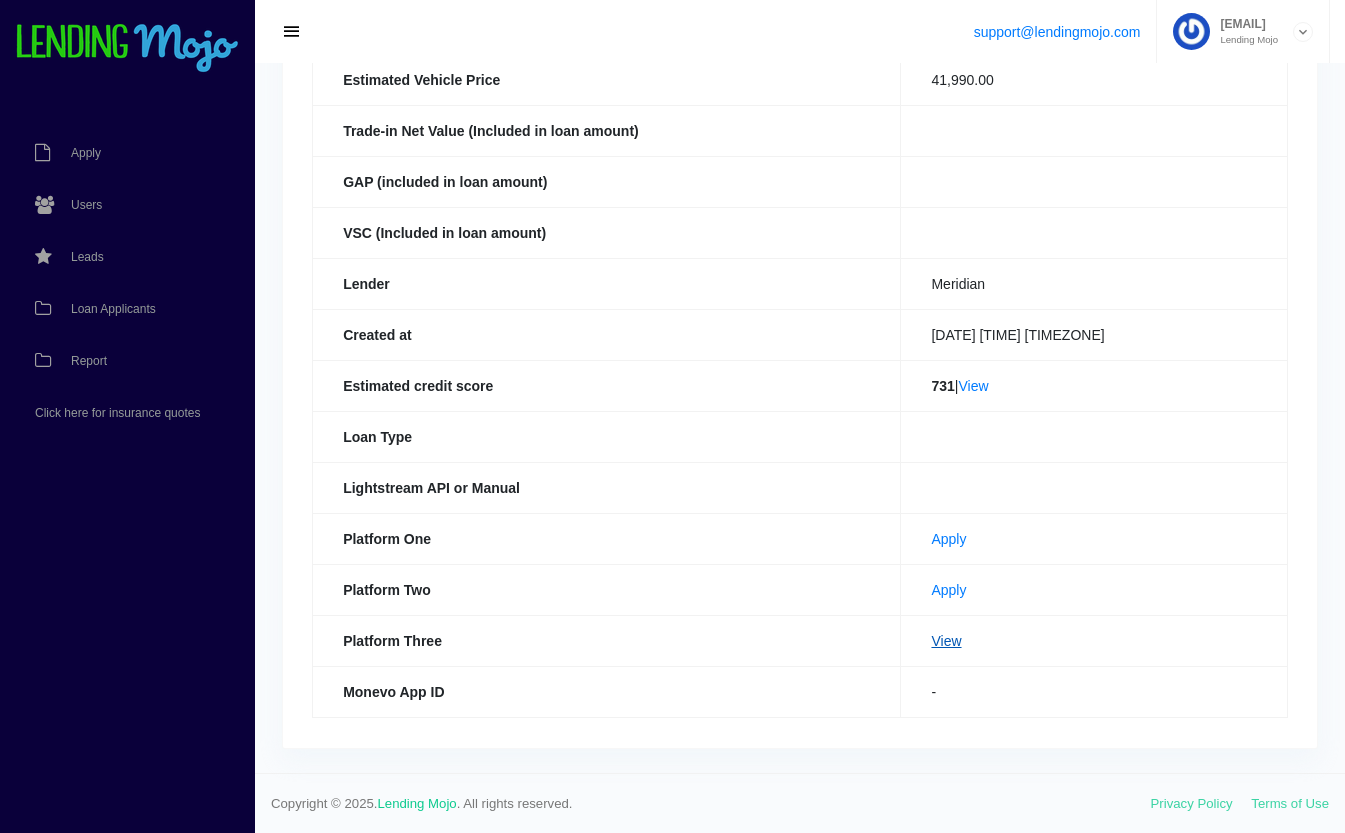 click on "View" at bounding box center (946, 641) 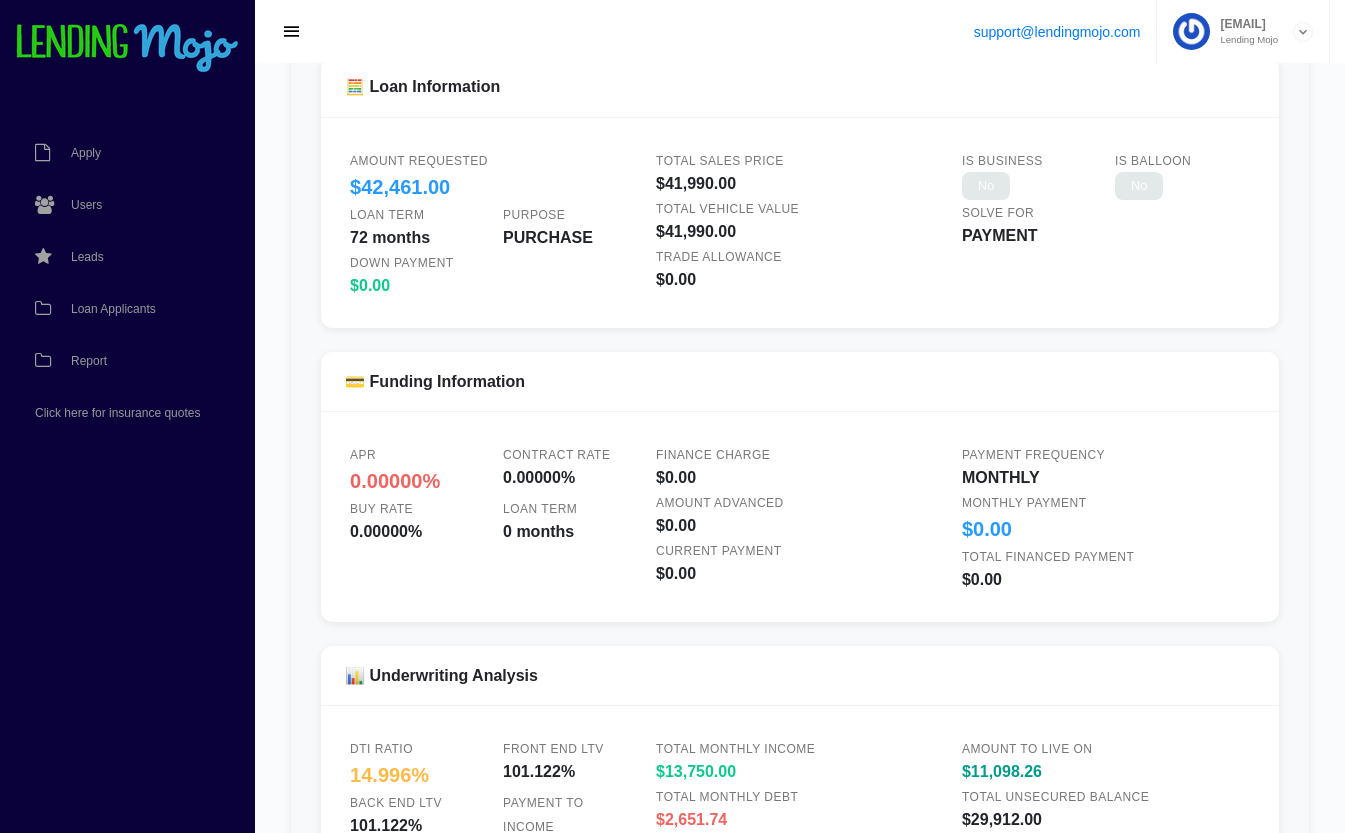 scroll, scrollTop: 1669, scrollLeft: 0, axis: vertical 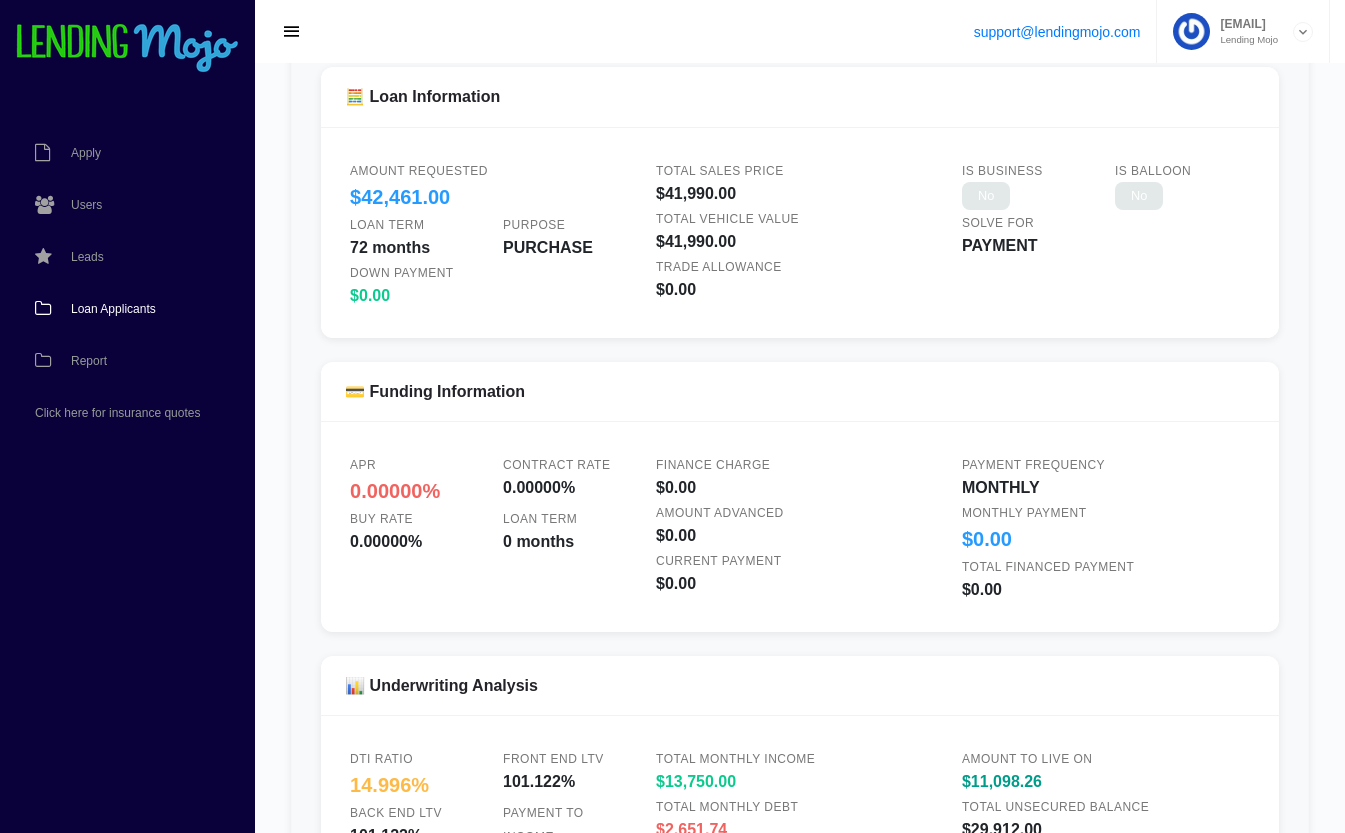 click on "Loan Applicants" at bounding box center (113, 309) 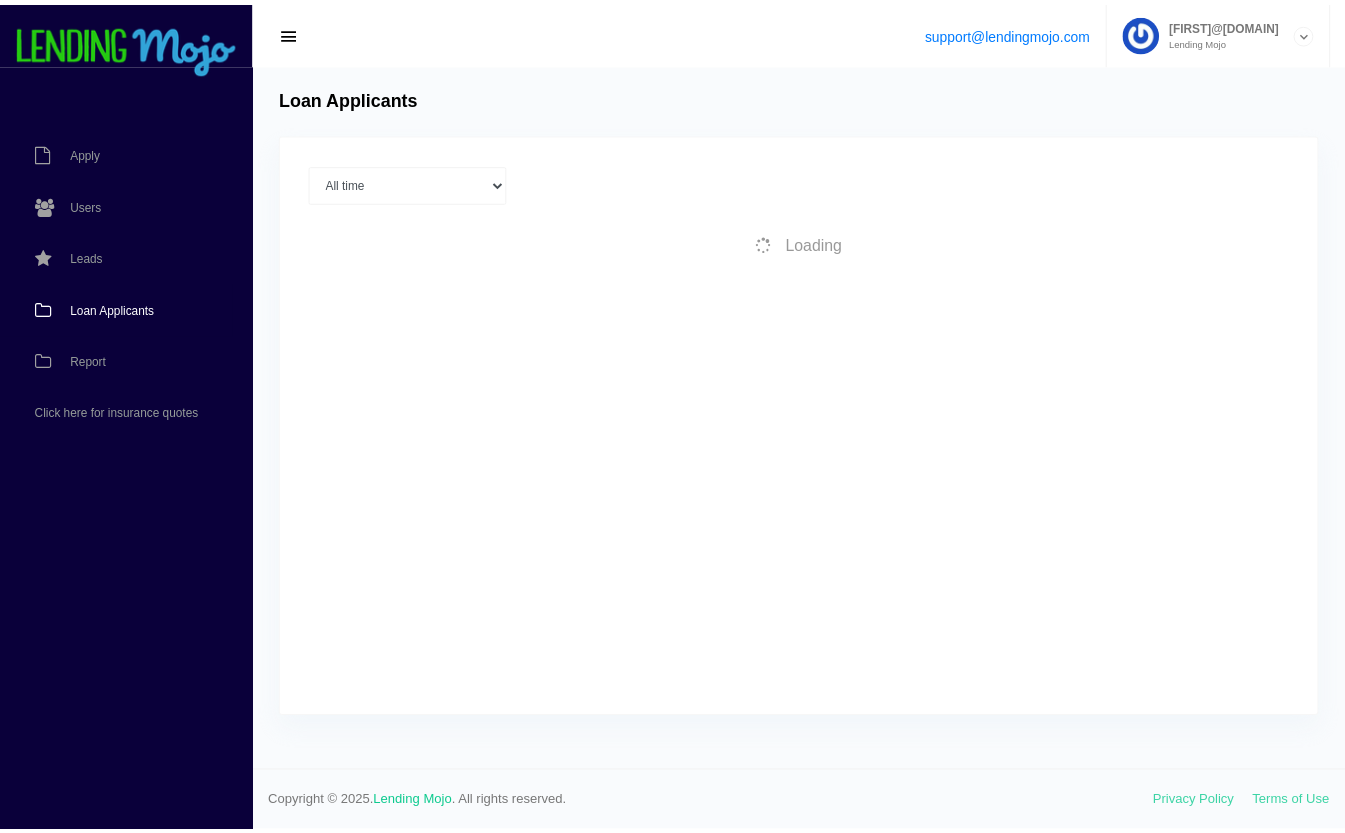 scroll, scrollTop: 0, scrollLeft: 0, axis: both 